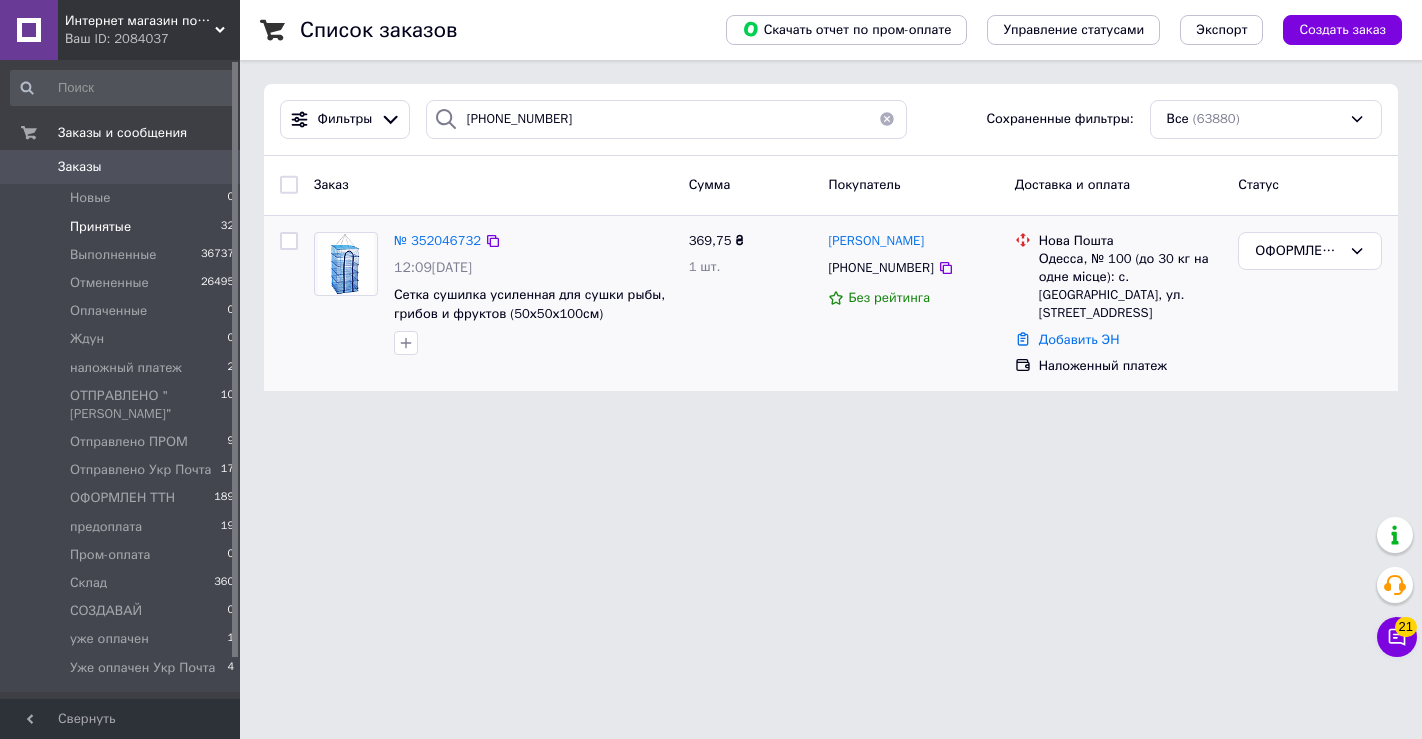 scroll, scrollTop: 0, scrollLeft: 0, axis: both 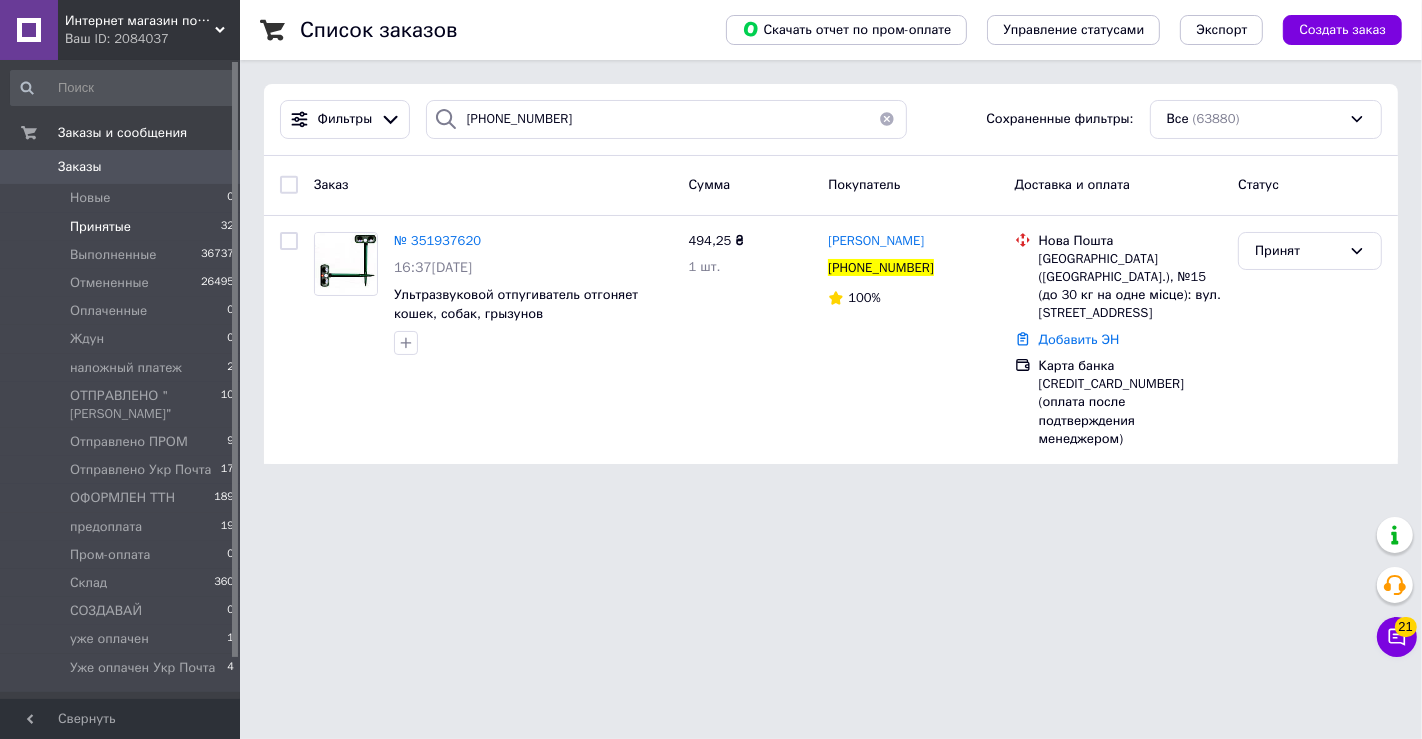 type on "[PHONE_NUMBER]" 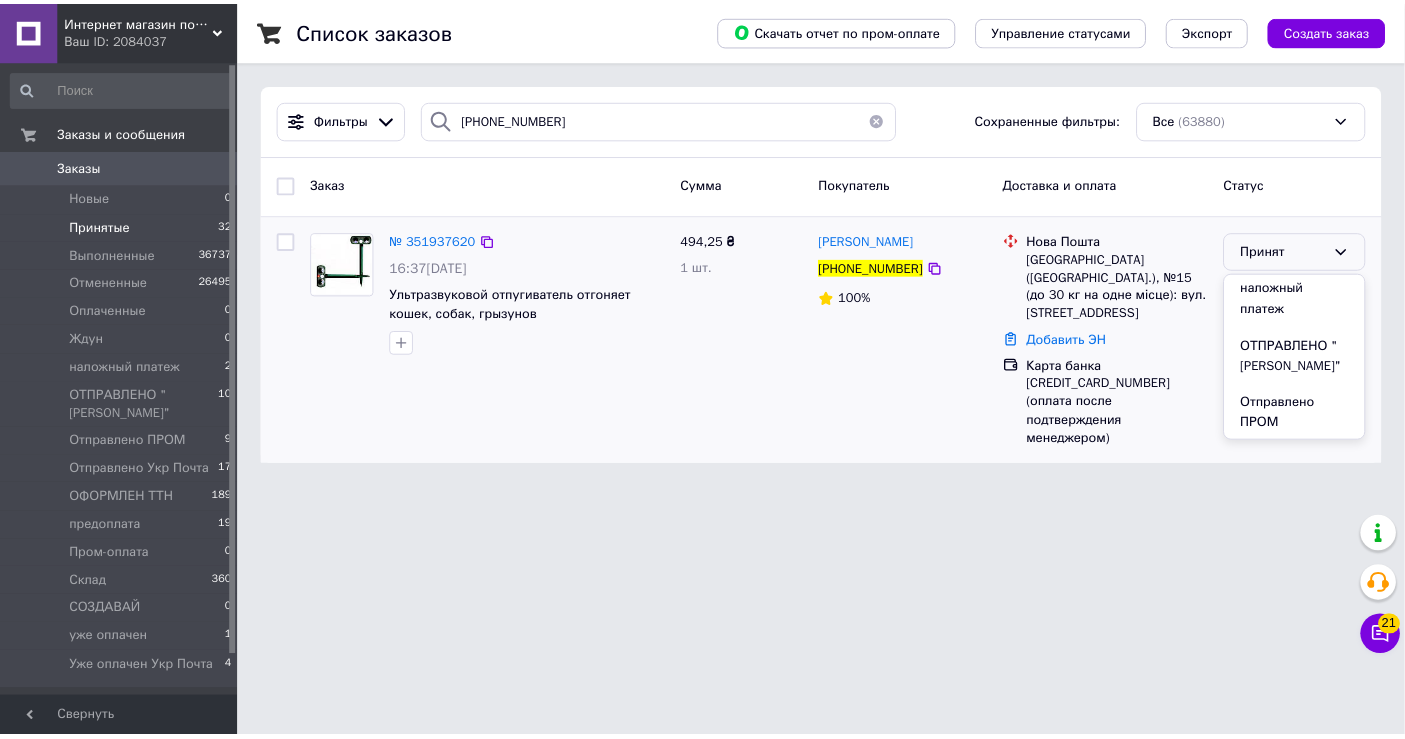 scroll, scrollTop: 333, scrollLeft: 0, axis: vertical 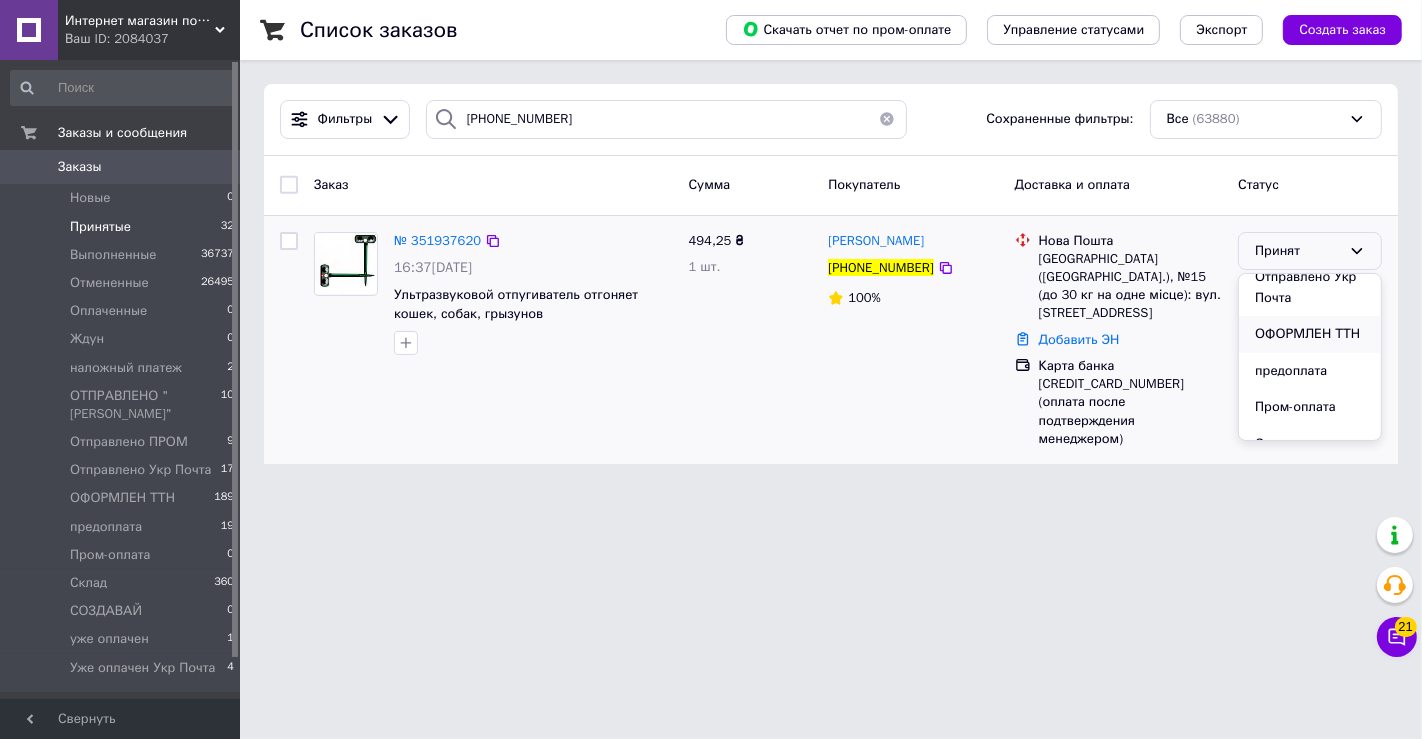 click on "ОФОРМЛЕН ТТН" at bounding box center (1310, 334) 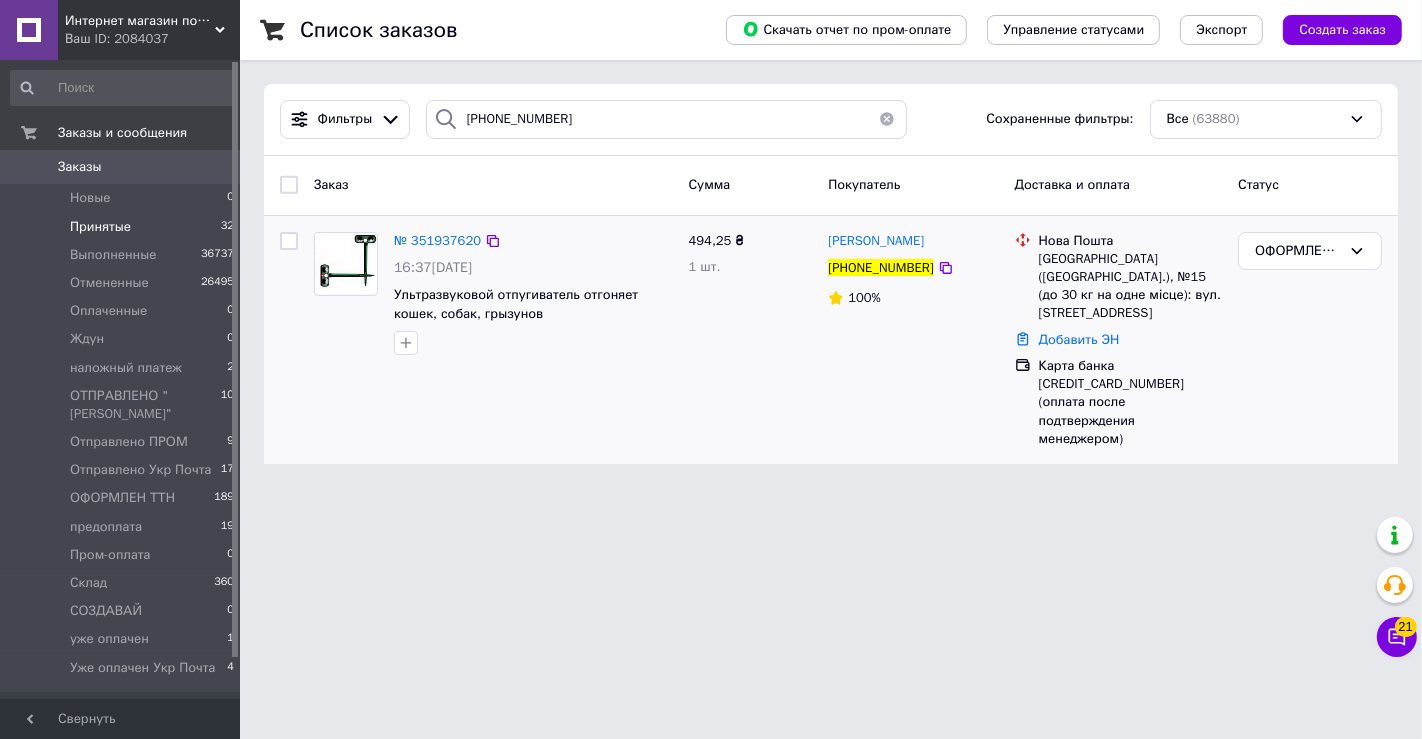 click on "Принятые" at bounding box center [100, 227] 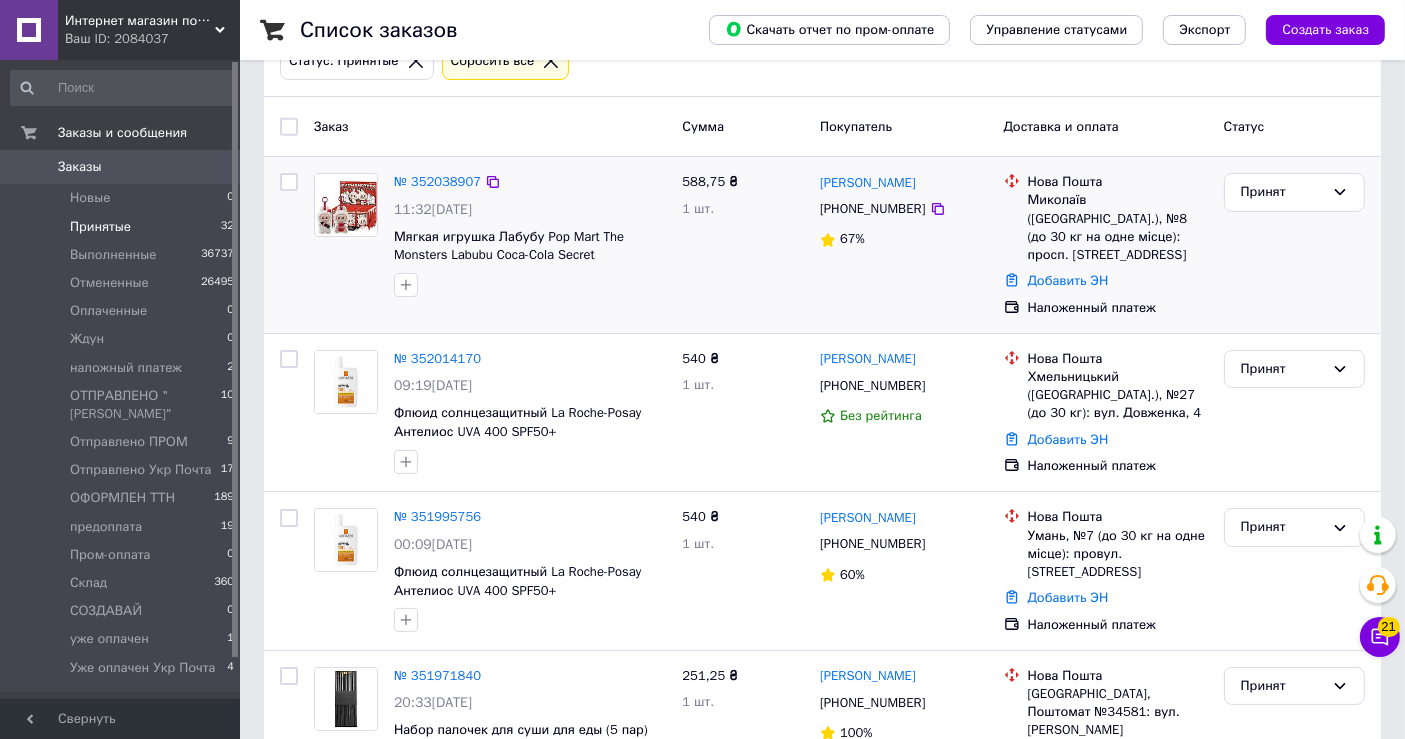 scroll, scrollTop: 222, scrollLeft: 0, axis: vertical 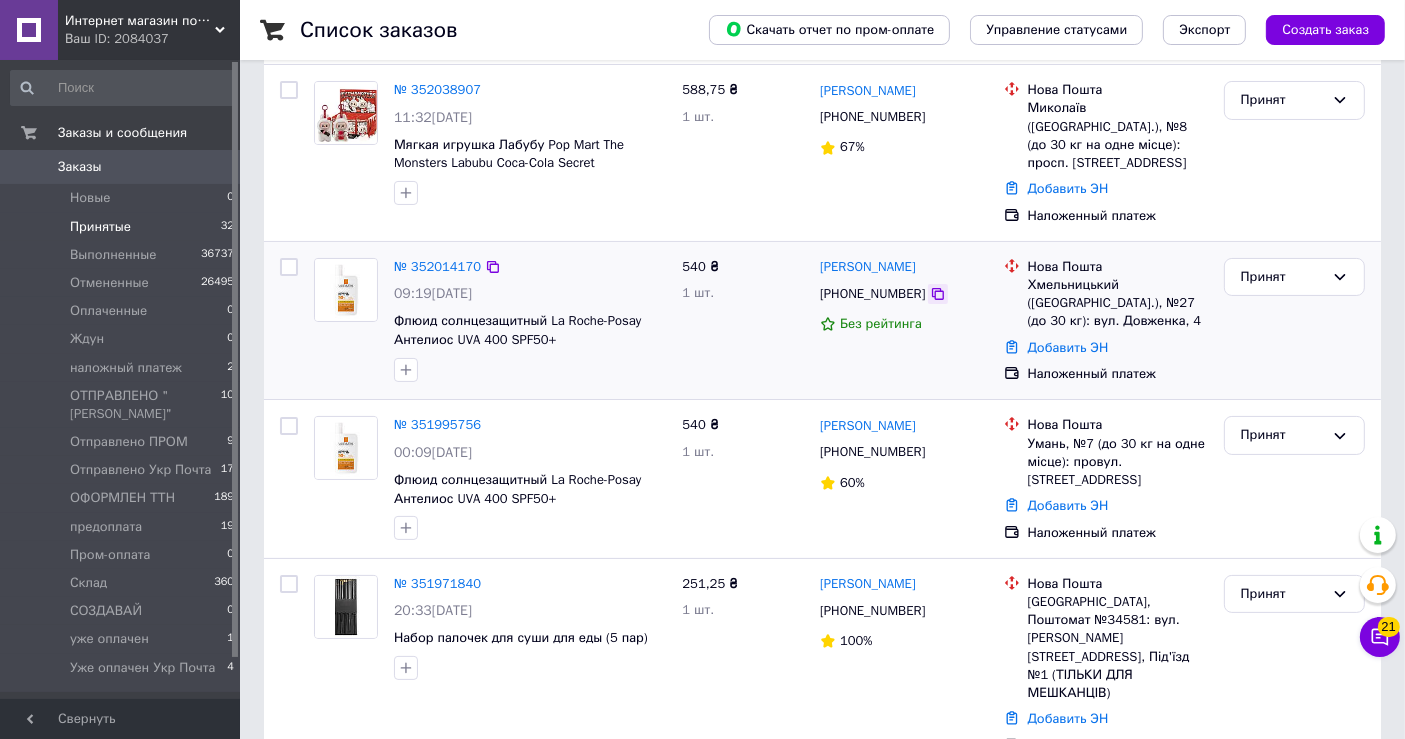 click 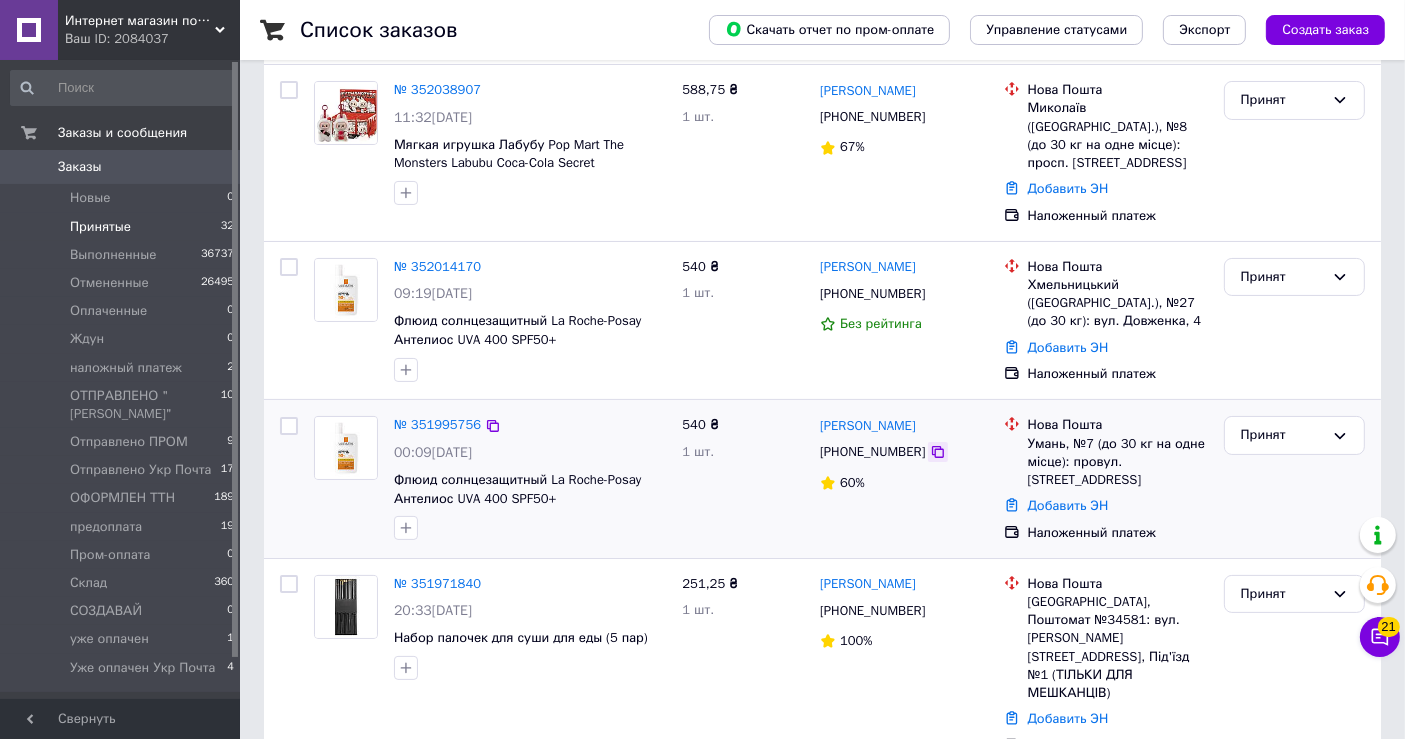 click 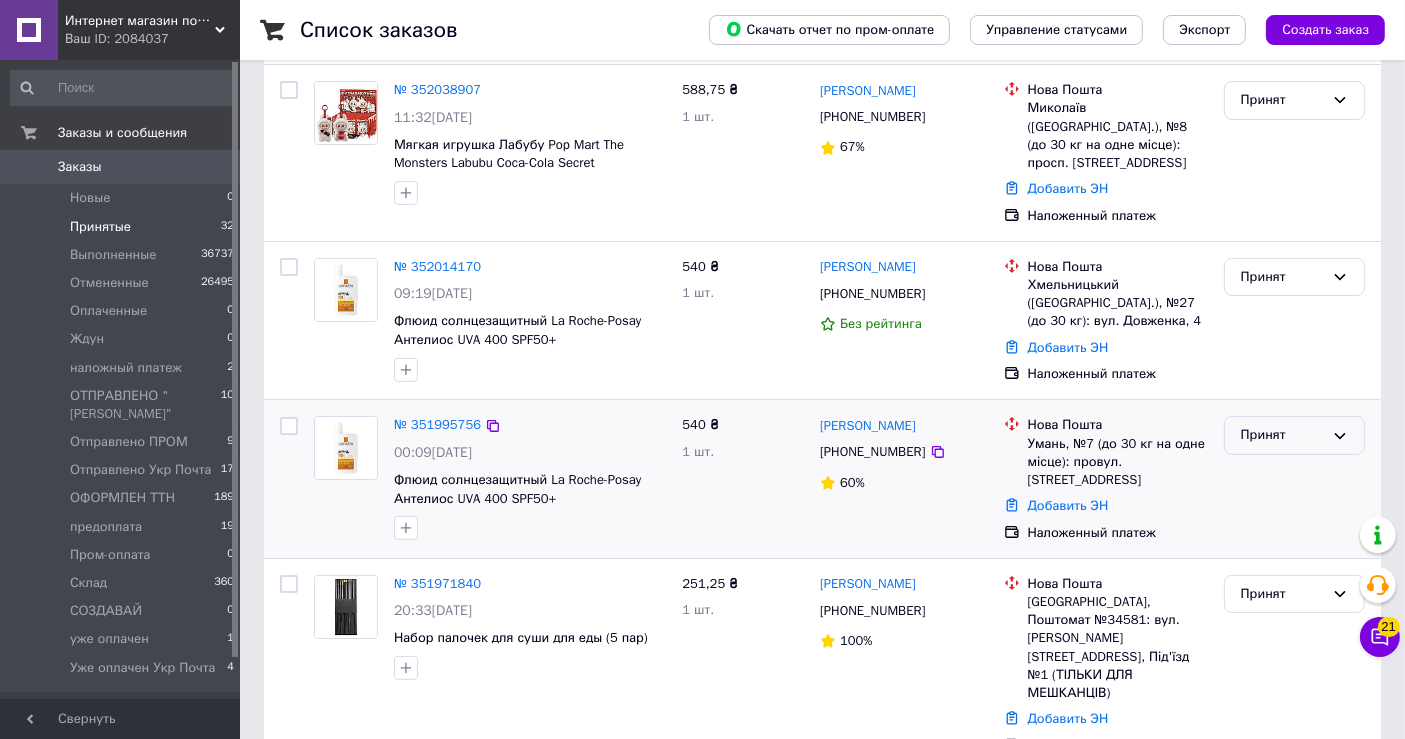 click on "Принят" at bounding box center [1282, 435] 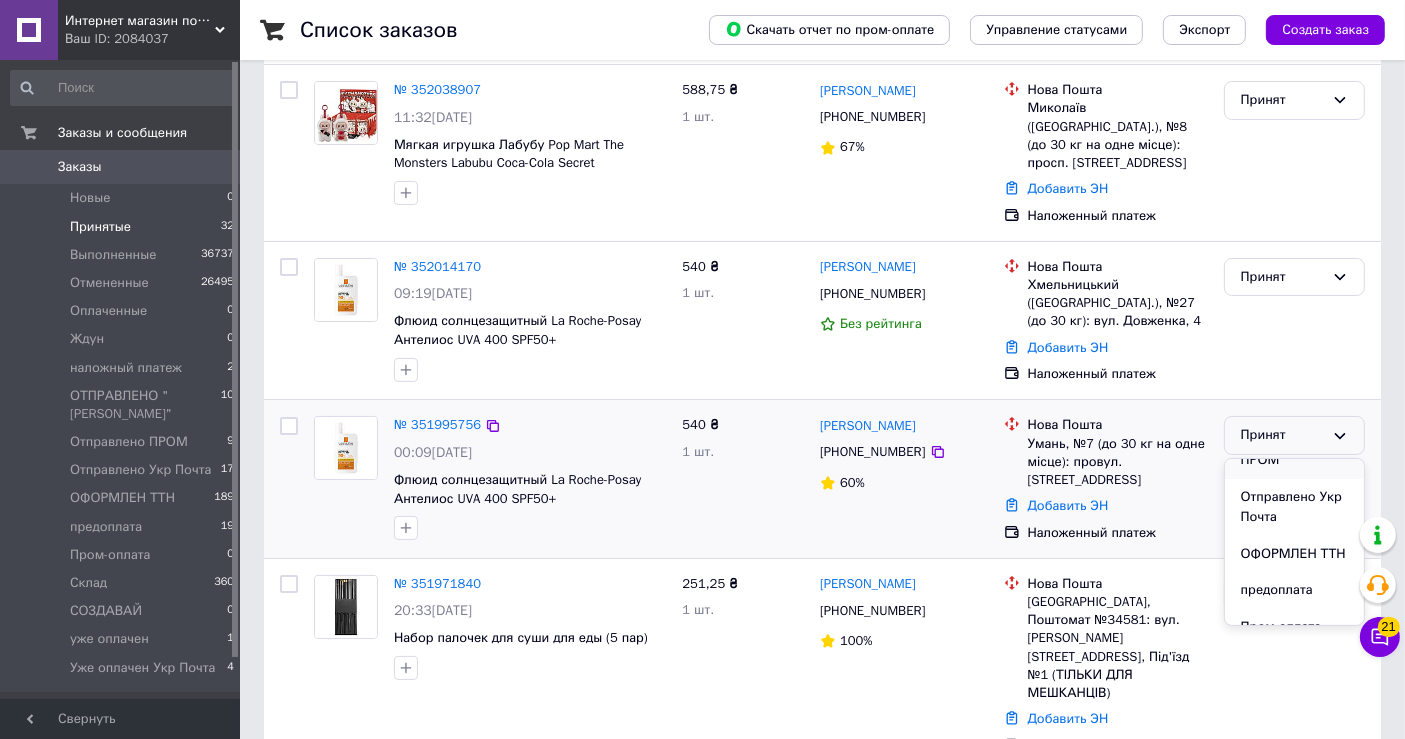 scroll, scrollTop: 333, scrollLeft: 0, axis: vertical 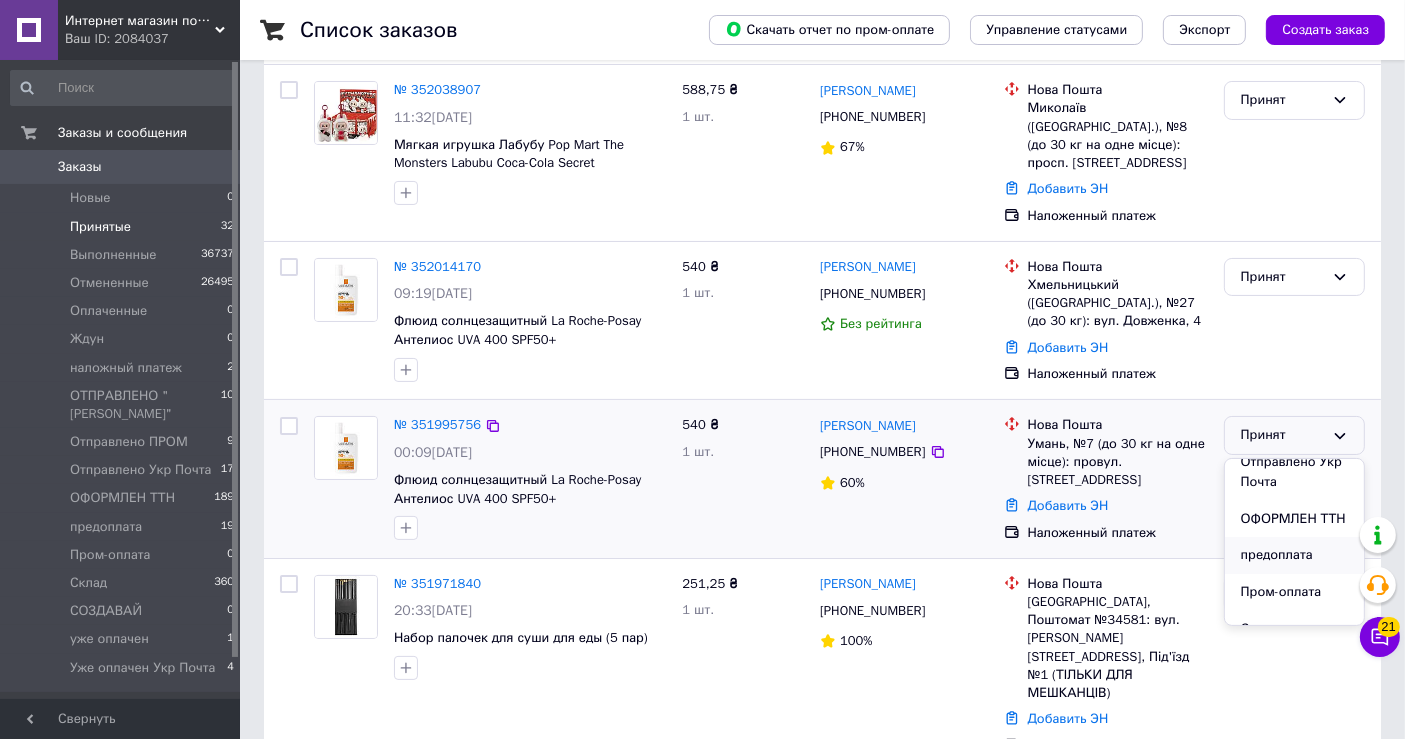 click on "предоплата" at bounding box center (1294, 555) 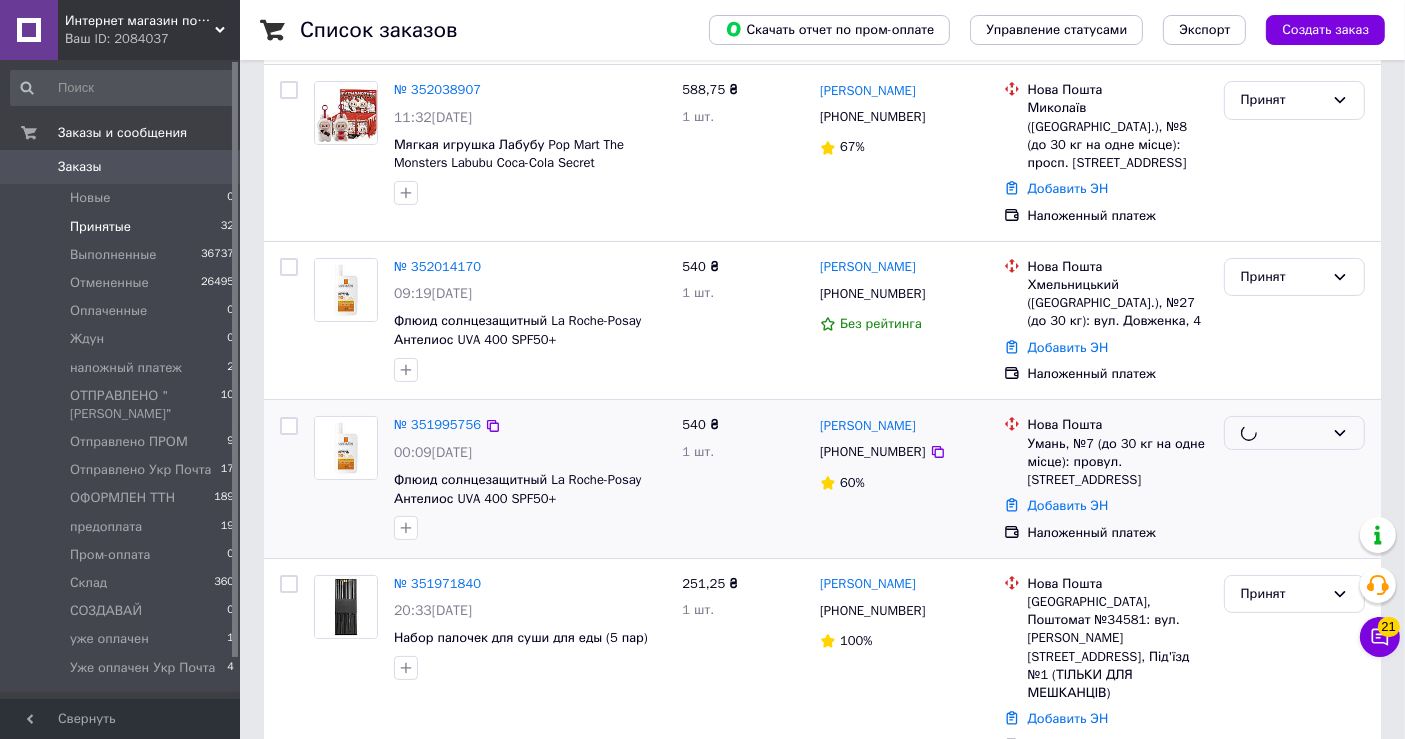 scroll, scrollTop: 444, scrollLeft: 0, axis: vertical 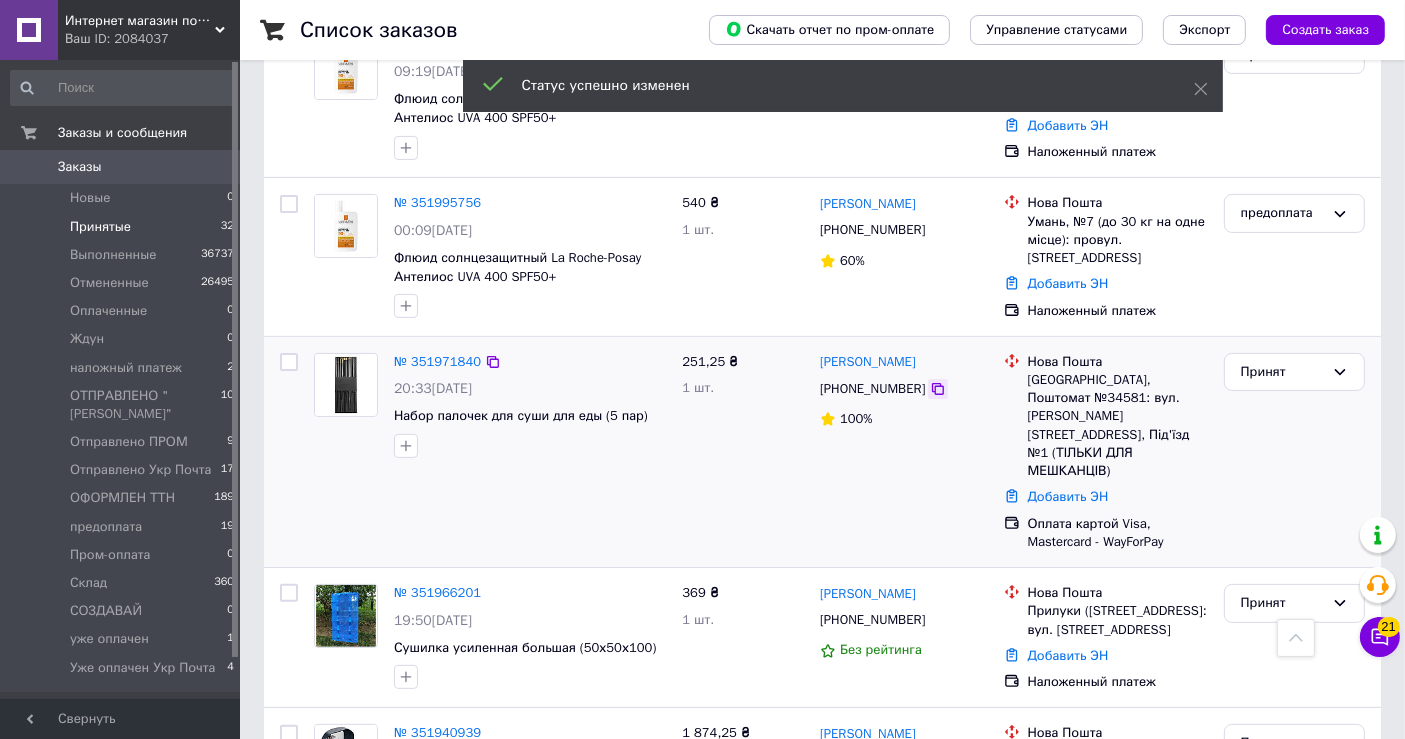 click 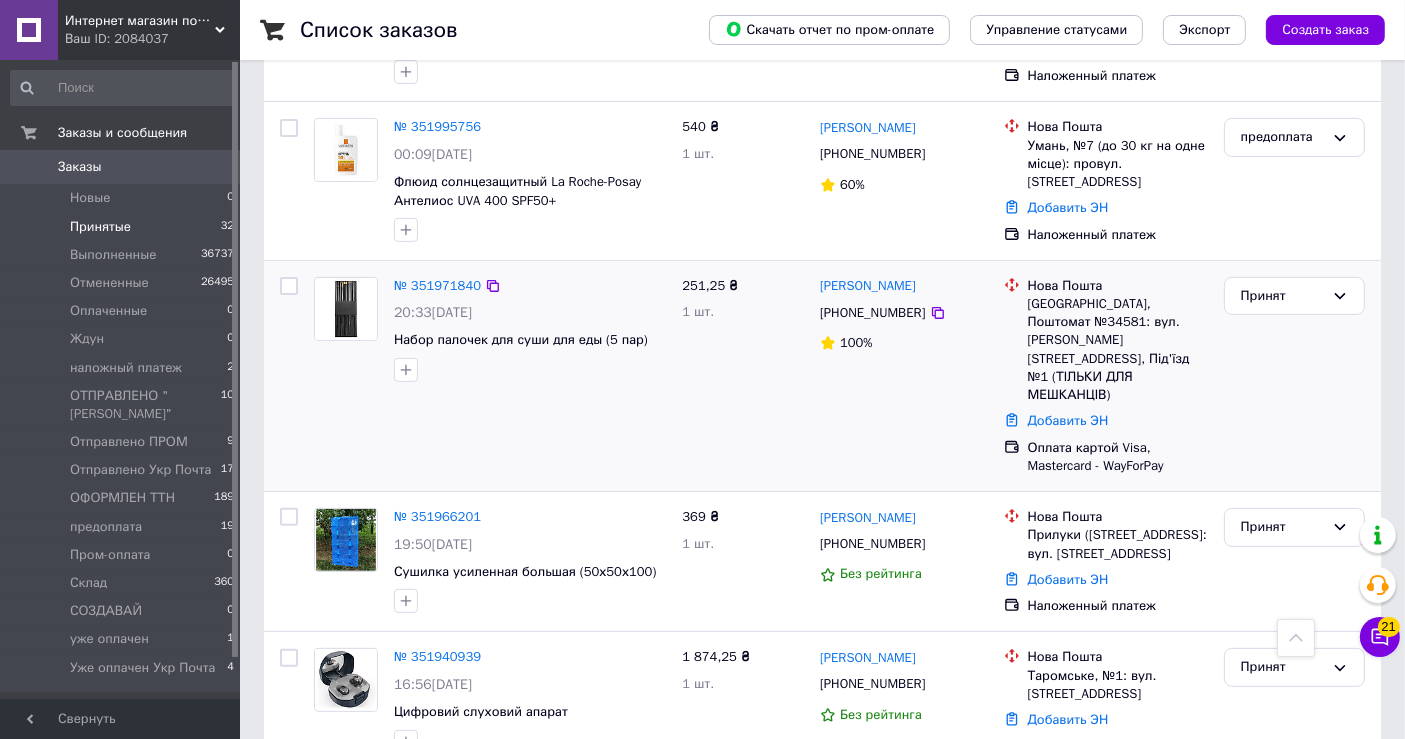 scroll, scrollTop: 555, scrollLeft: 0, axis: vertical 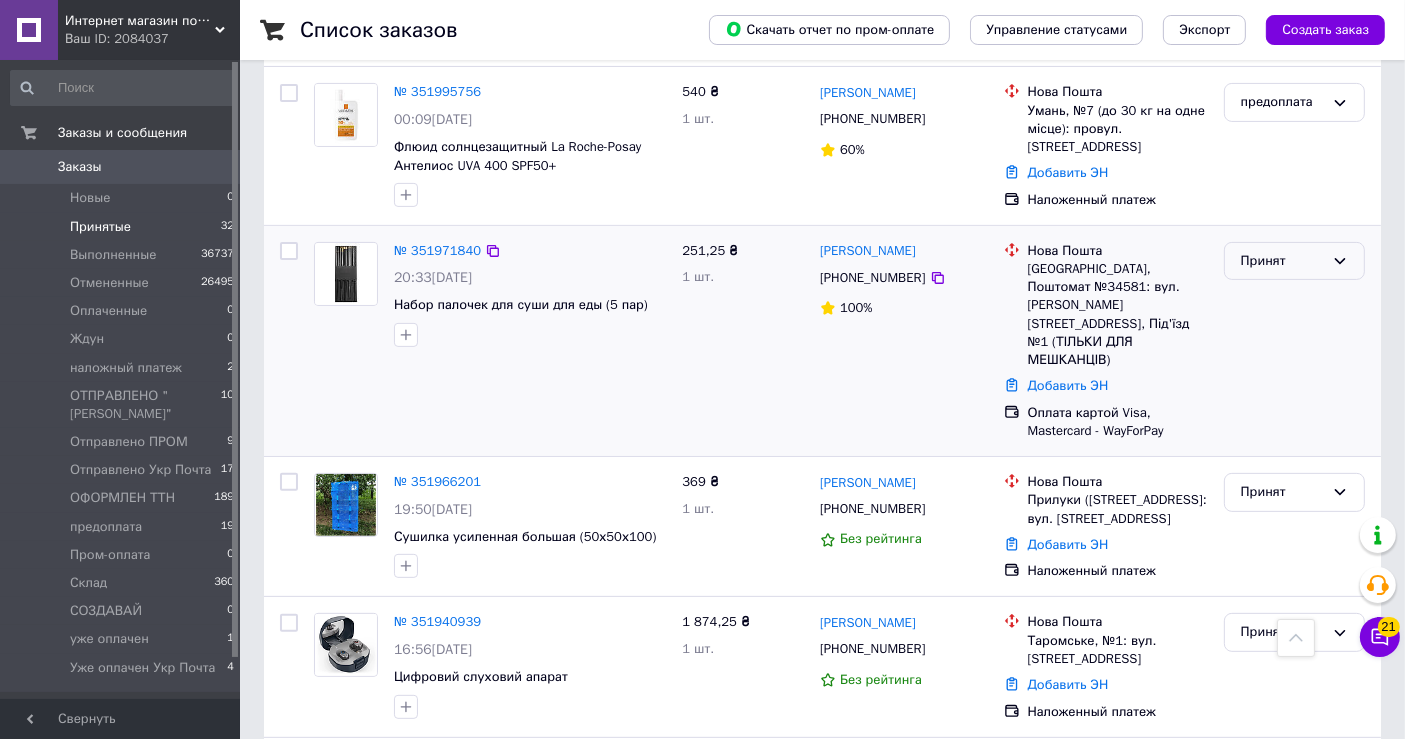 click on "Принят" at bounding box center [1282, 261] 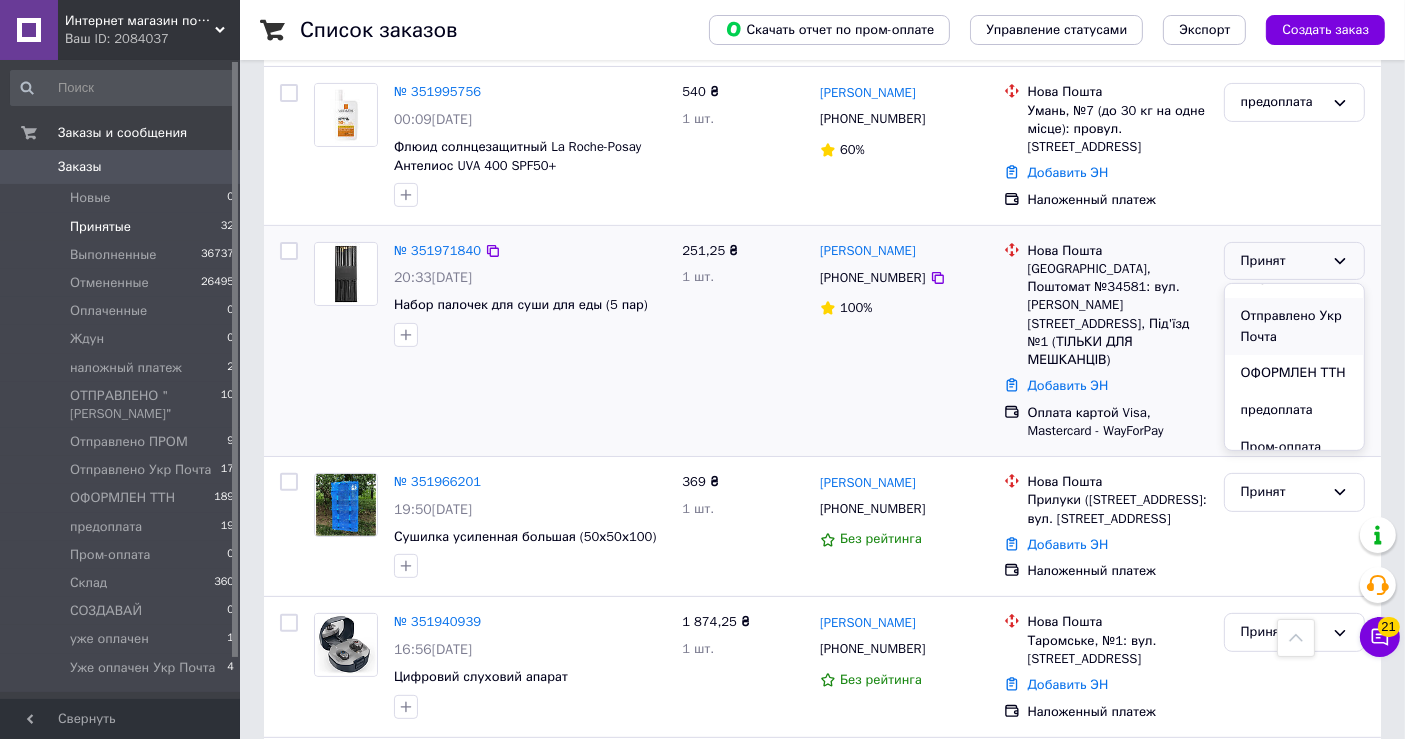scroll, scrollTop: 333, scrollLeft: 0, axis: vertical 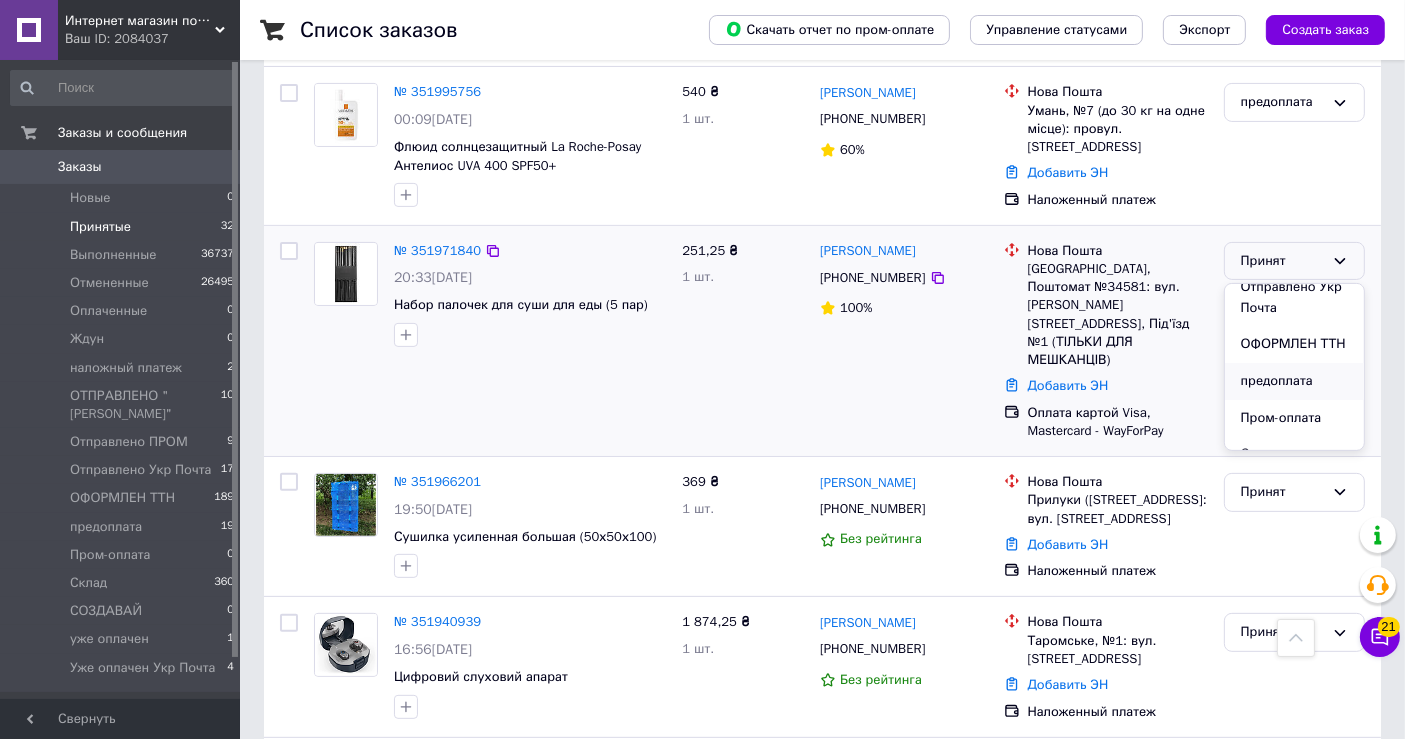 click on "предоплата" at bounding box center [1294, 381] 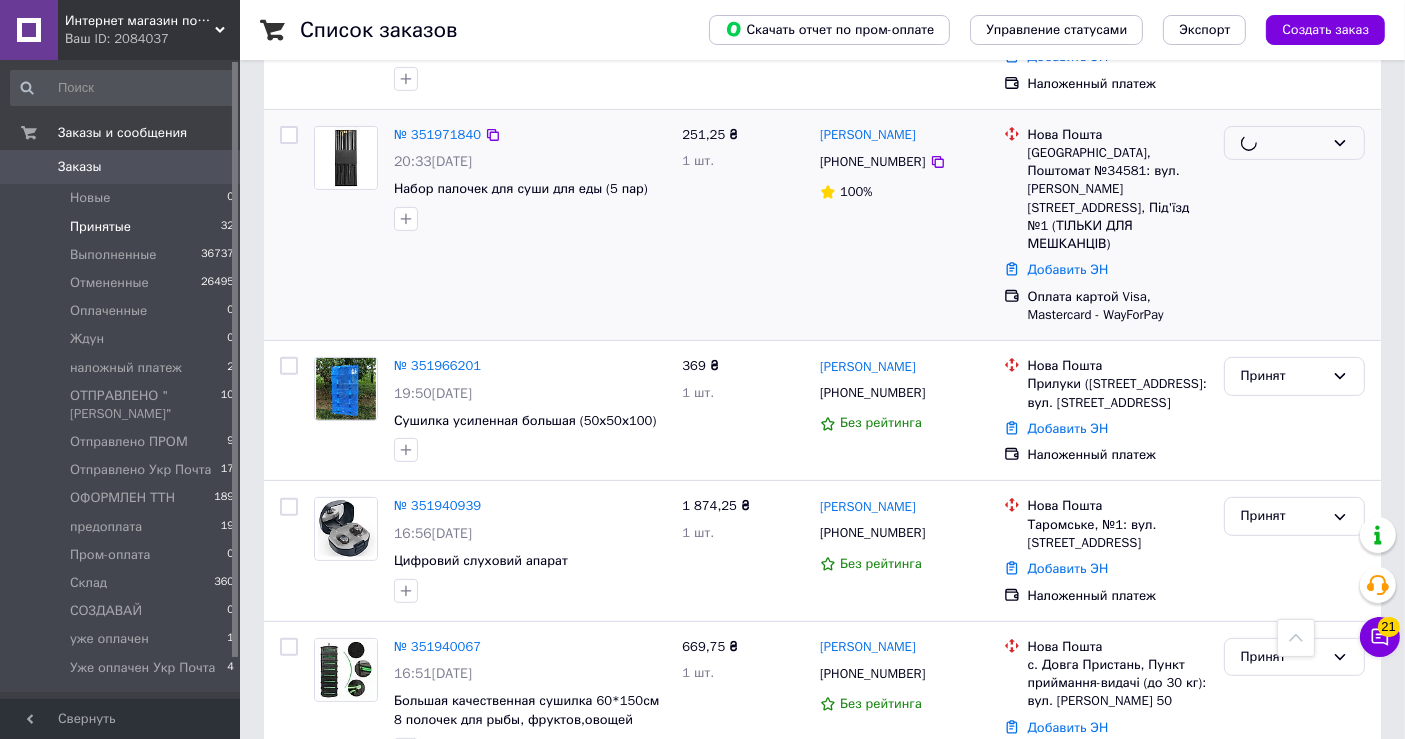 scroll, scrollTop: 777, scrollLeft: 0, axis: vertical 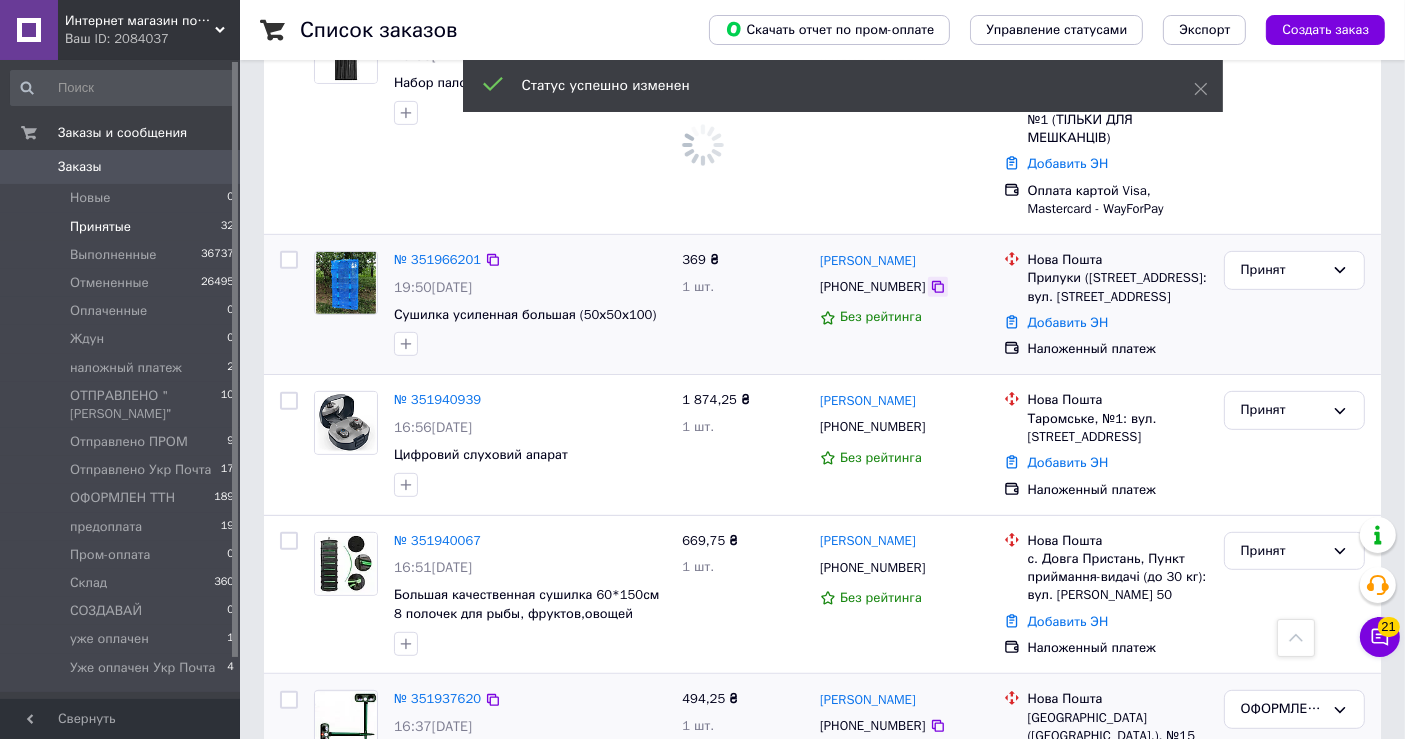 click 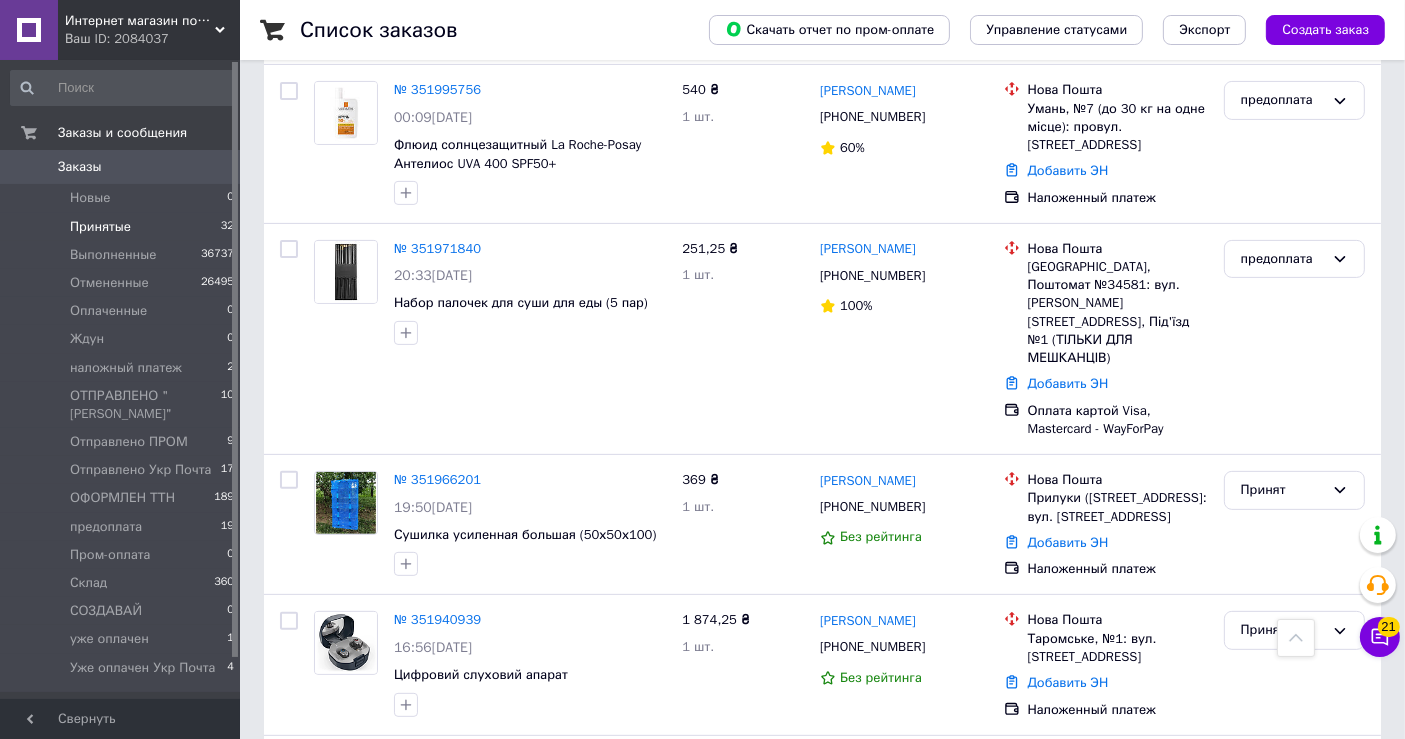 scroll, scrollTop: 555, scrollLeft: 0, axis: vertical 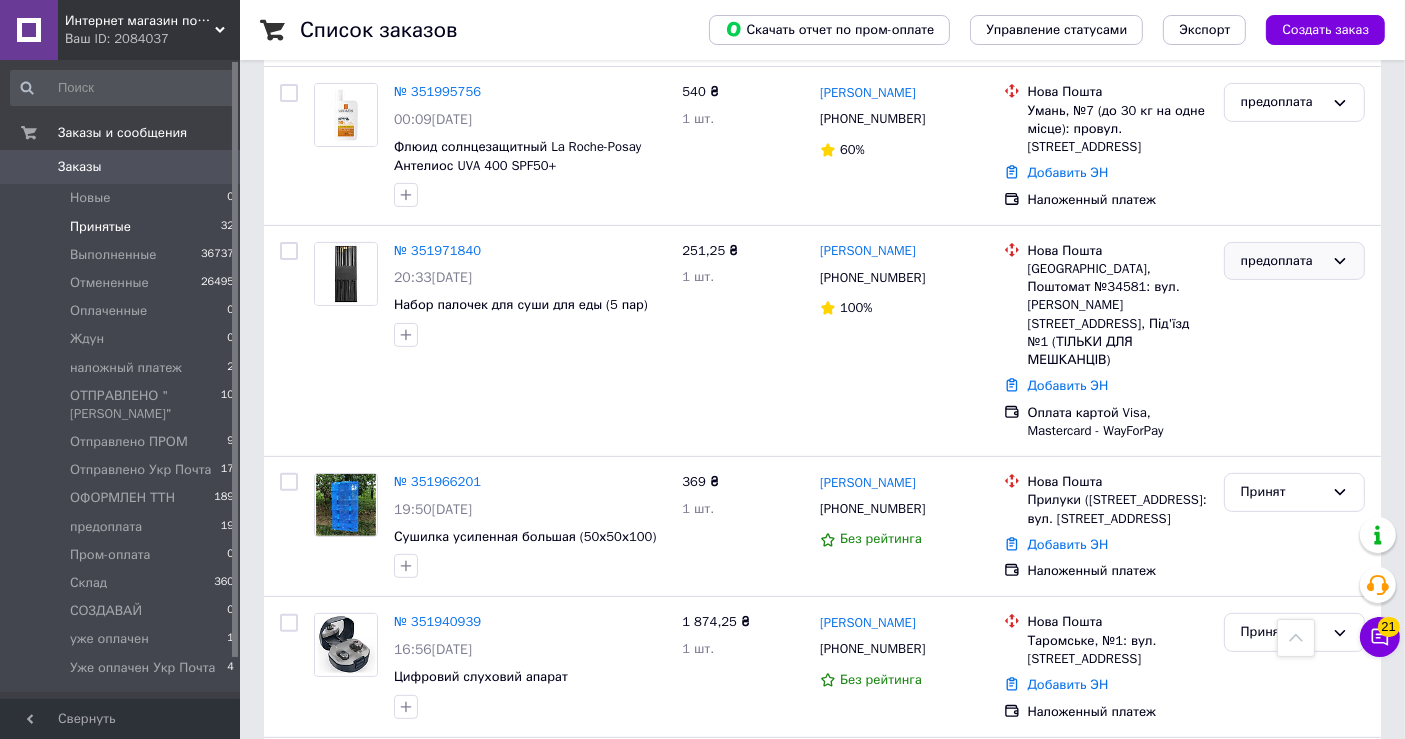 click on "предоплата" at bounding box center (1282, 261) 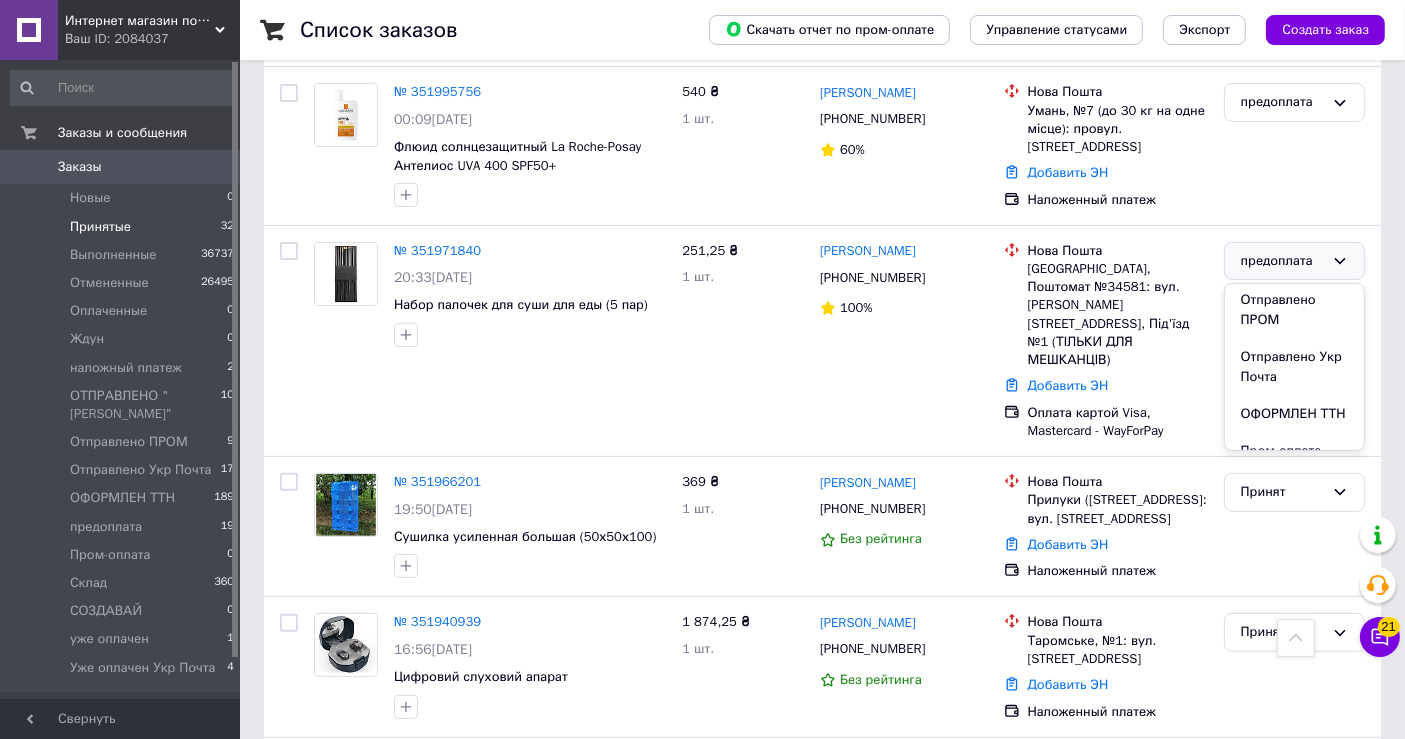 scroll, scrollTop: 333, scrollLeft: 0, axis: vertical 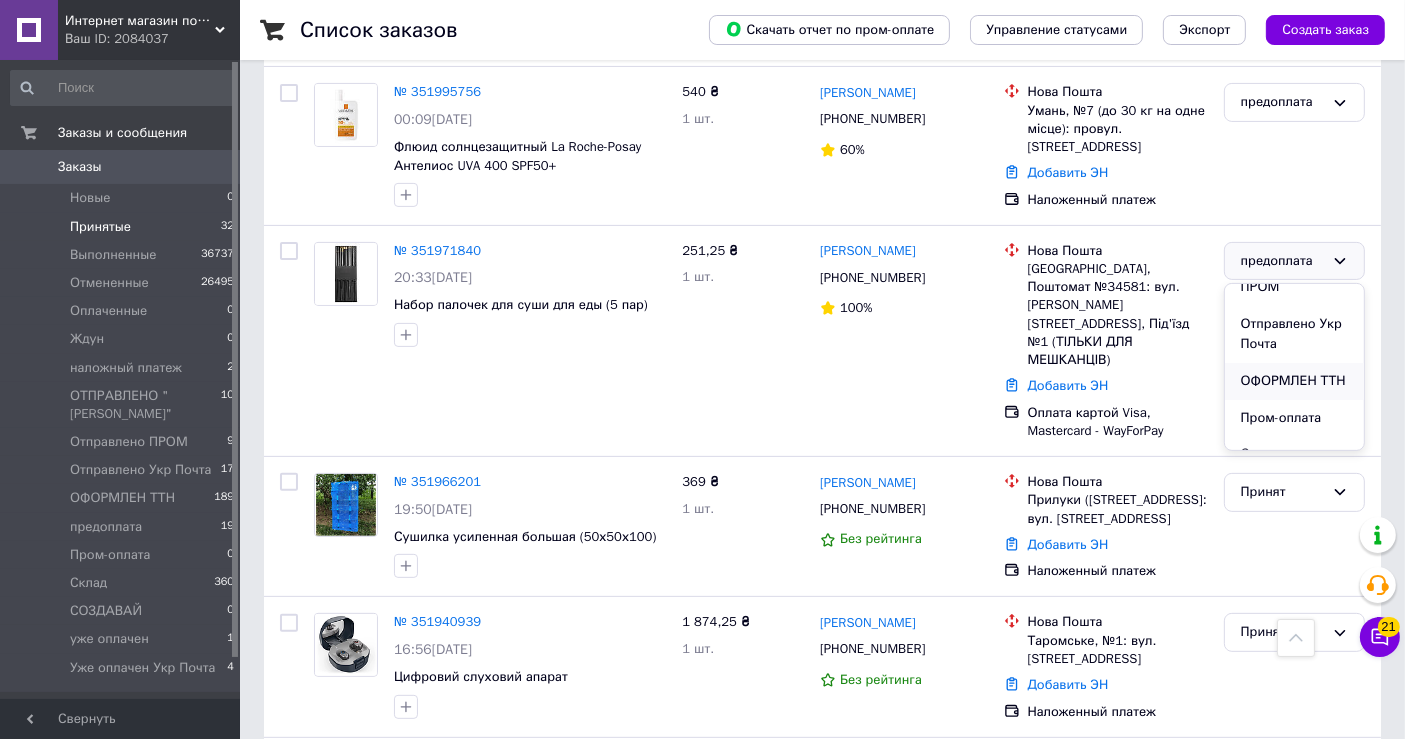 click on "ОФОРМЛЕН ТТН" at bounding box center (1294, 381) 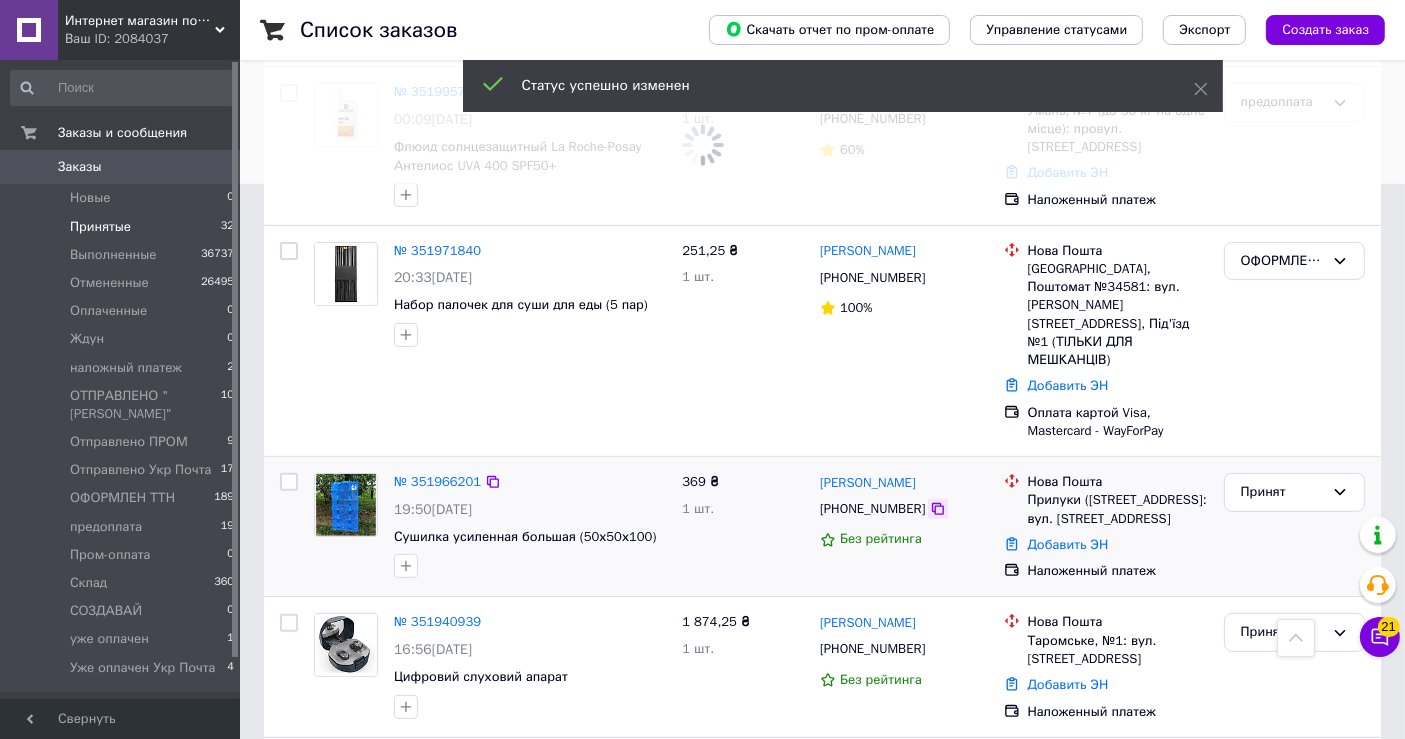 click 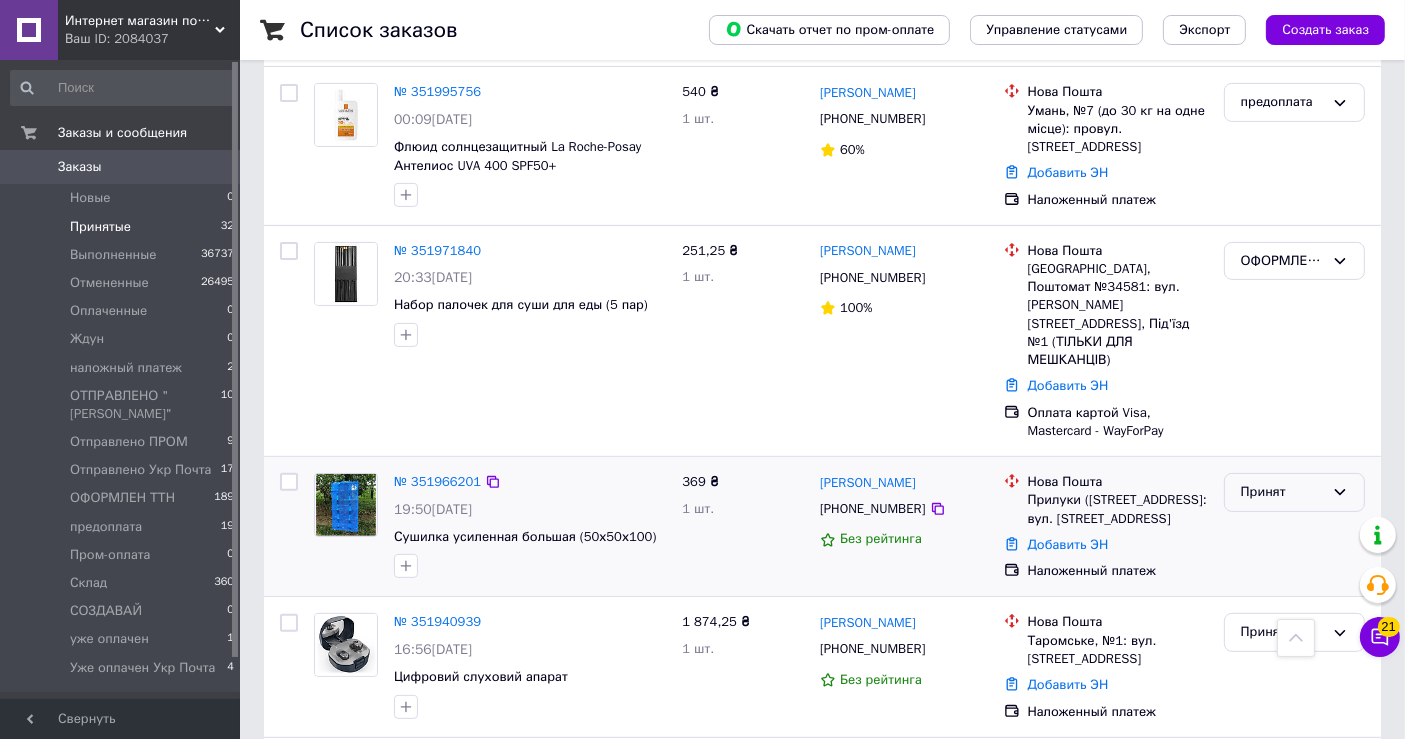 click on "Принят" at bounding box center (1294, 492) 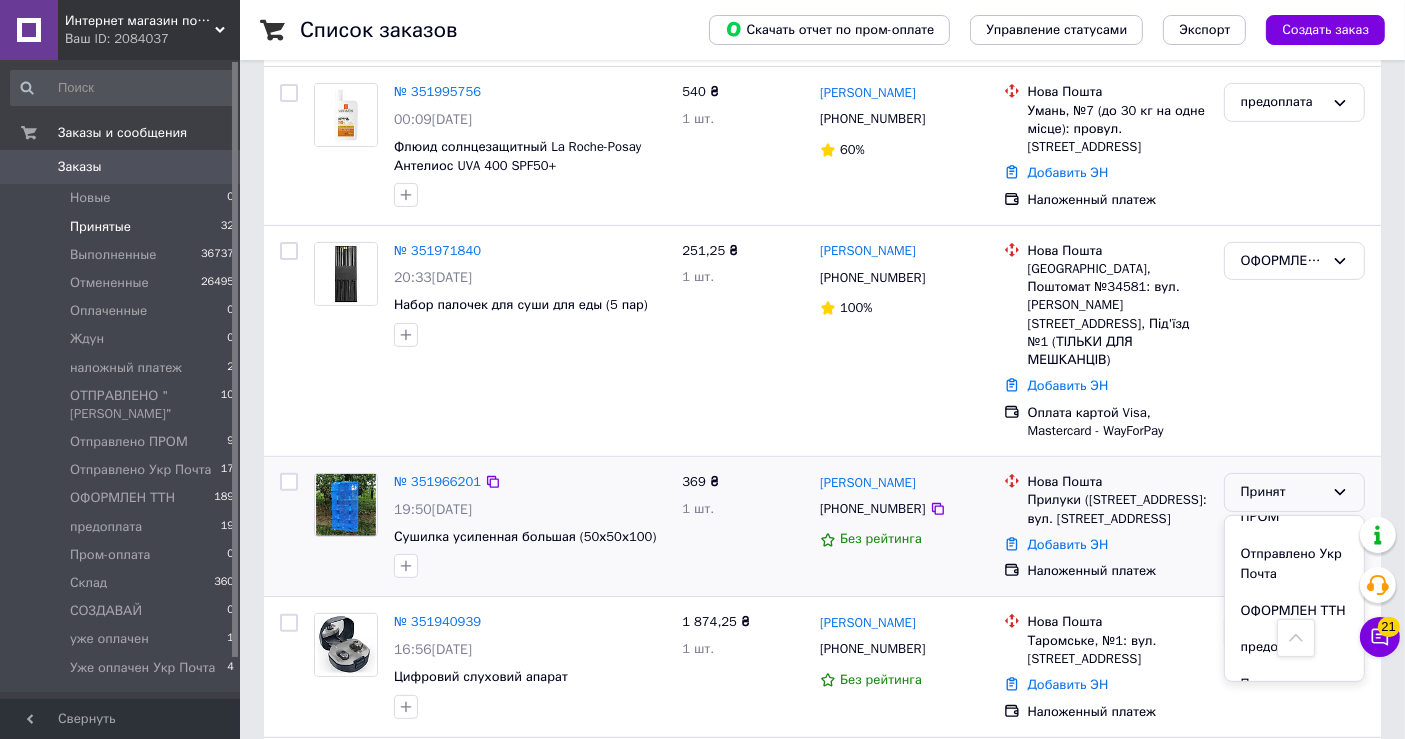 scroll, scrollTop: 333, scrollLeft: 0, axis: vertical 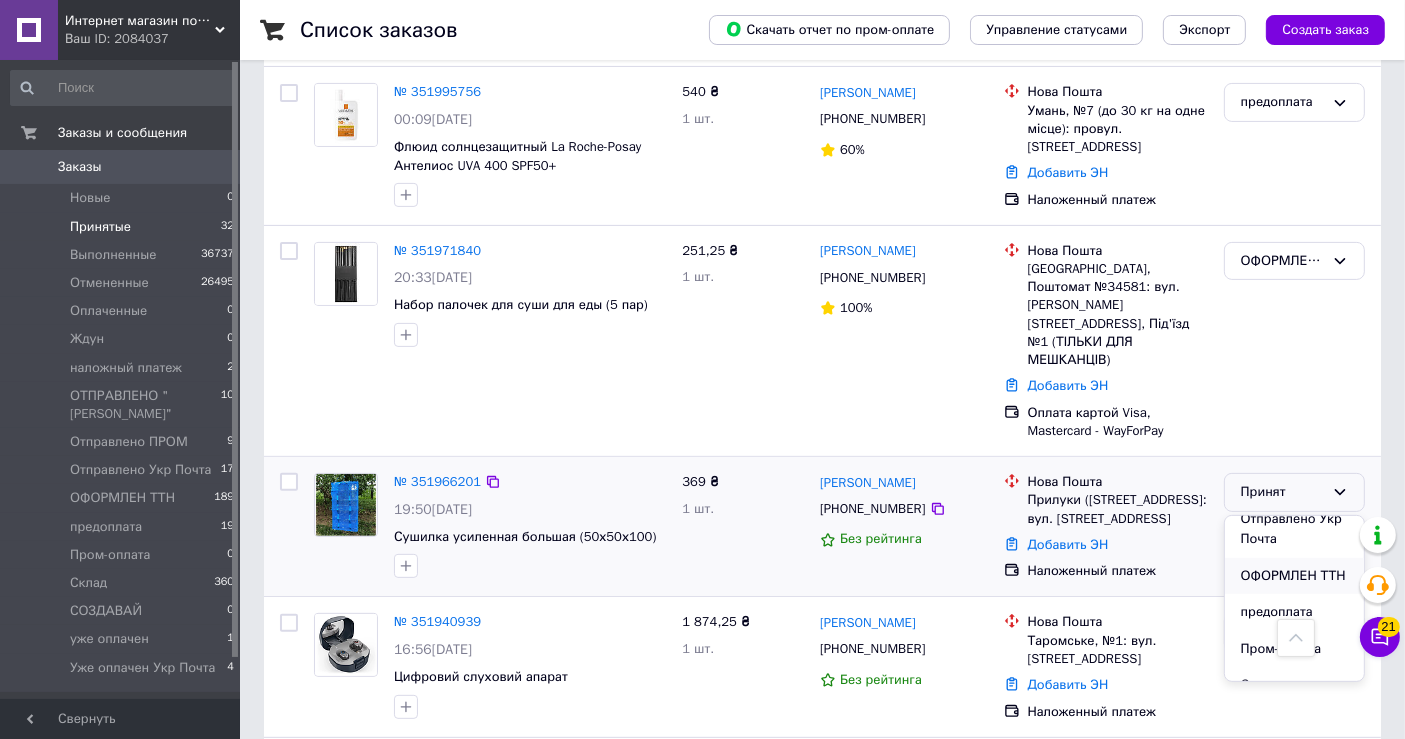 click on "ОФОРМЛЕН ТТН" at bounding box center [1294, 576] 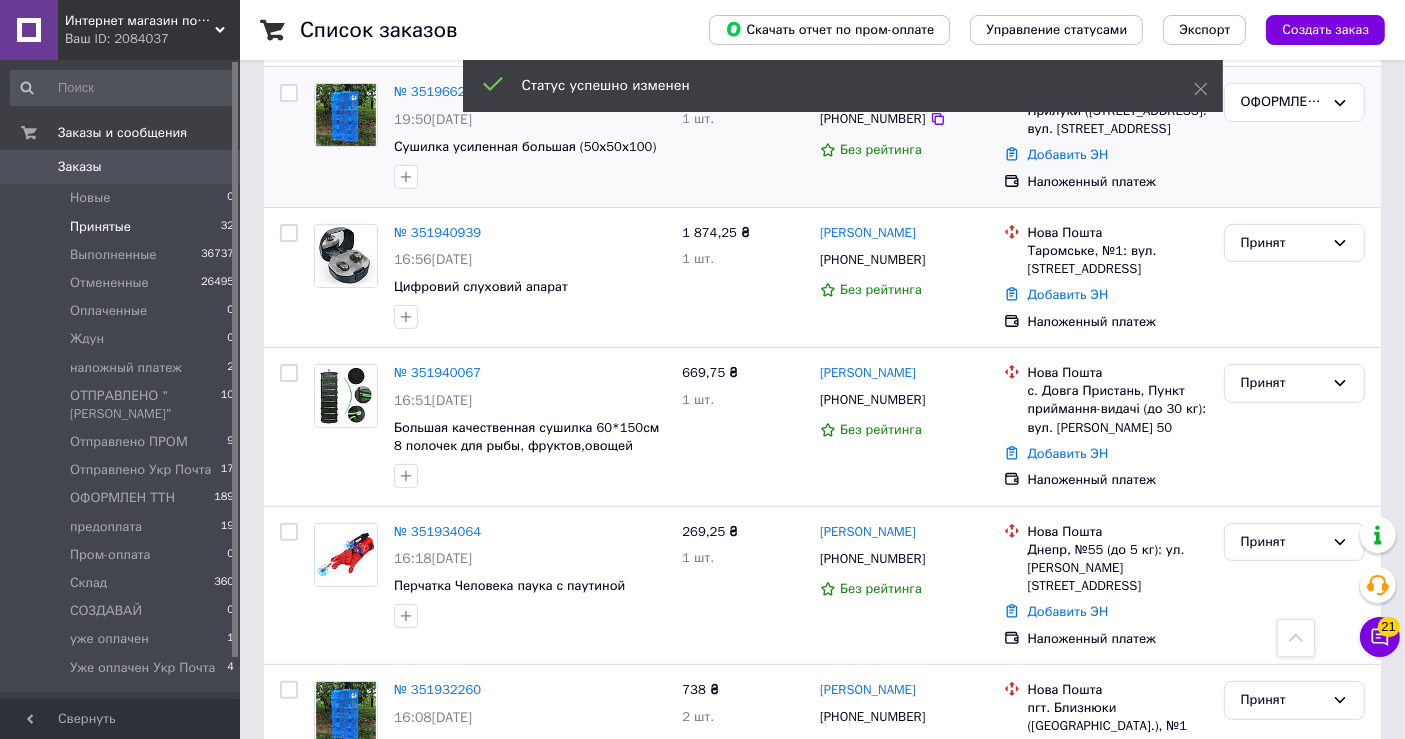 click on "Принят" at bounding box center [1294, 243] 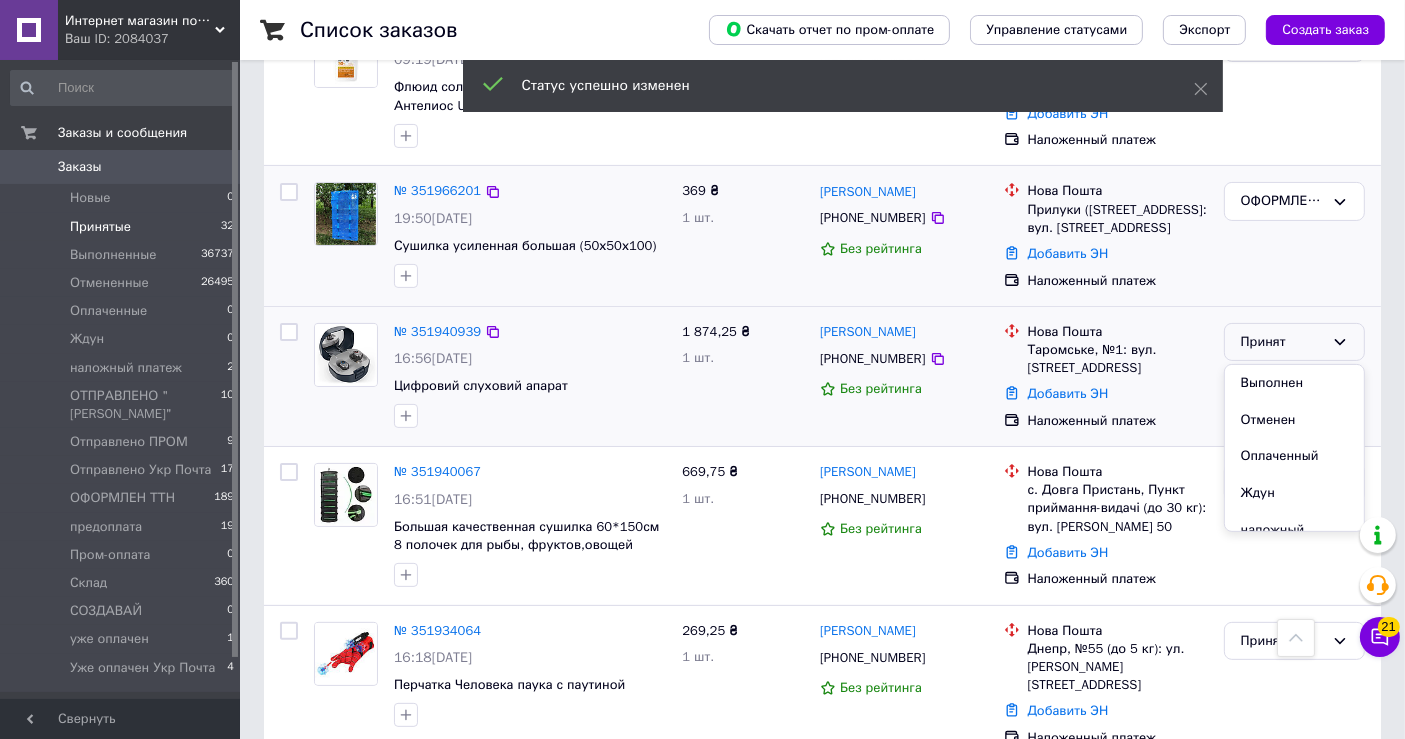 scroll, scrollTop: 333, scrollLeft: 0, axis: vertical 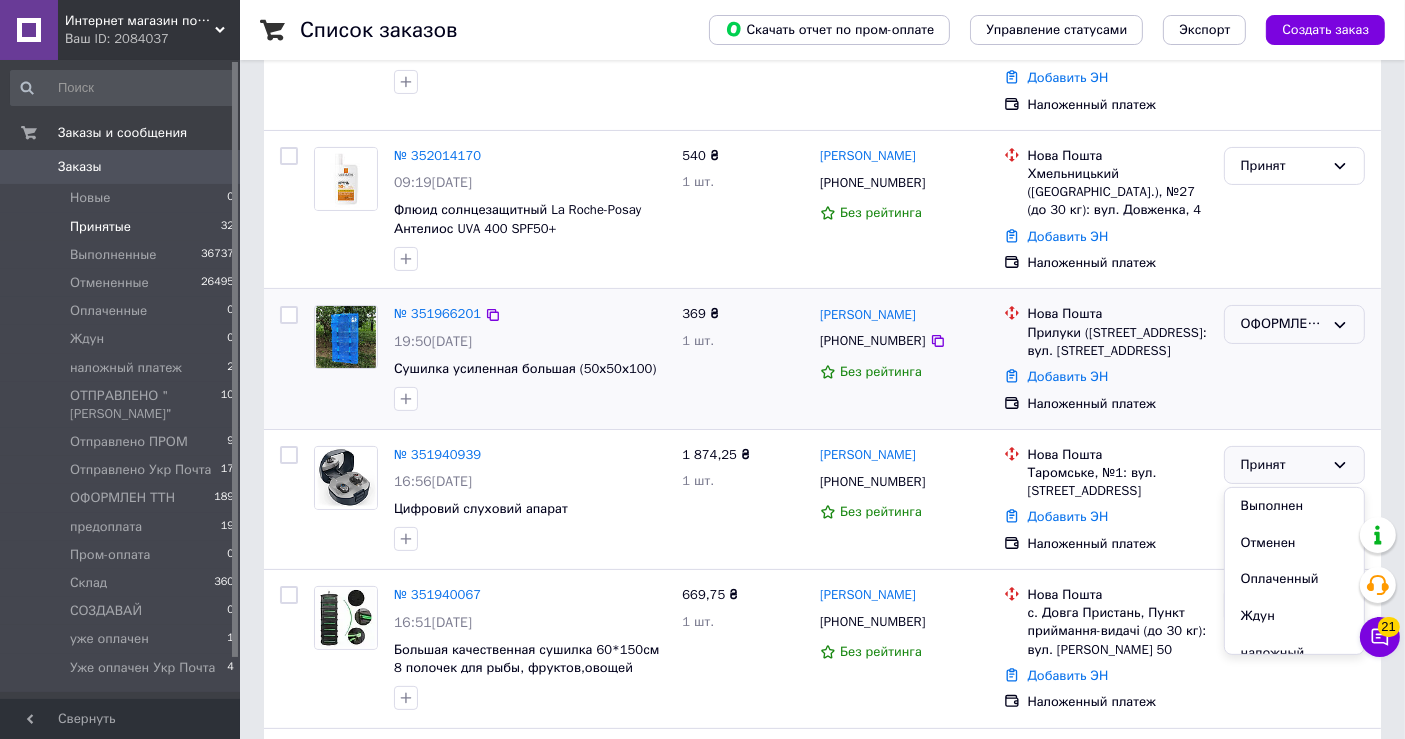 click on "ОФОРМЛЕН ТТН" at bounding box center [1282, 324] 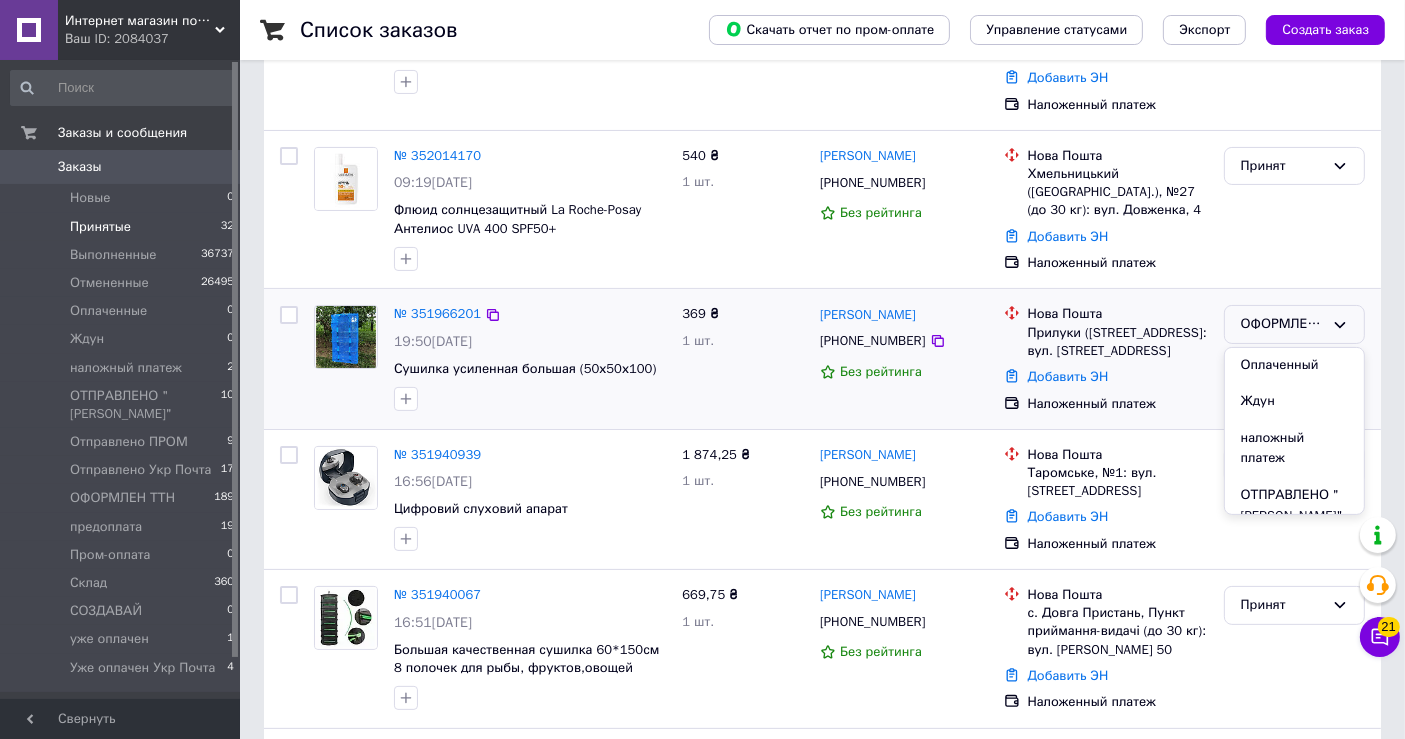 scroll, scrollTop: 222, scrollLeft: 0, axis: vertical 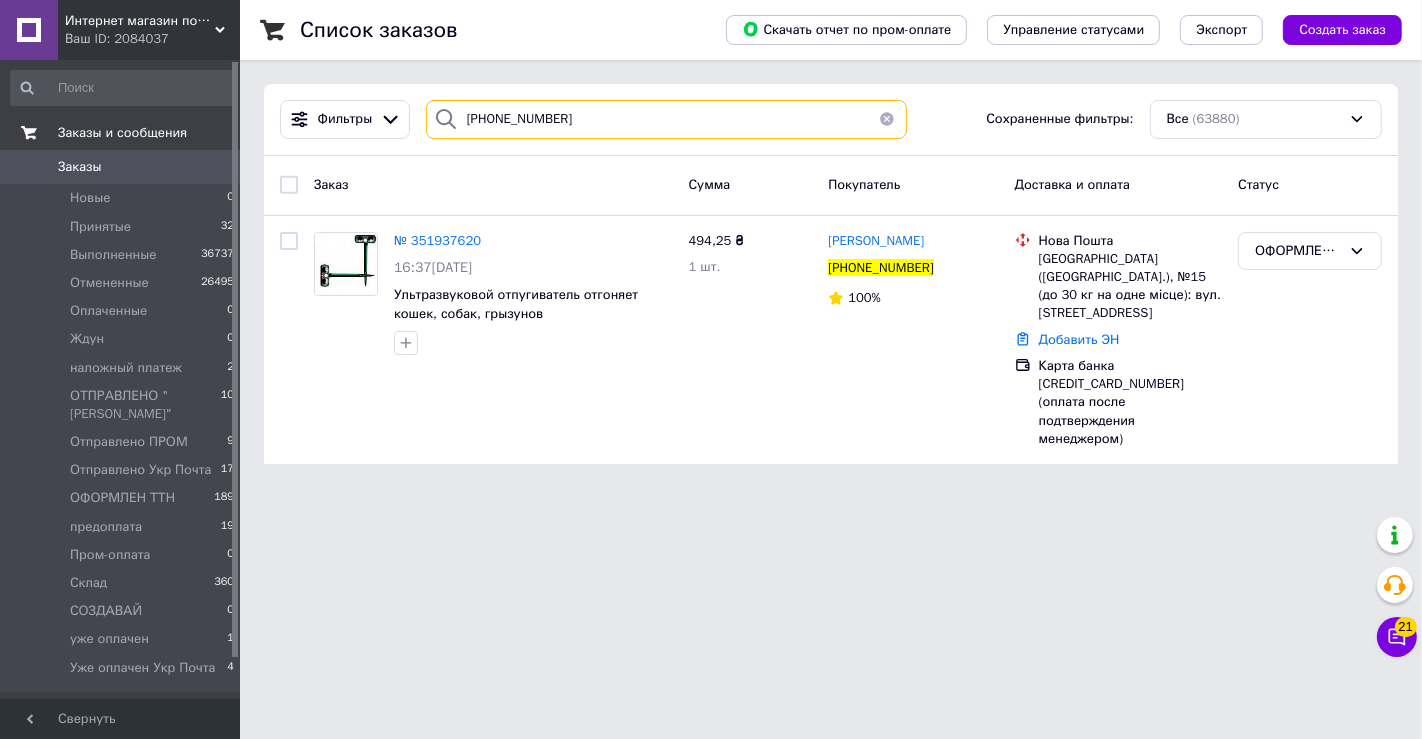 drag, startPoint x: 454, startPoint y: 120, endPoint x: 196, endPoint y: 120, distance: 258 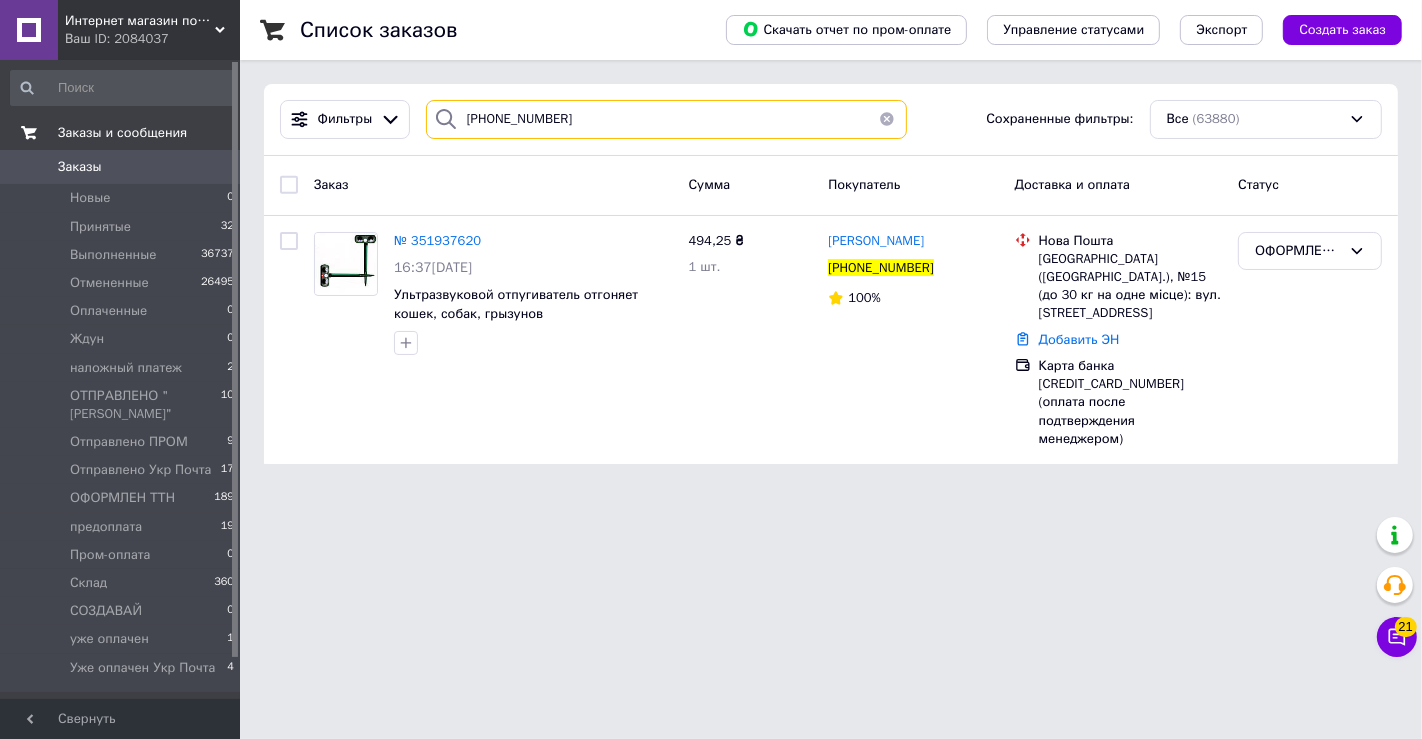 click on "Интернет магазин подарков и товаров для дома Ваш ID: 2084037 Сайт Интернет магазин подарков и товаров... Кабинет покупателя Проверить состояние системы Страница на портале Справка Выйти Заказы и сообщения Заказы 0 Новые 0 Принятые 32 Выполненные 36737 Отмененные 26495 Оплаченные 0 Ждун 0 наложный платеж 2 ОТПРАВЛЕНО "Justin" 10 Отправлено ПРОМ 9 Отправлено Укр Почта 17 ОФОРМЛЕН ТТН 189 предоплата 19 Пром-оплата  0 Склад 360 СОЗДАВАЙ 0 уже оплачен 1 Уже оплачен Укр Почта 4 Сообщения 0 Клиенты Свернуть
Список заказов   Скачать отчет по пром-оплате Экспорт Фильтры" at bounding box center (711, 244) 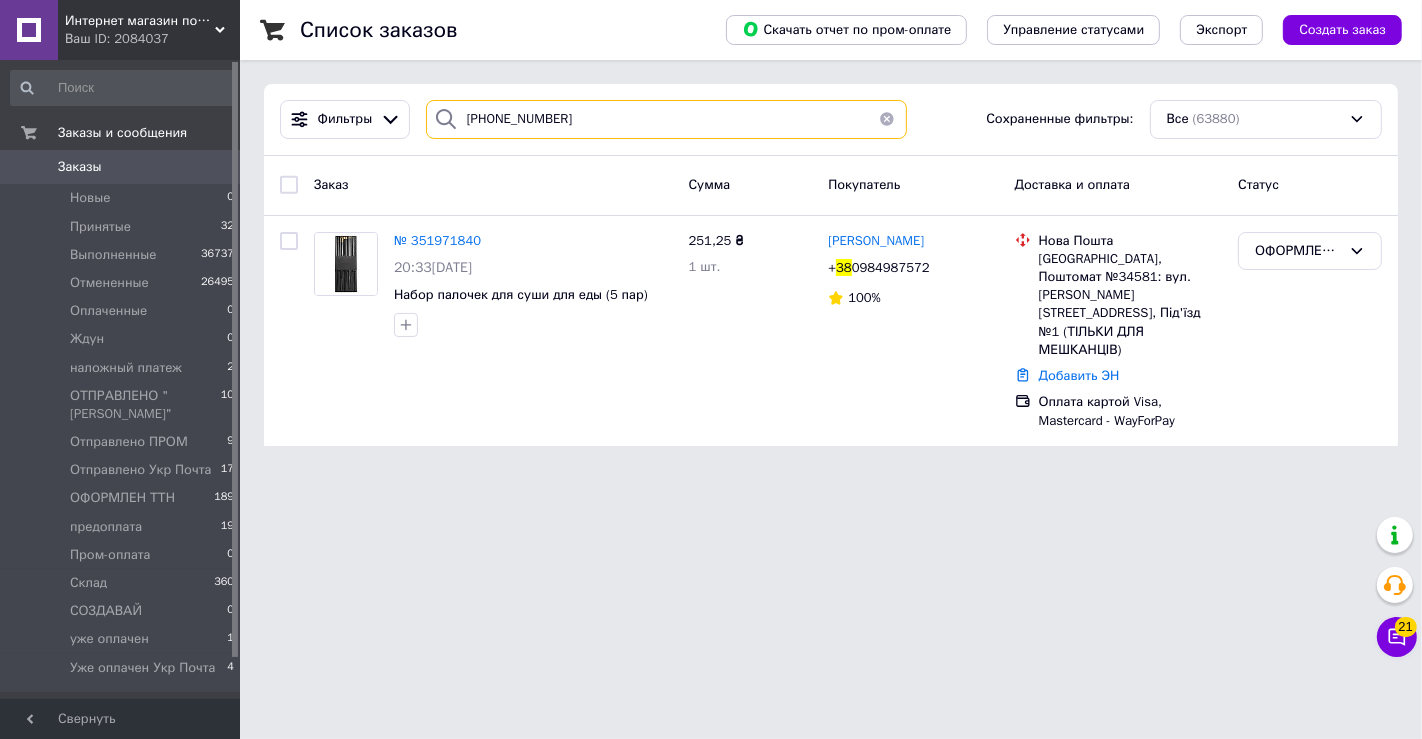 type on "[PHONE_NUMBER]" 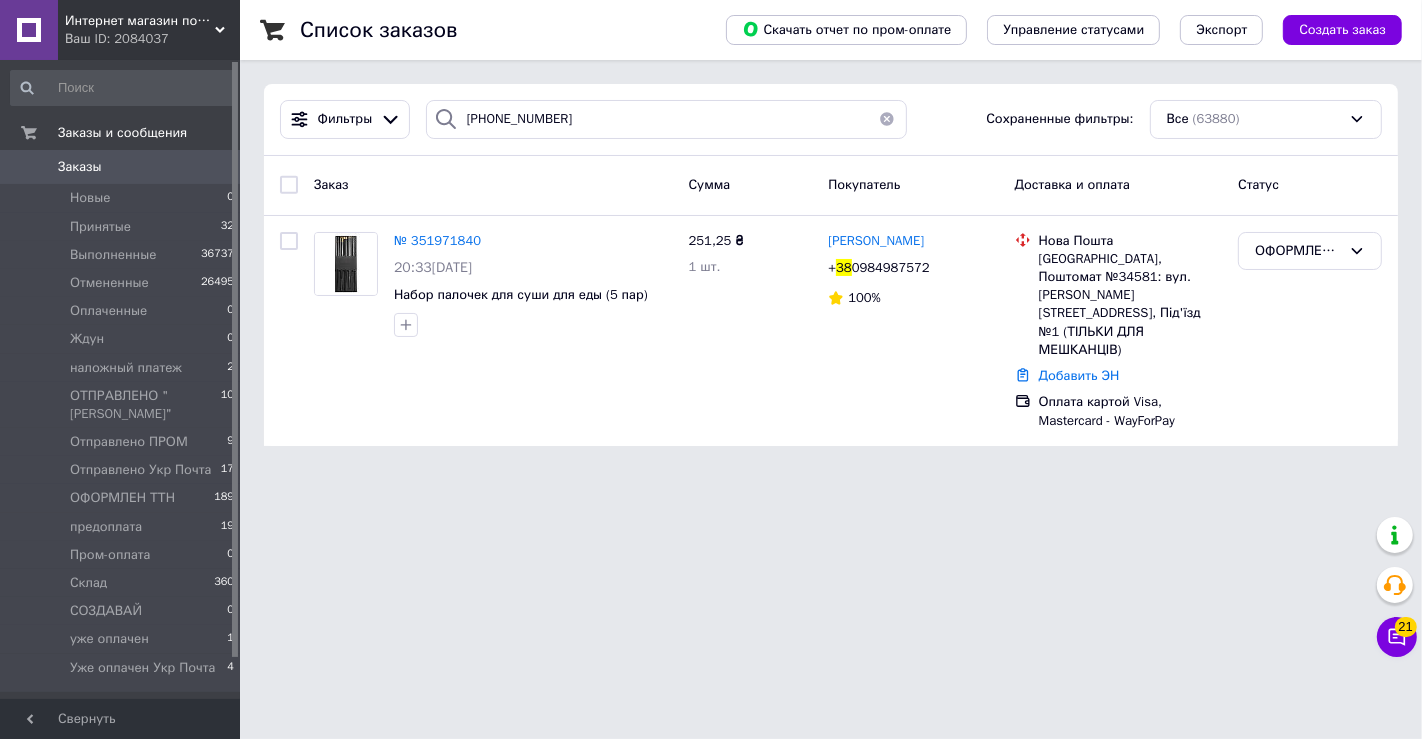 click on "ОФОРМЛЕН ТТН" at bounding box center (1298, 251) 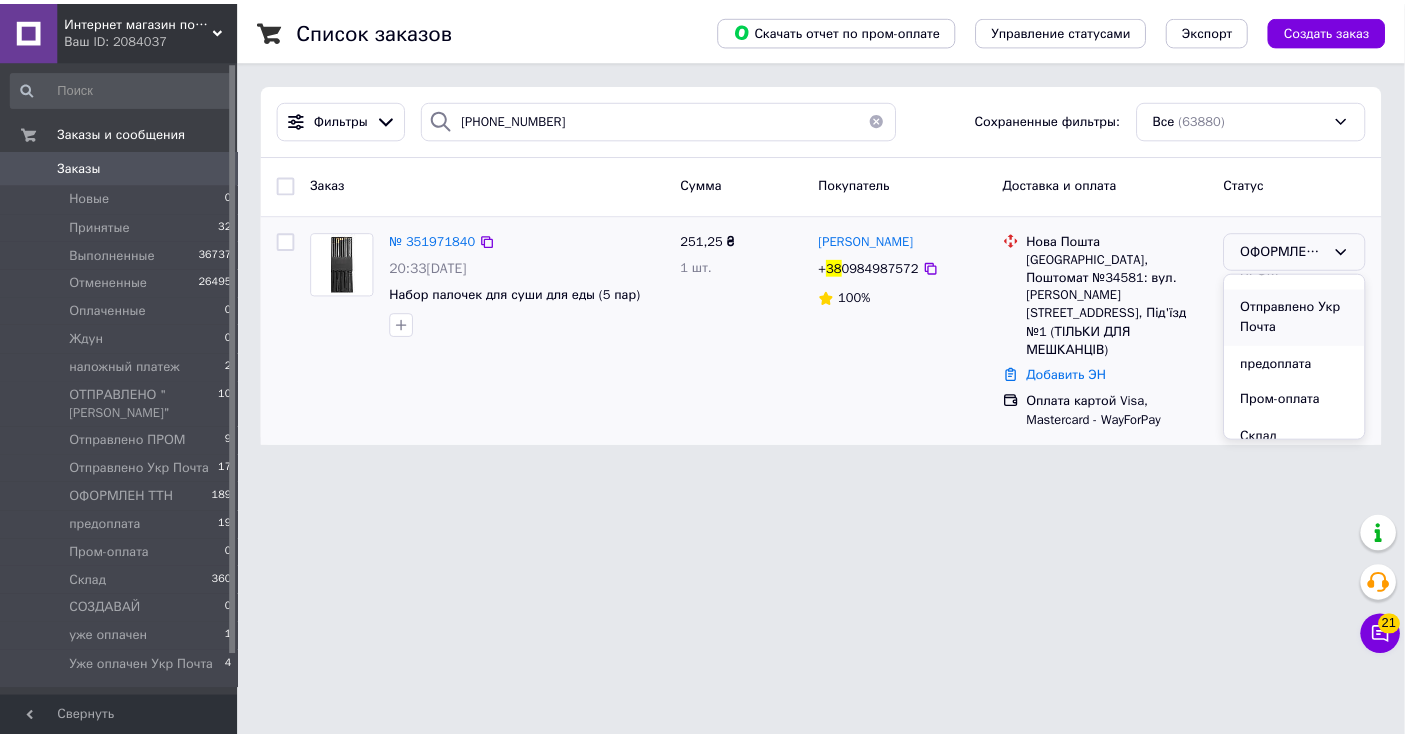 scroll, scrollTop: 374, scrollLeft: 0, axis: vertical 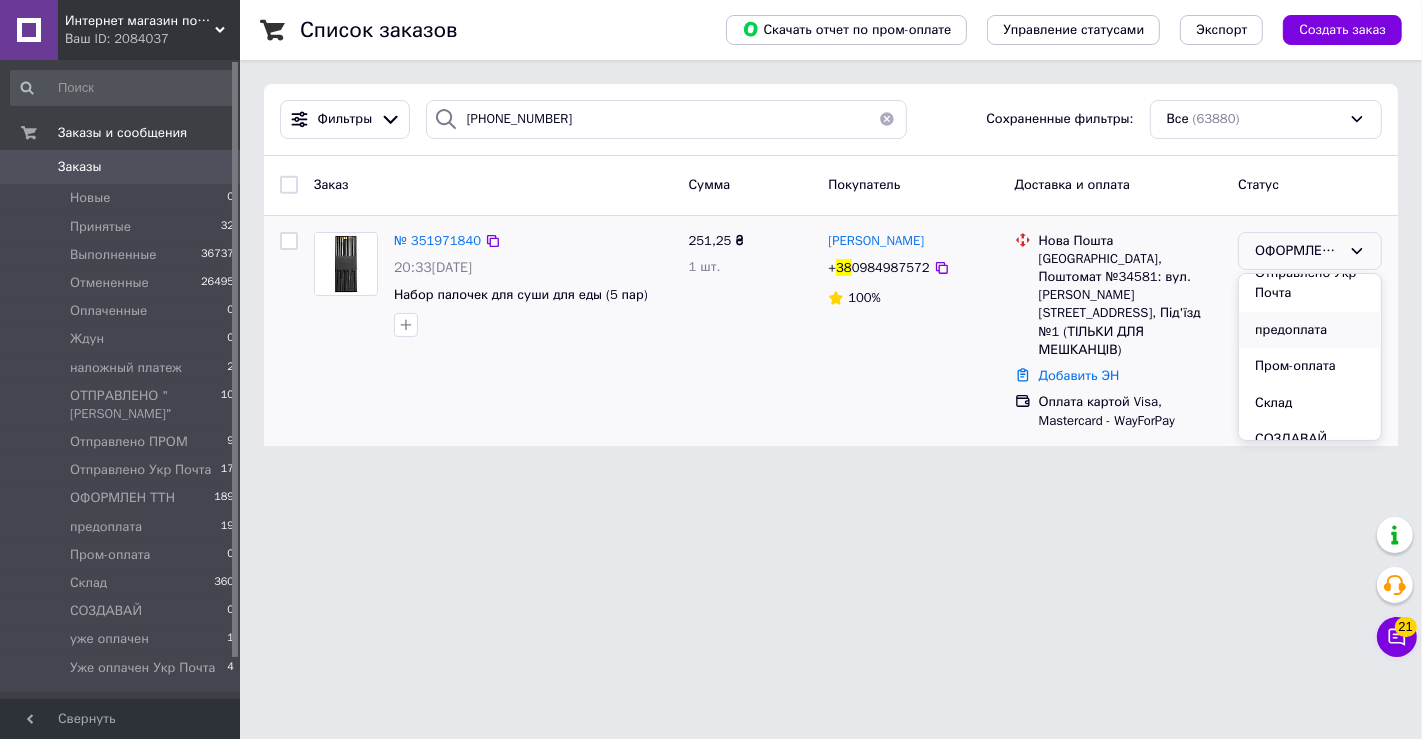 click on "предоплата" at bounding box center [1310, 330] 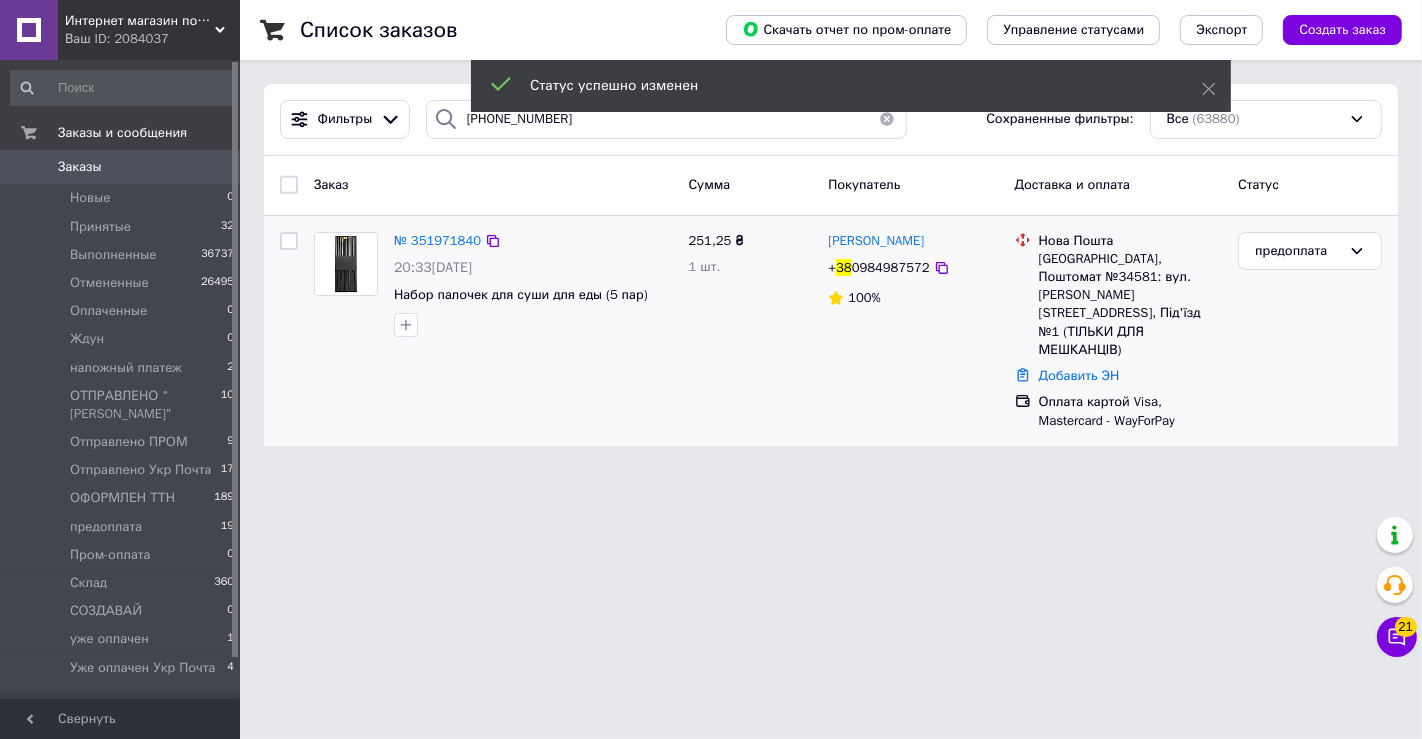 click on "Заказы" at bounding box center [121, 167] 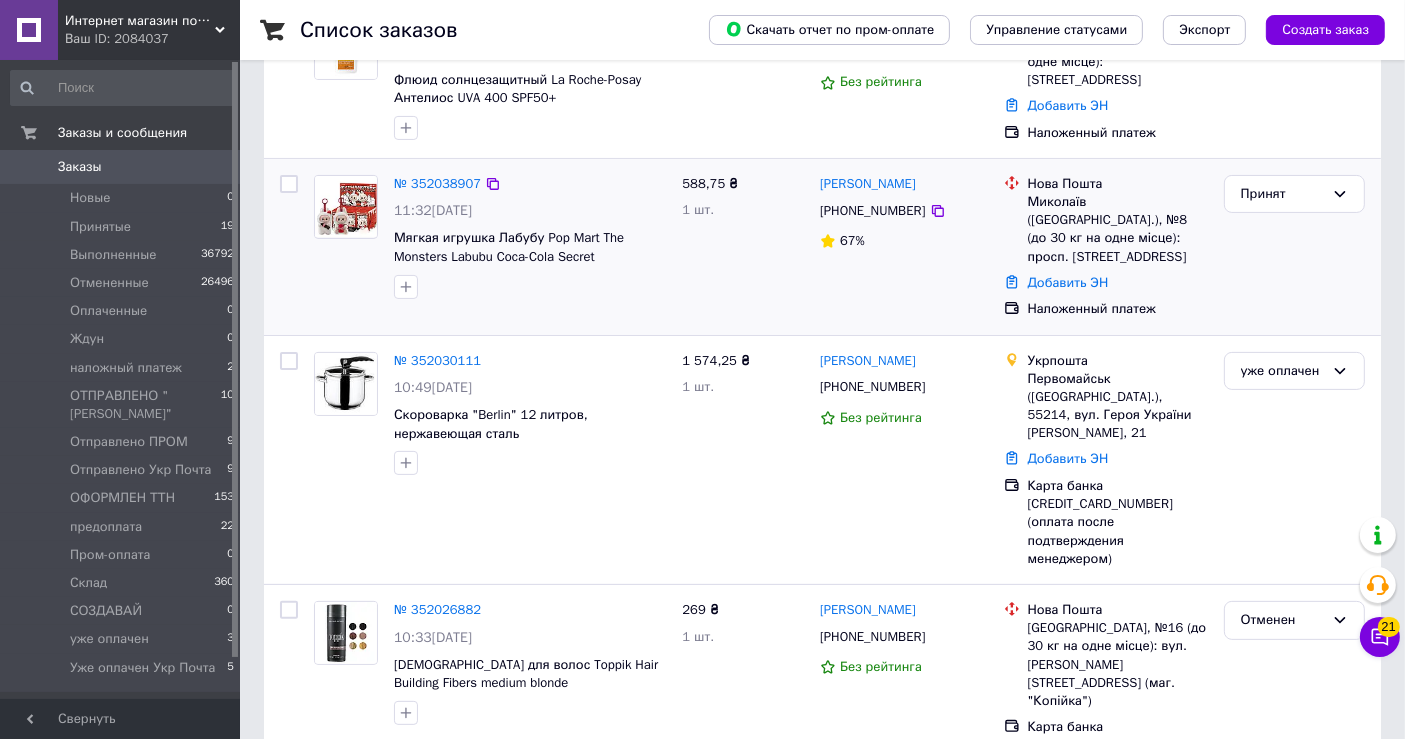 scroll, scrollTop: 555, scrollLeft: 0, axis: vertical 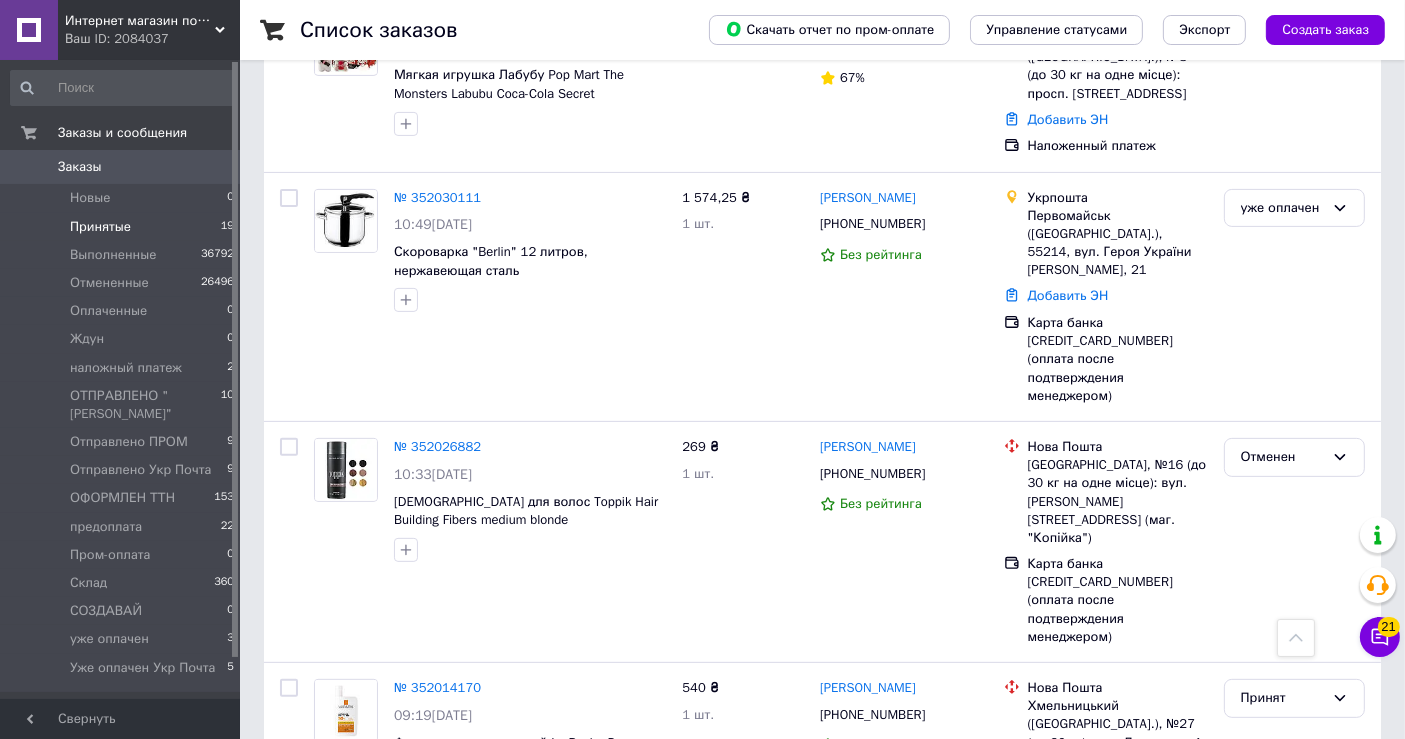 click on "Принятые 19" at bounding box center (123, 227) 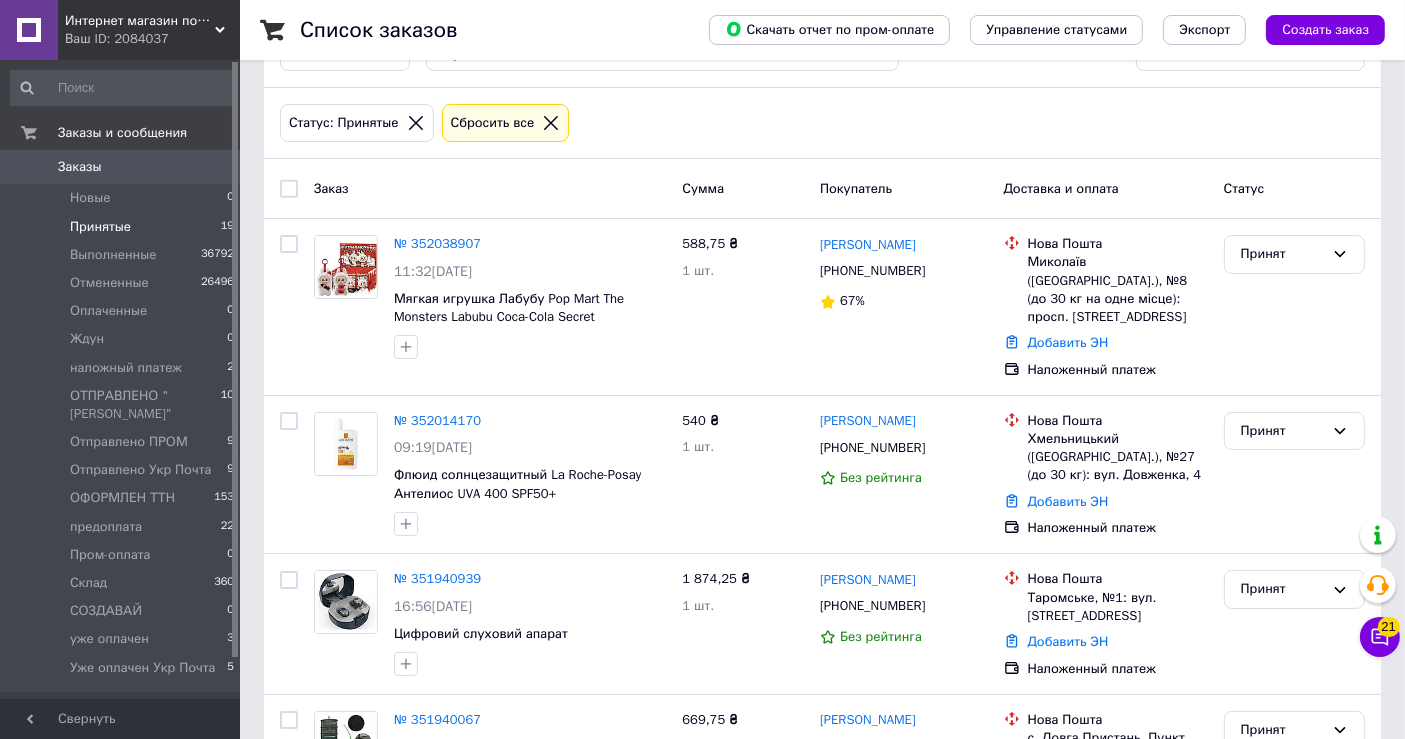 scroll, scrollTop: 333, scrollLeft: 0, axis: vertical 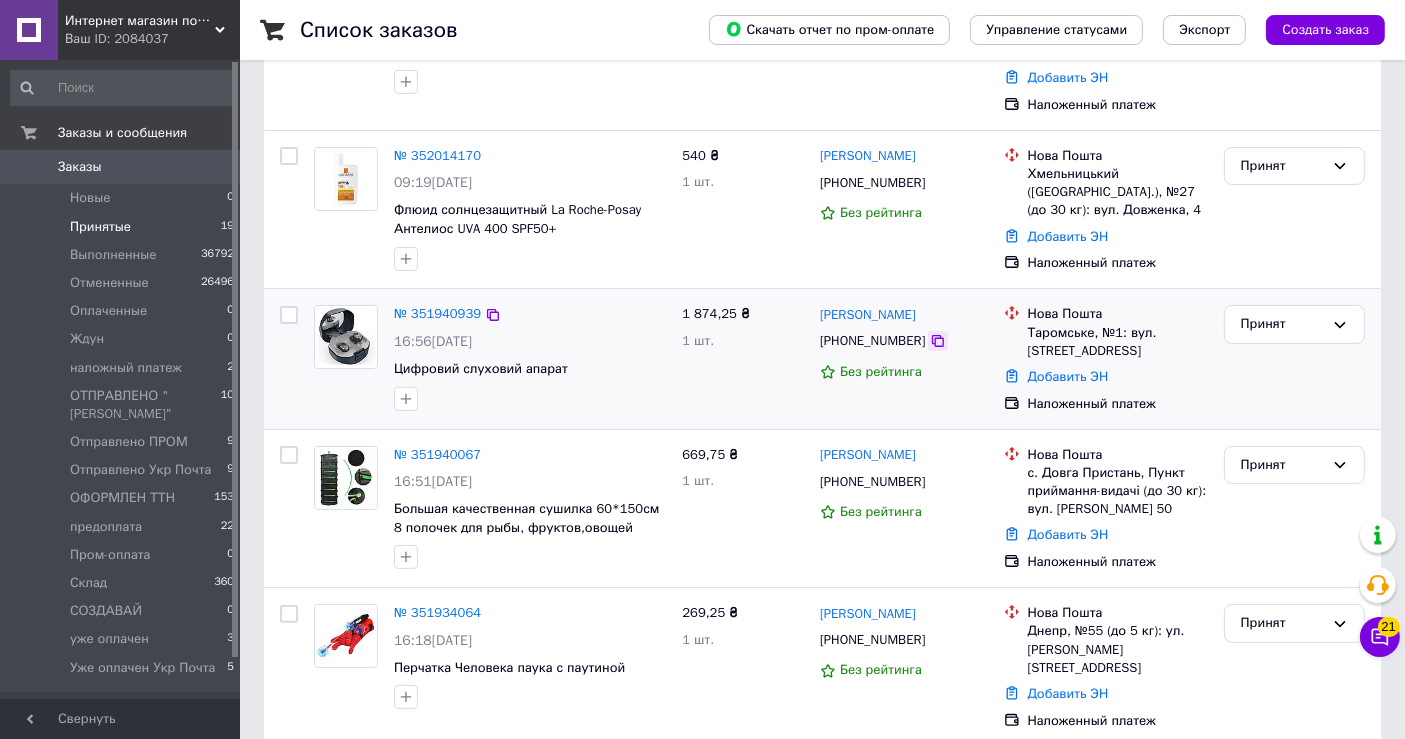 click 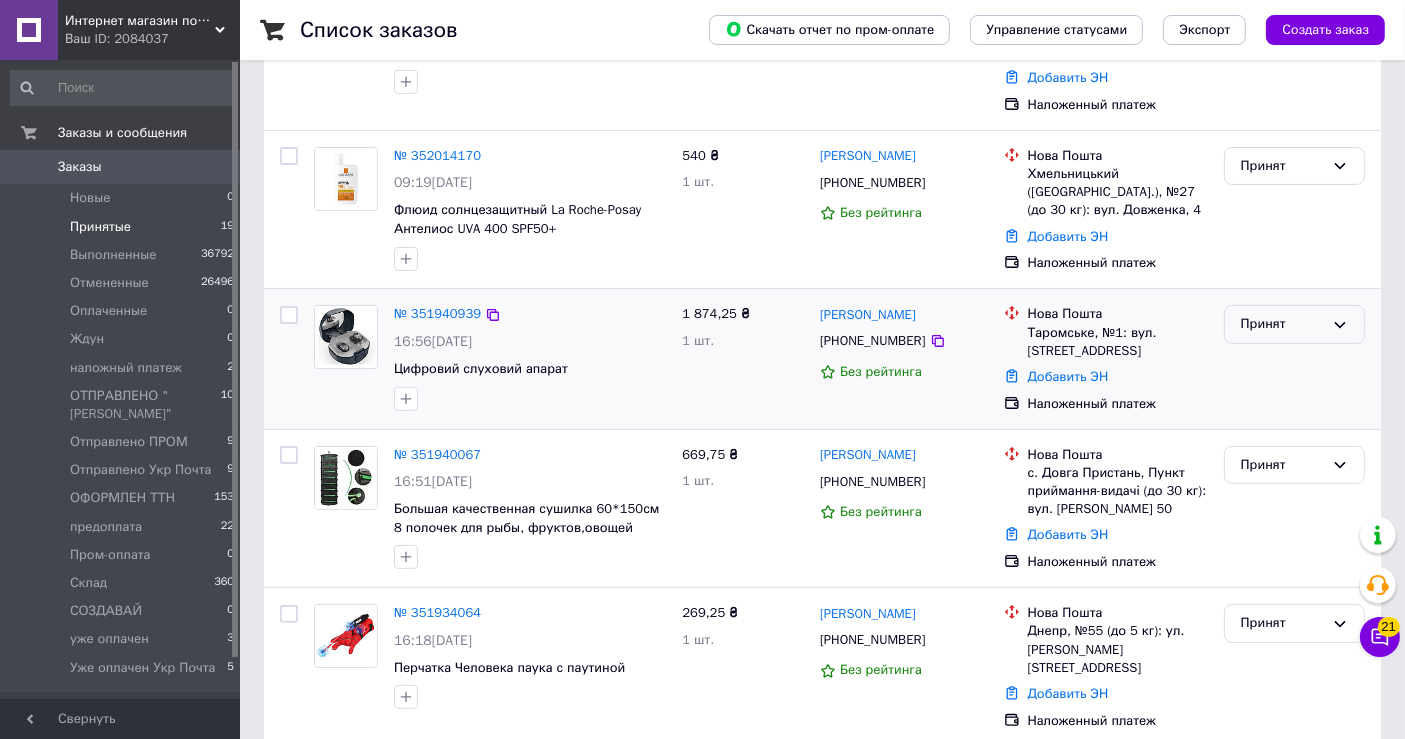 click on "Принят" at bounding box center (1282, 324) 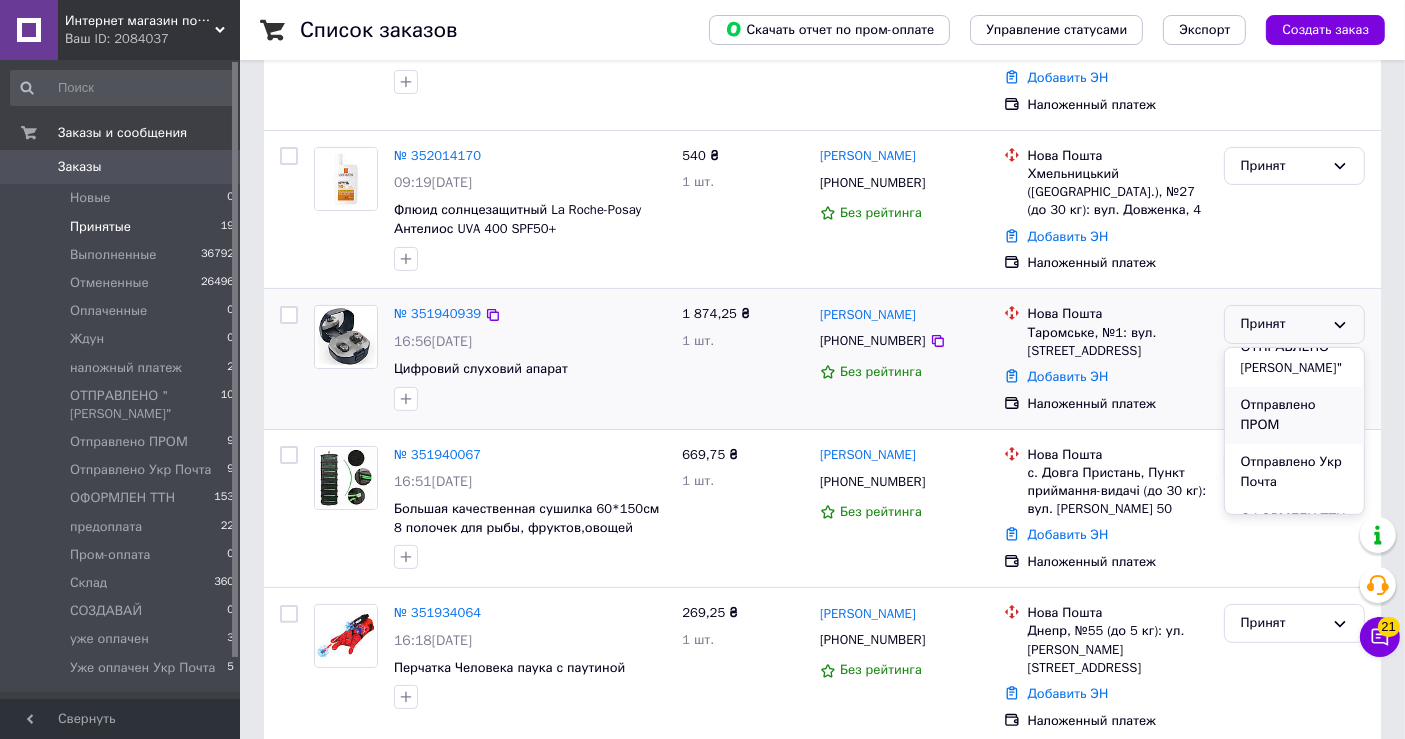scroll, scrollTop: 333, scrollLeft: 0, axis: vertical 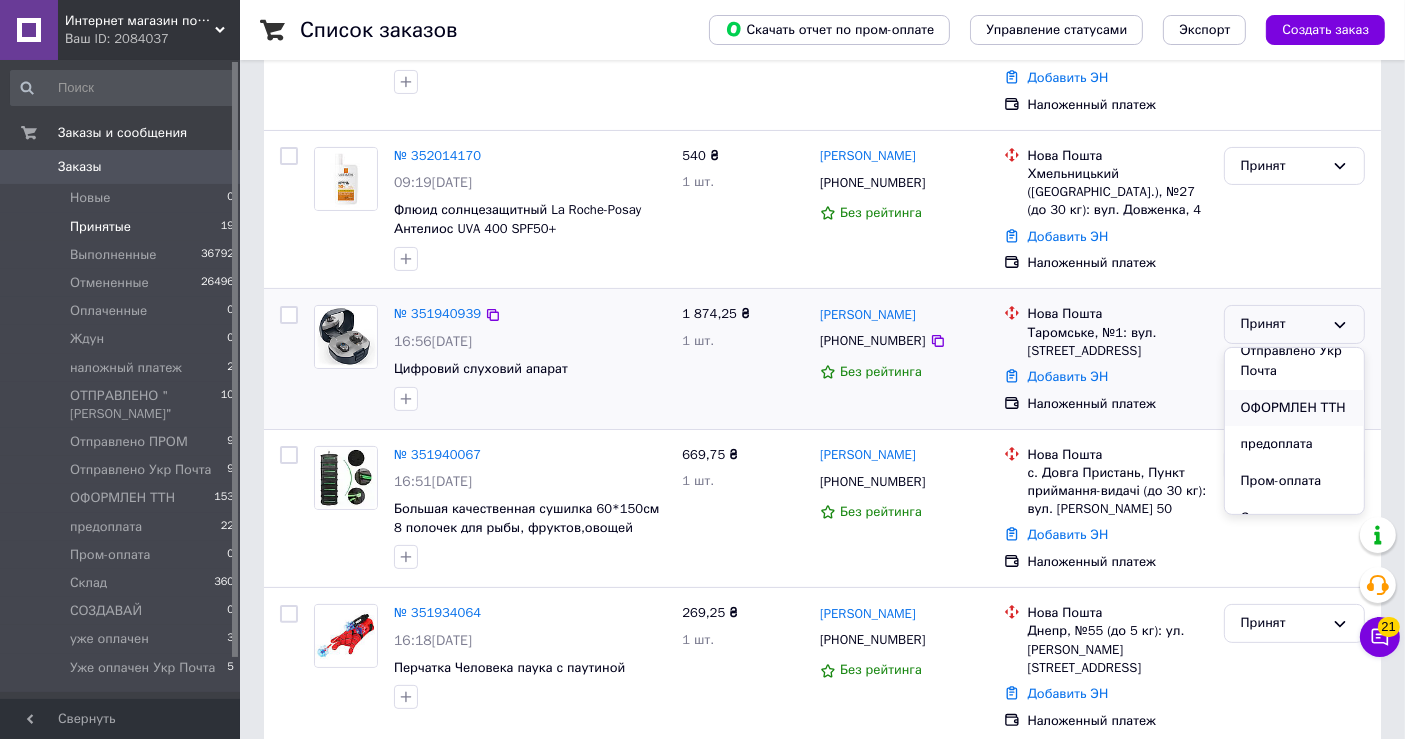 click on "ОФОРМЛЕН ТТН" at bounding box center [1294, 408] 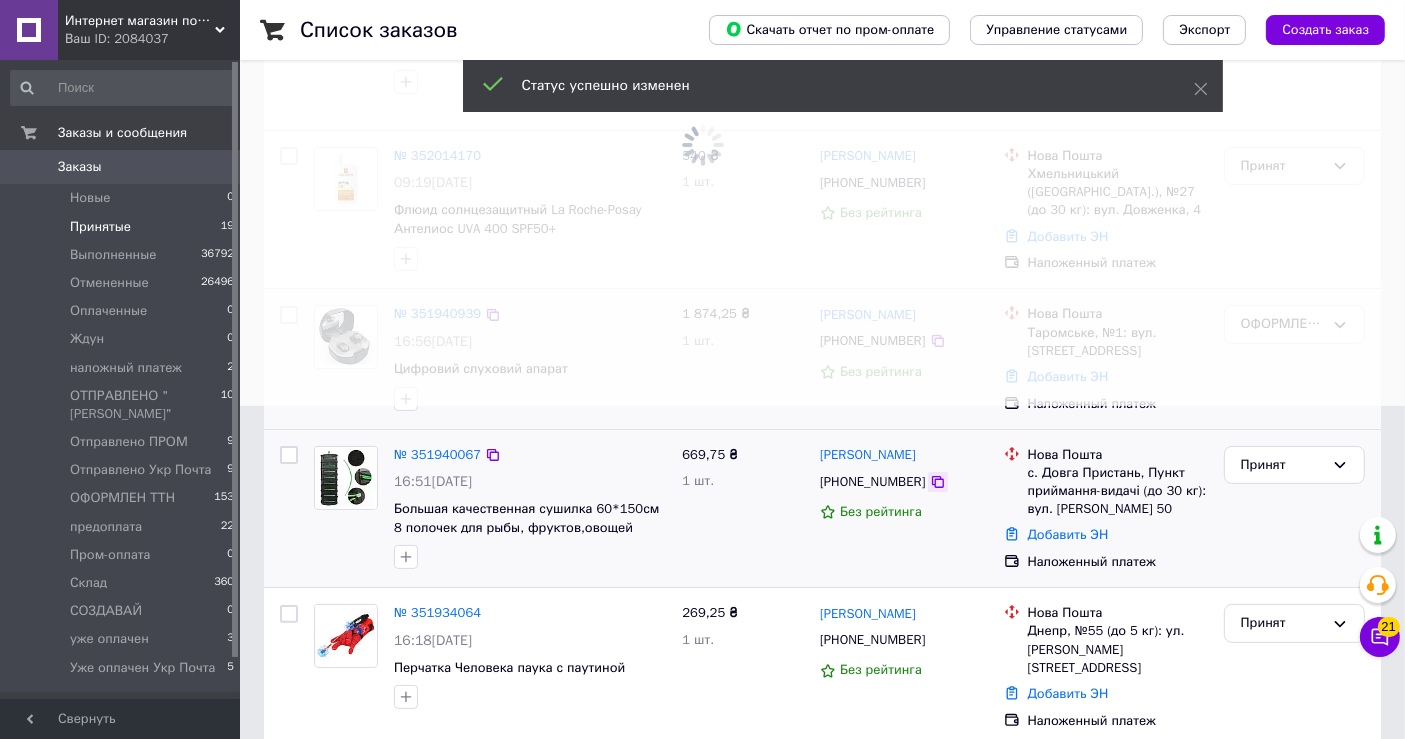 click 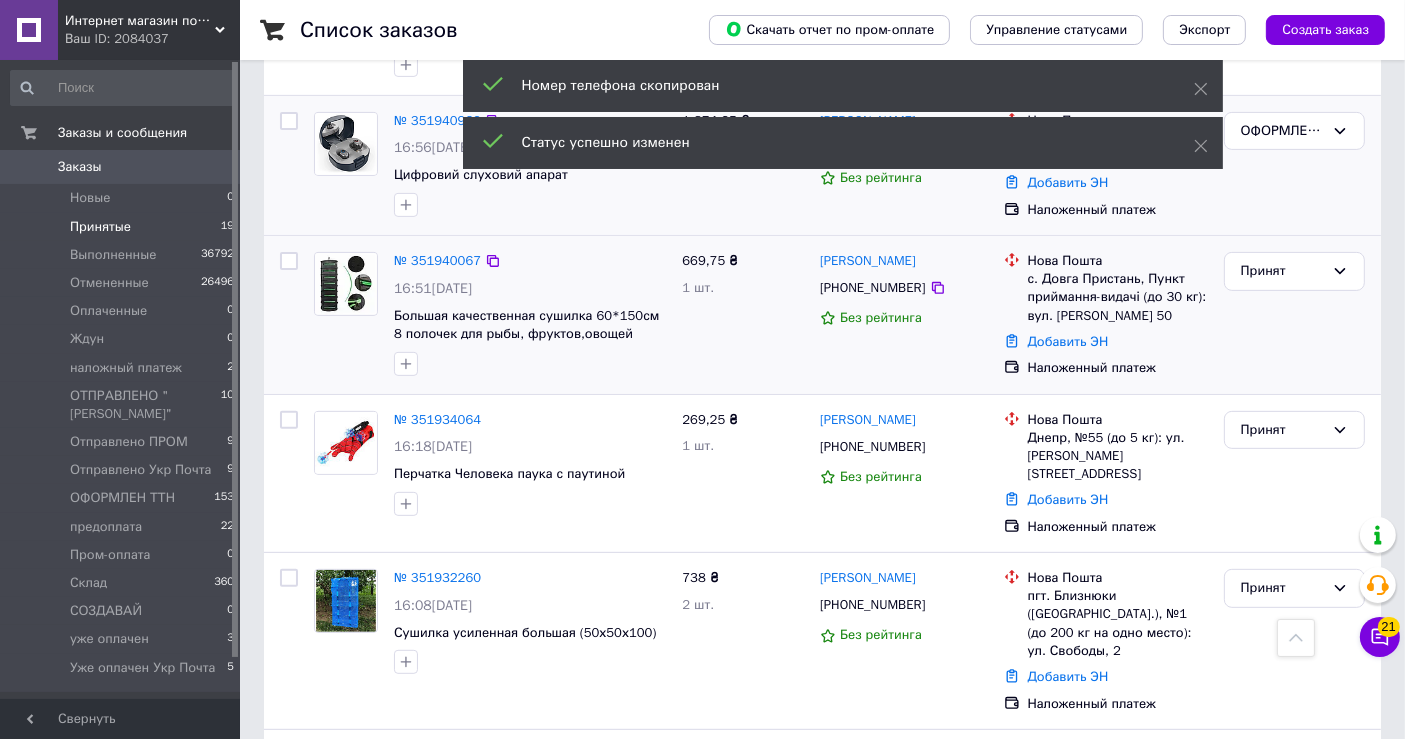 scroll, scrollTop: 777, scrollLeft: 0, axis: vertical 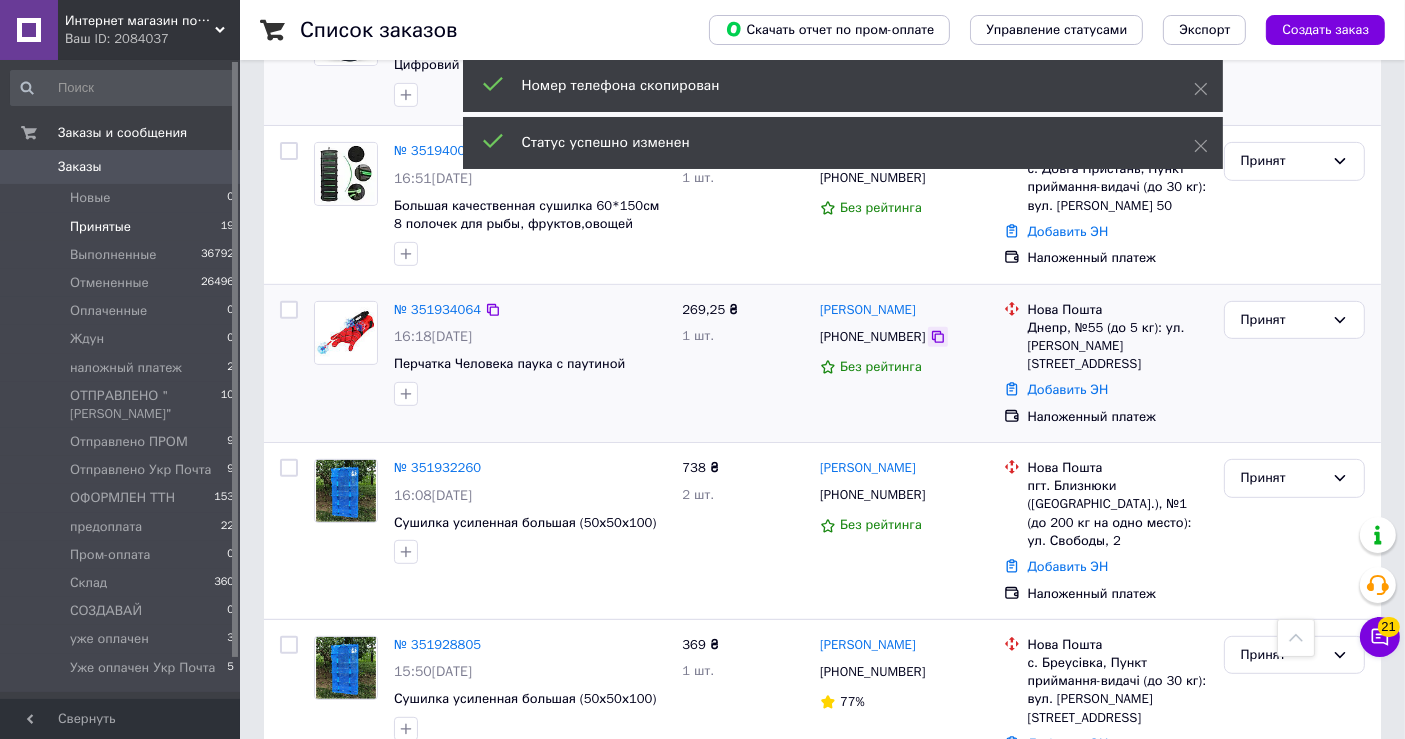 click 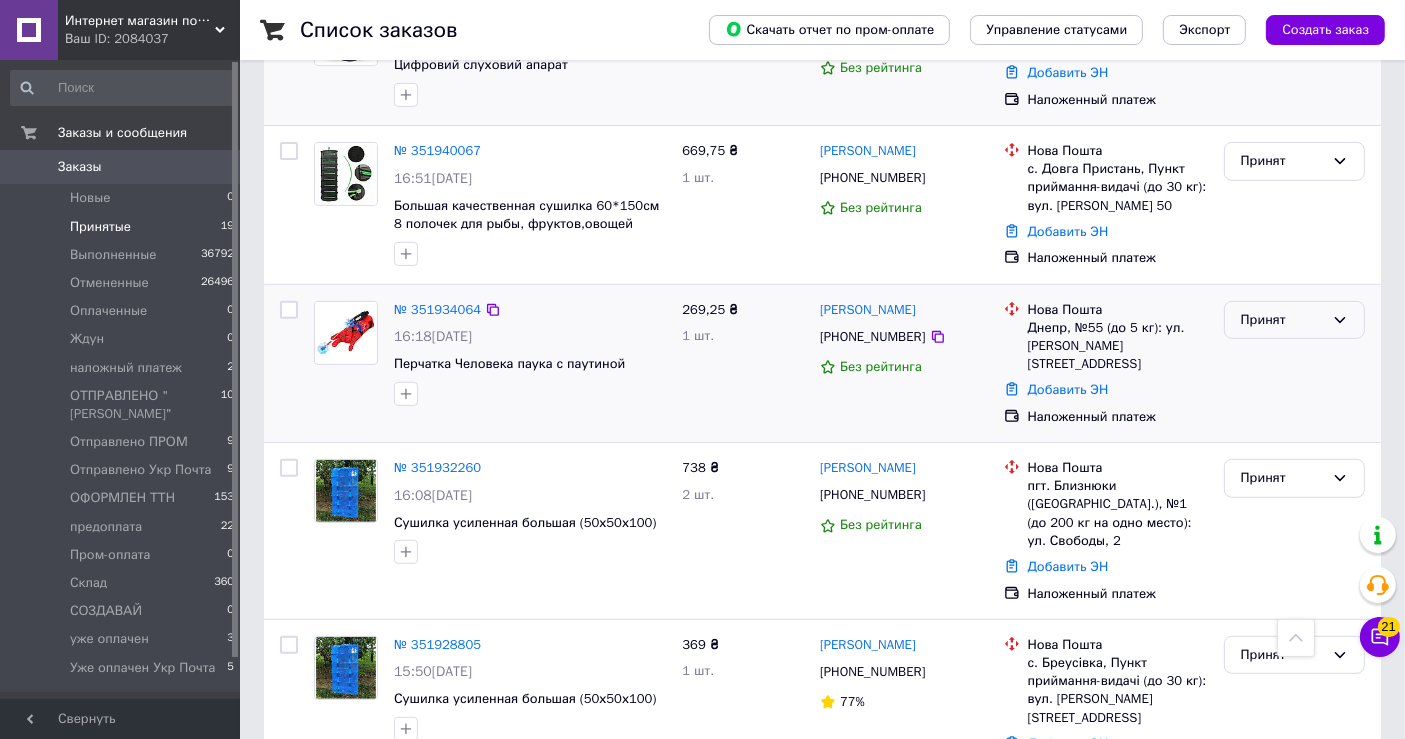 click on "Принят" at bounding box center [1282, 320] 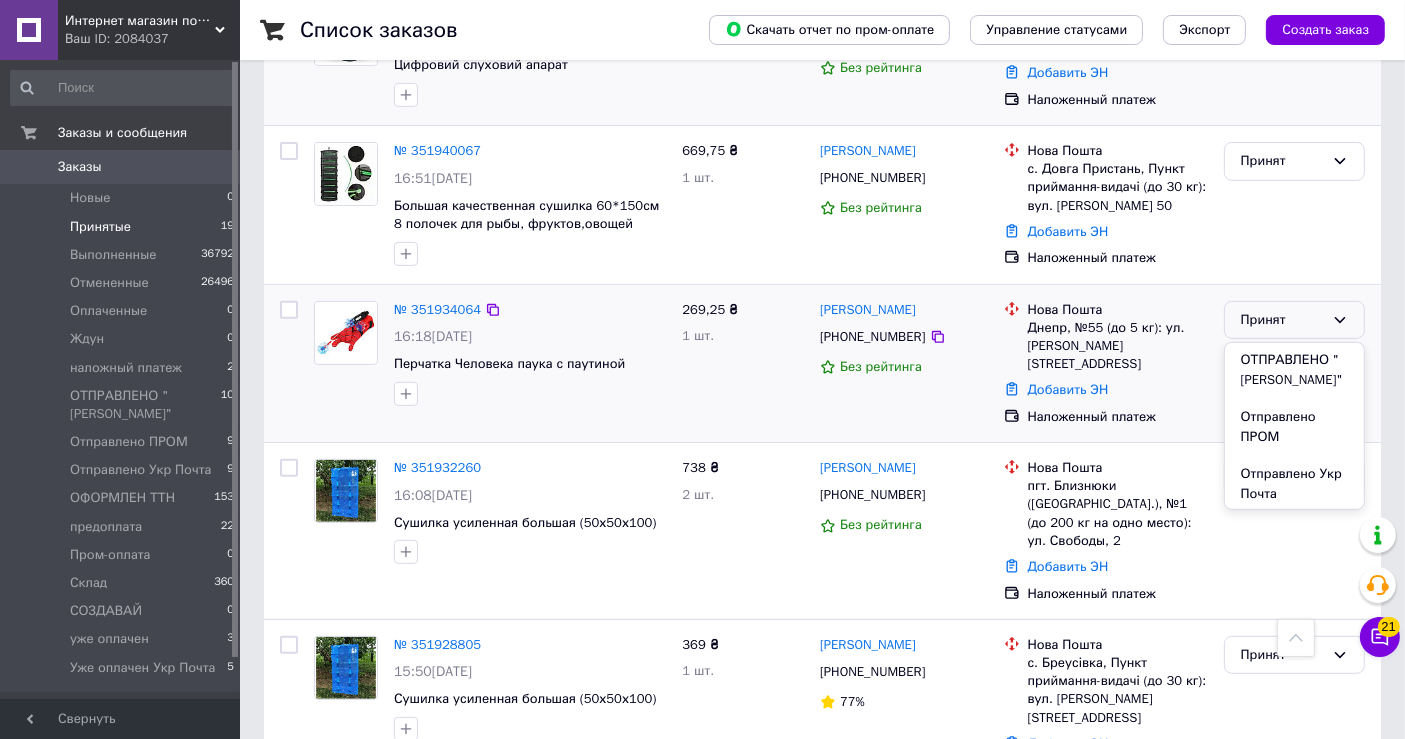 scroll, scrollTop: 333, scrollLeft: 0, axis: vertical 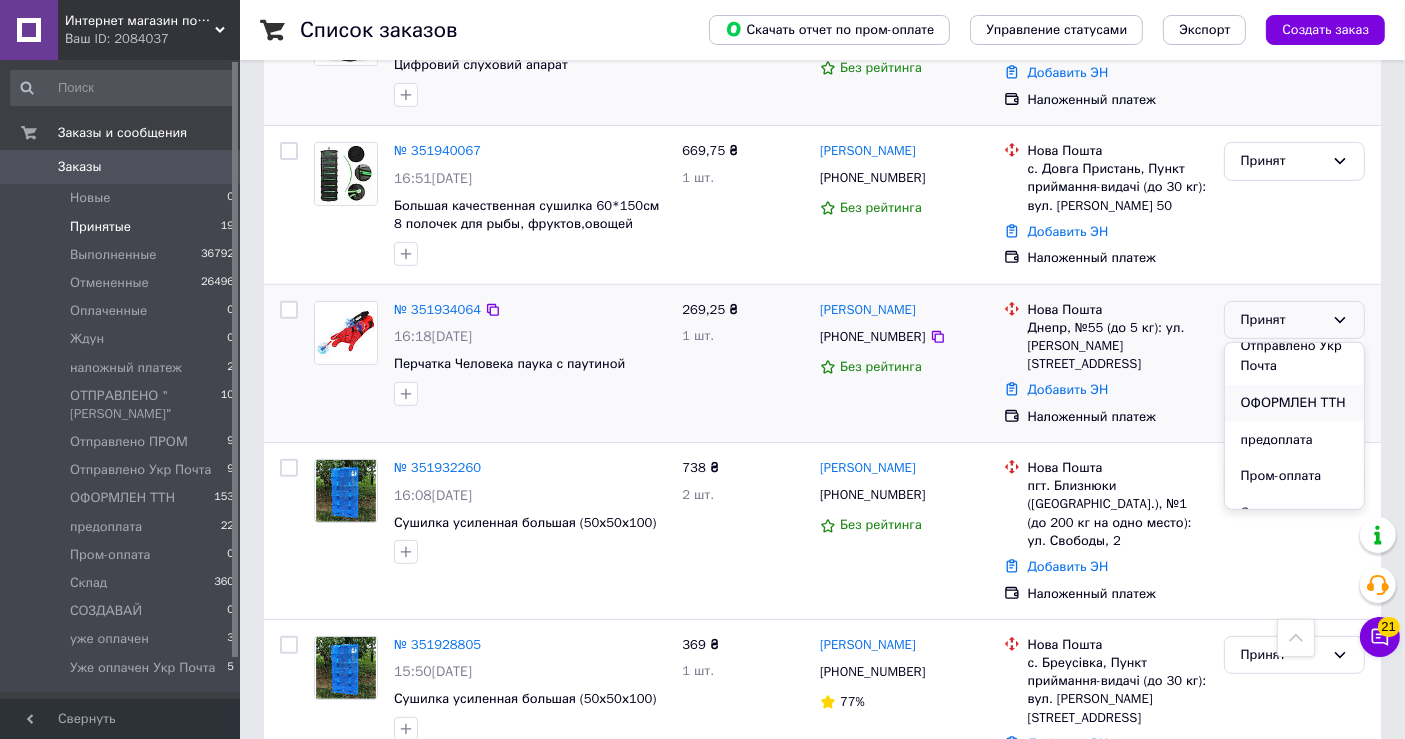 click on "ОФОРМЛЕН ТТН" at bounding box center [1294, 403] 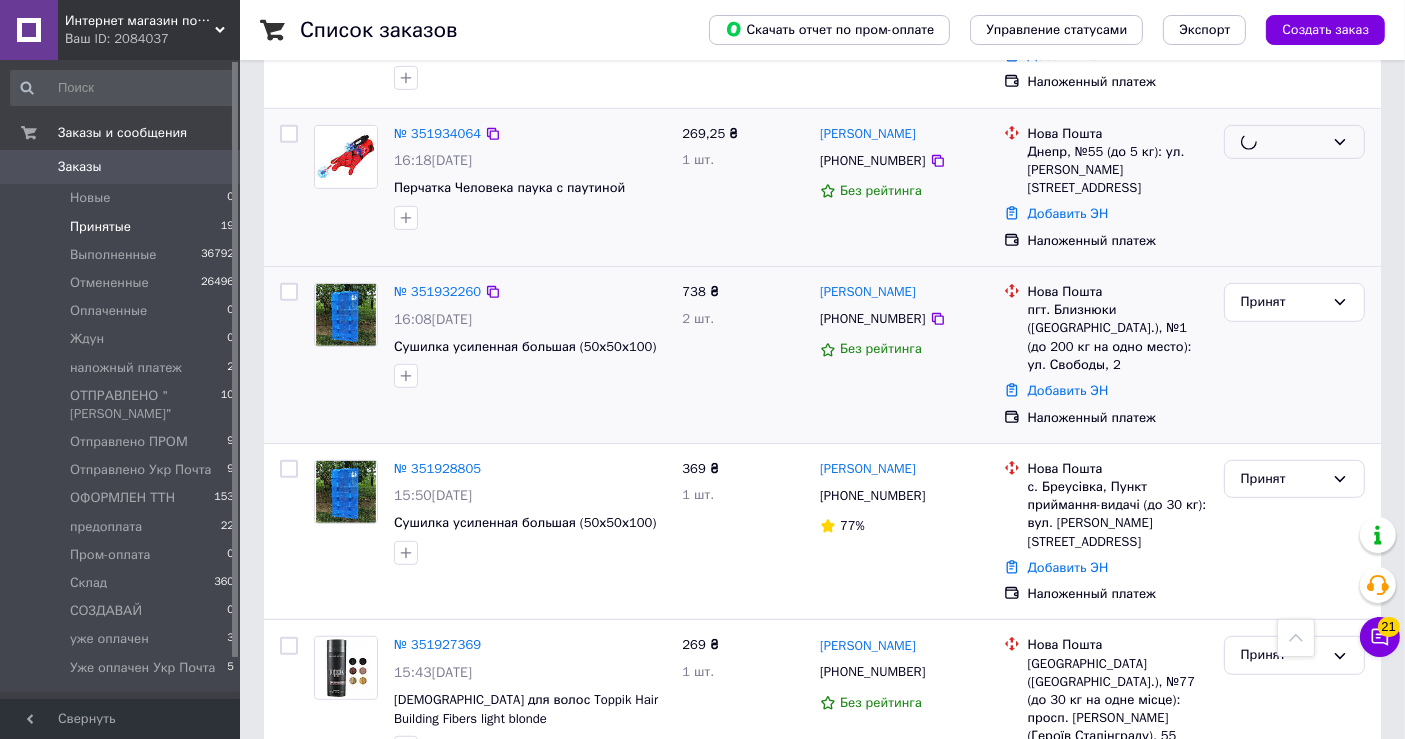 scroll, scrollTop: 1000, scrollLeft: 0, axis: vertical 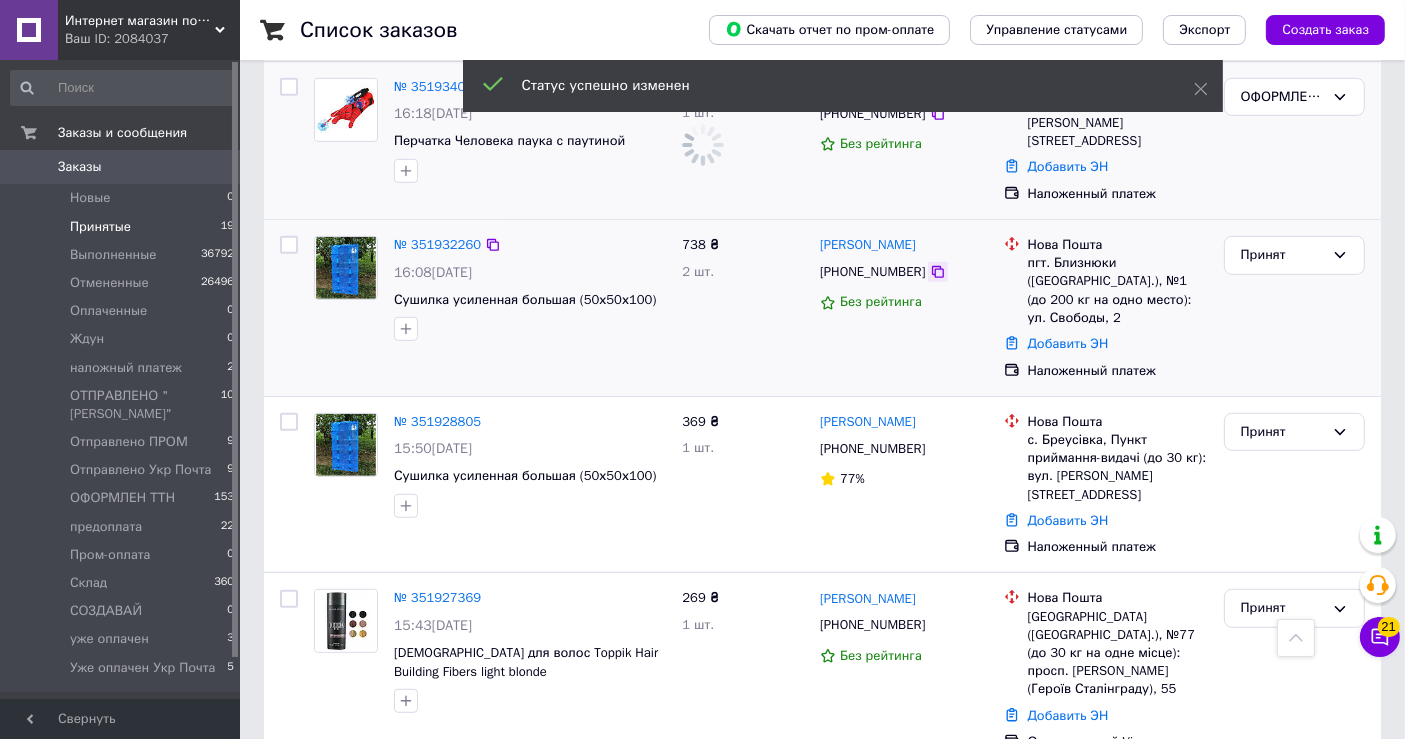 click 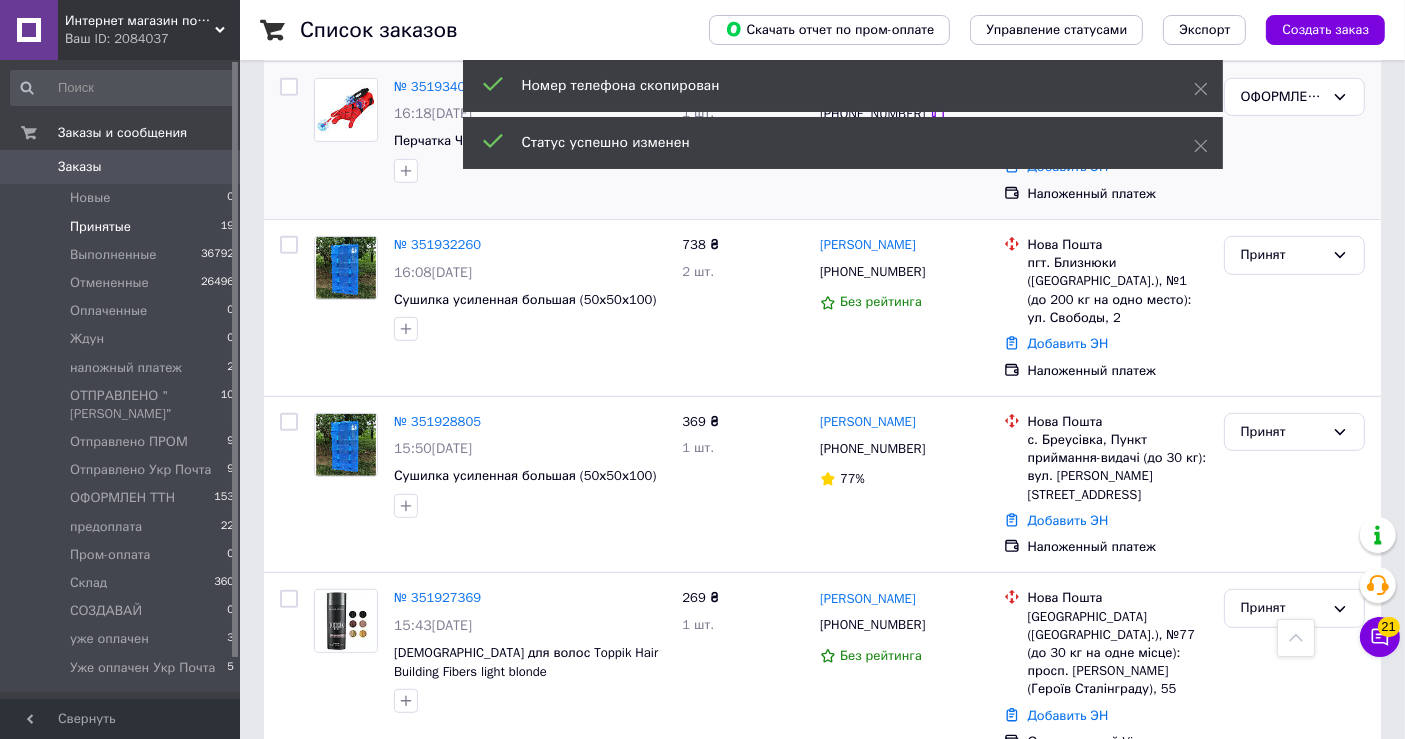 scroll, scrollTop: 719, scrollLeft: 0, axis: vertical 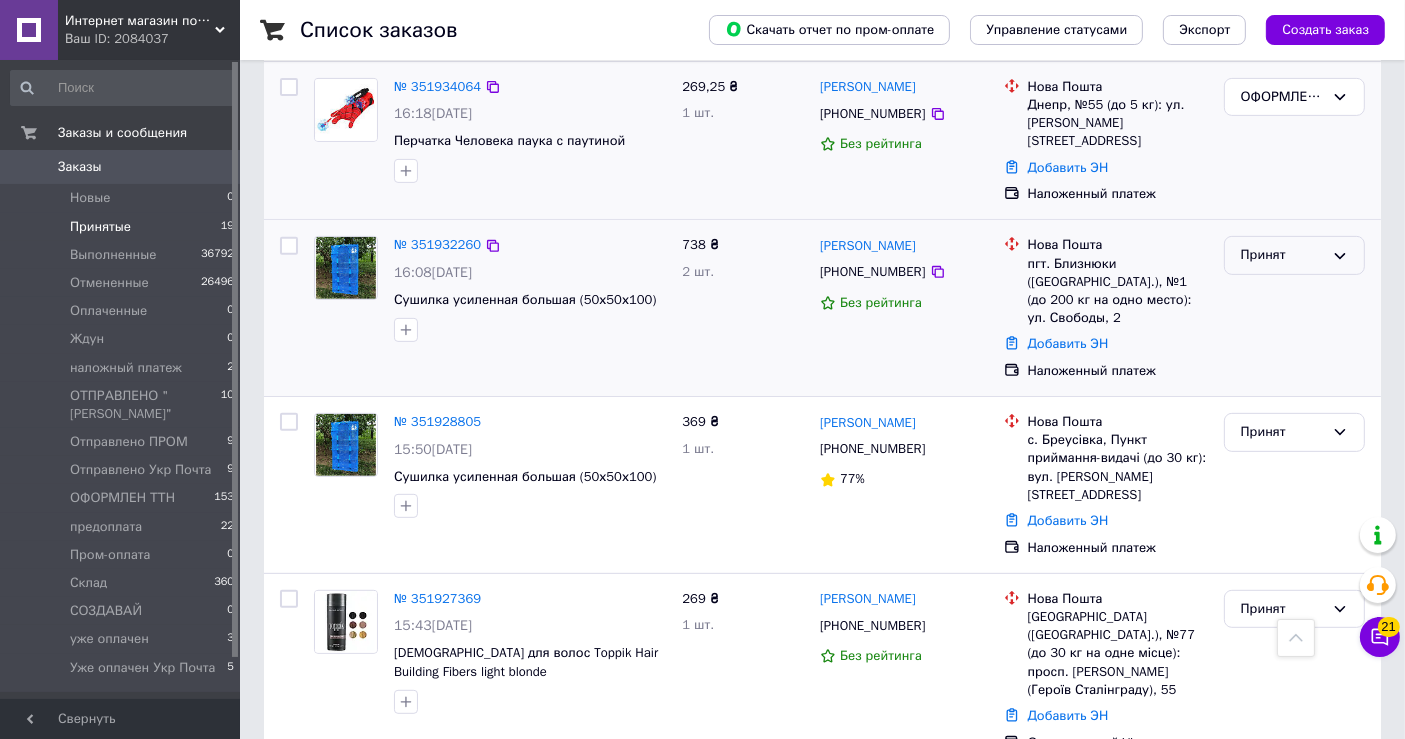 click on "Принят" at bounding box center (1282, 255) 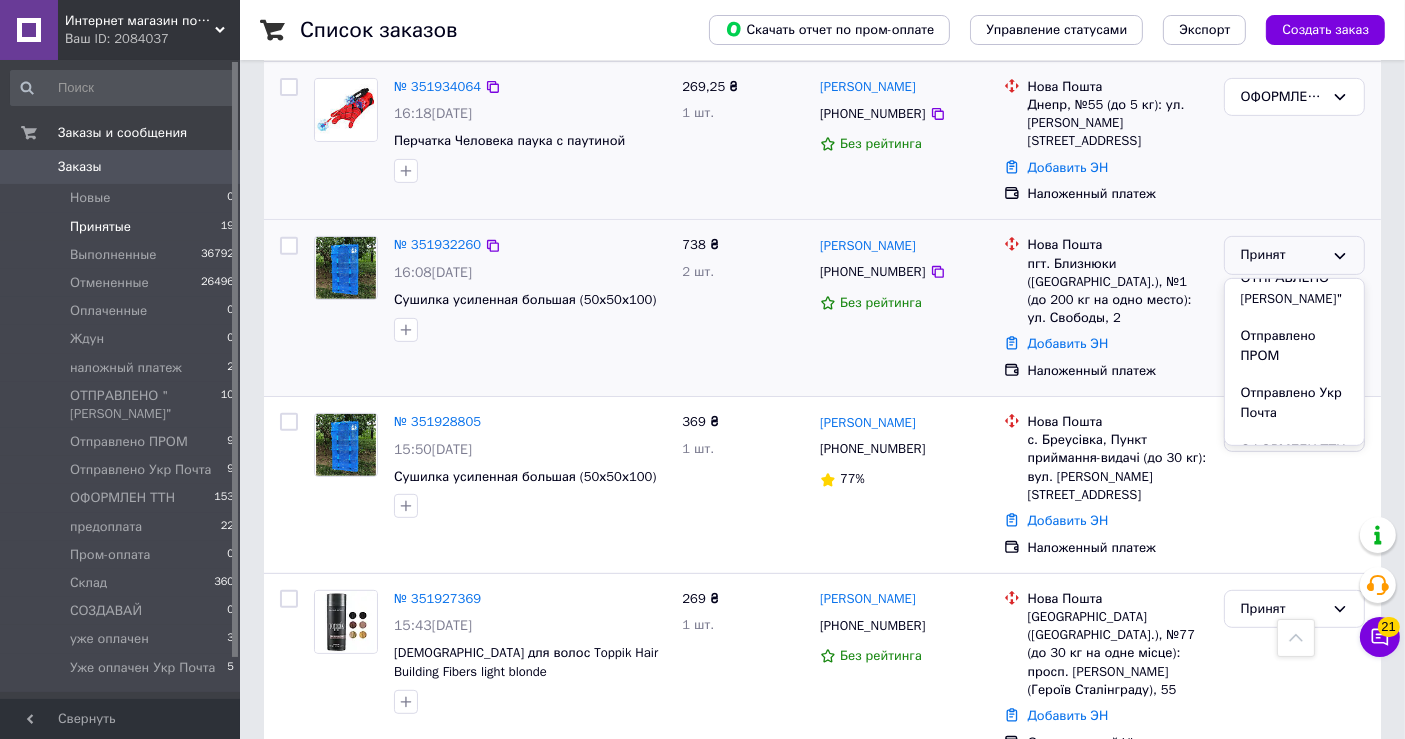 scroll, scrollTop: 333, scrollLeft: 0, axis: vertical 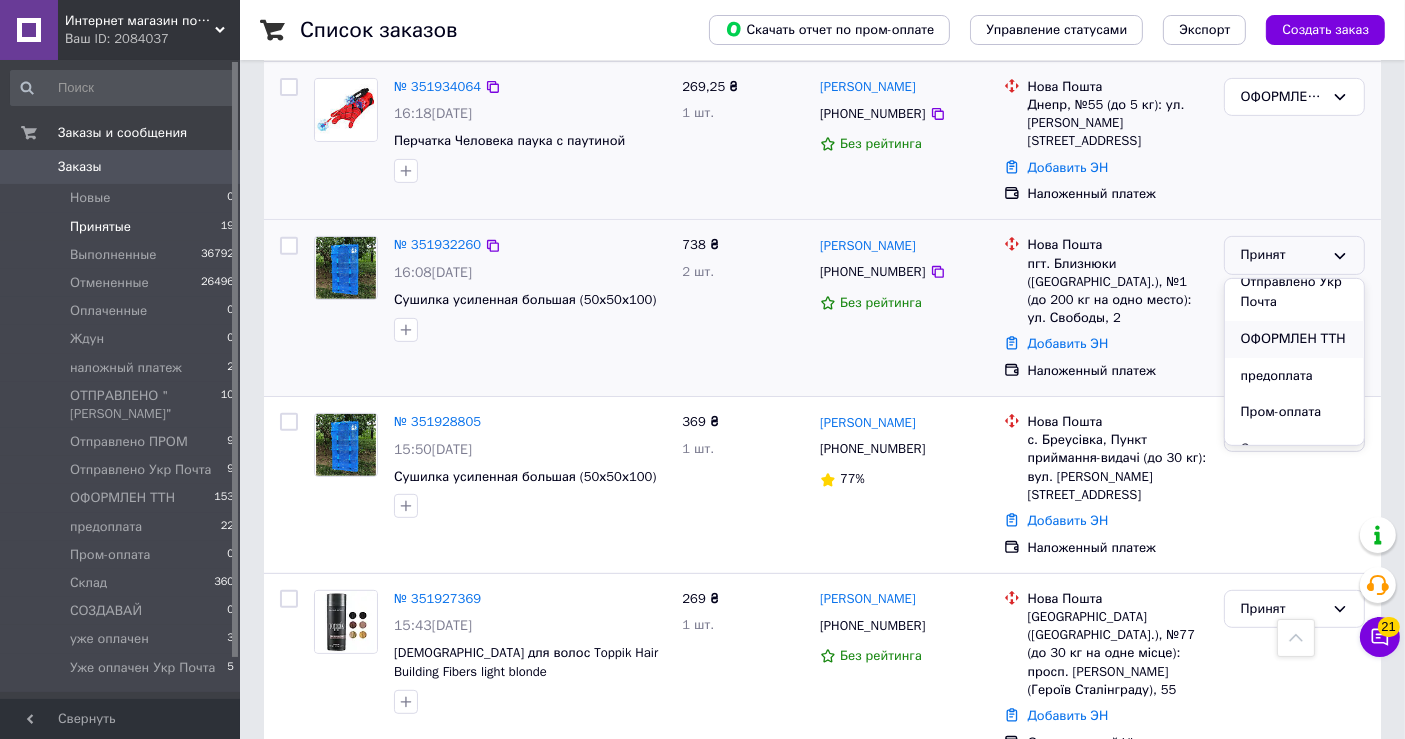 click on "ОФОРМЛЕН ТТН" at bounding box center (1294, 339) 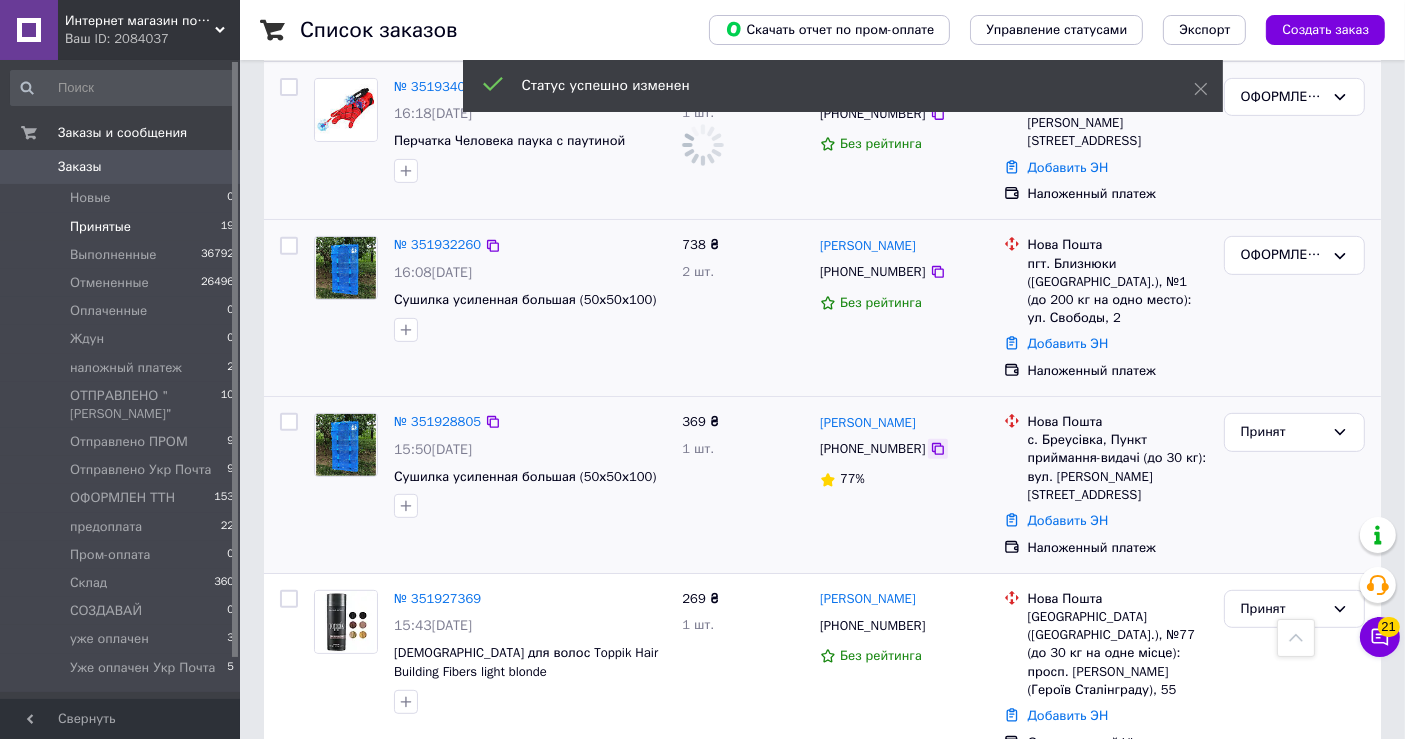 click 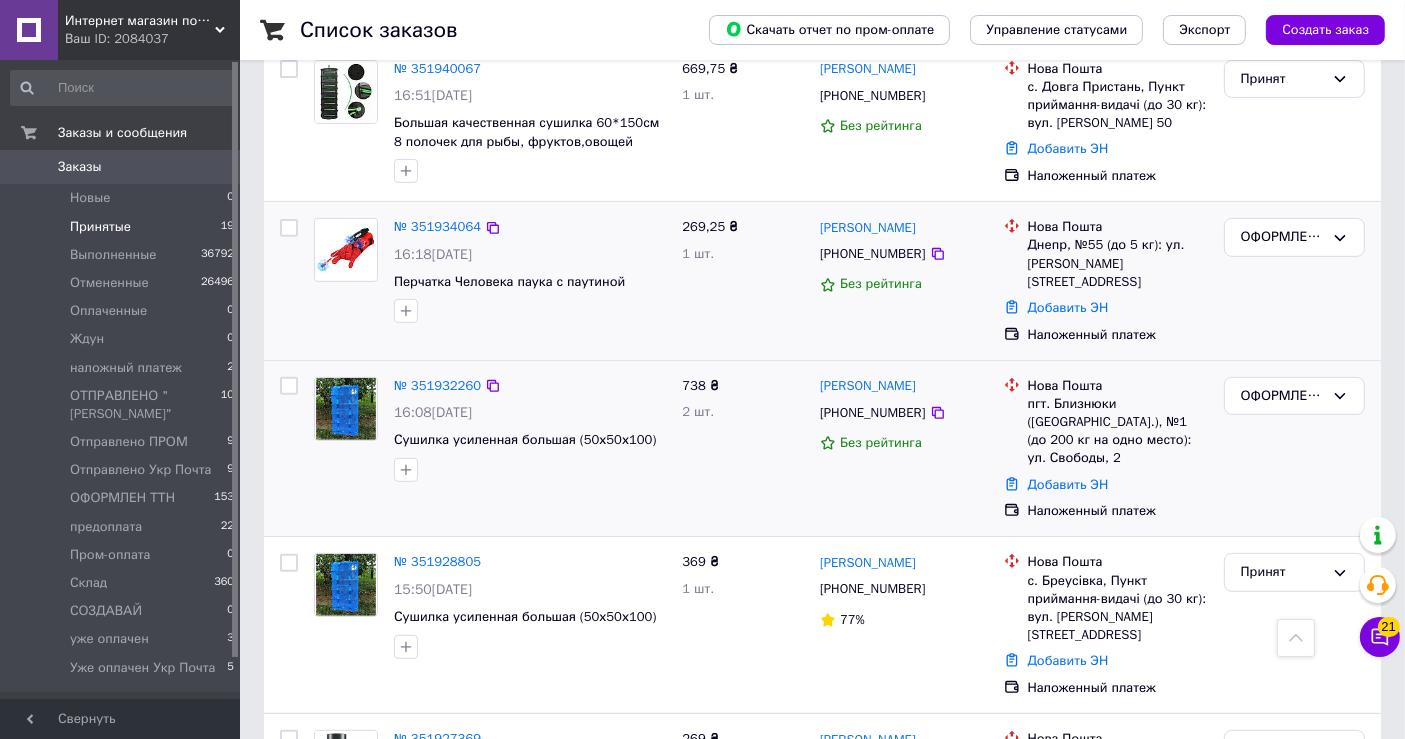 scroll, scrollTop: 860, scrollLeft: 0, axis: vertical 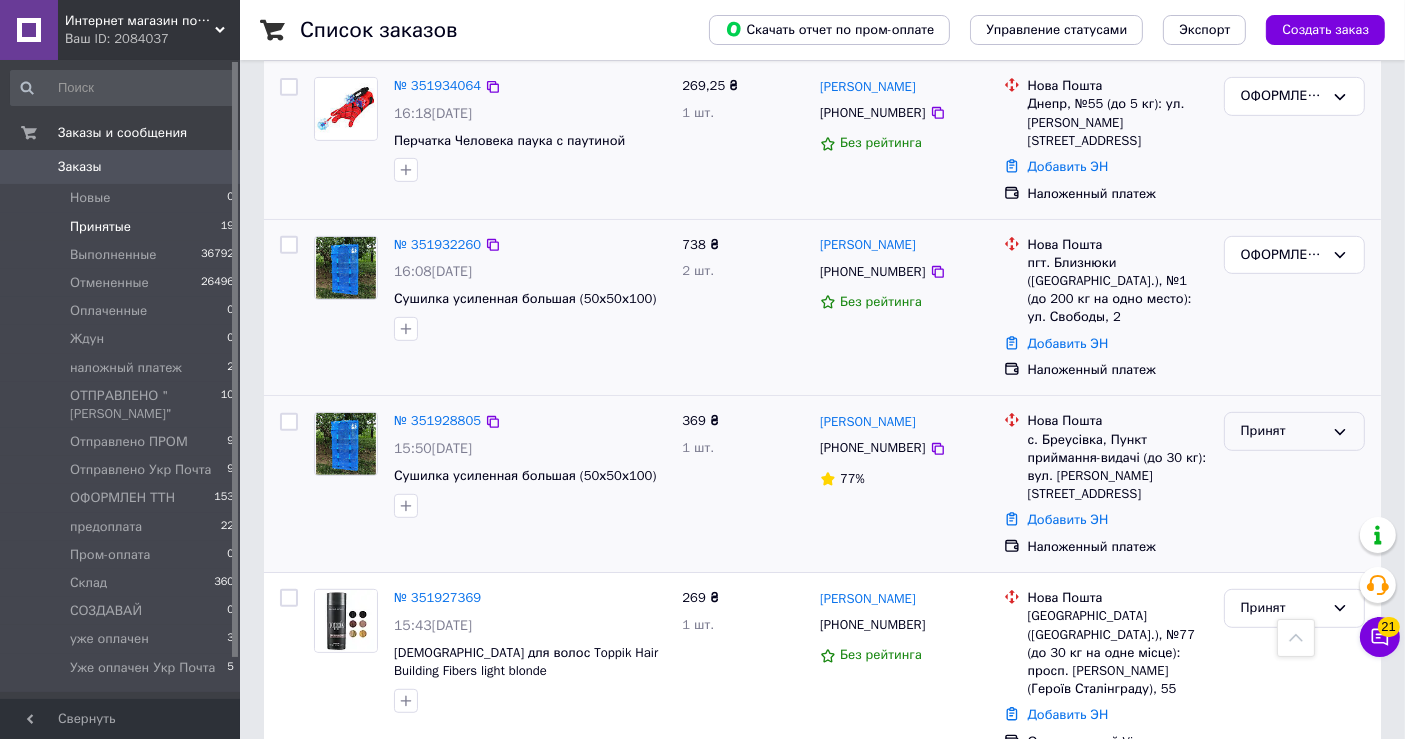 click on "Принят" at bounding box center [1282, 431] 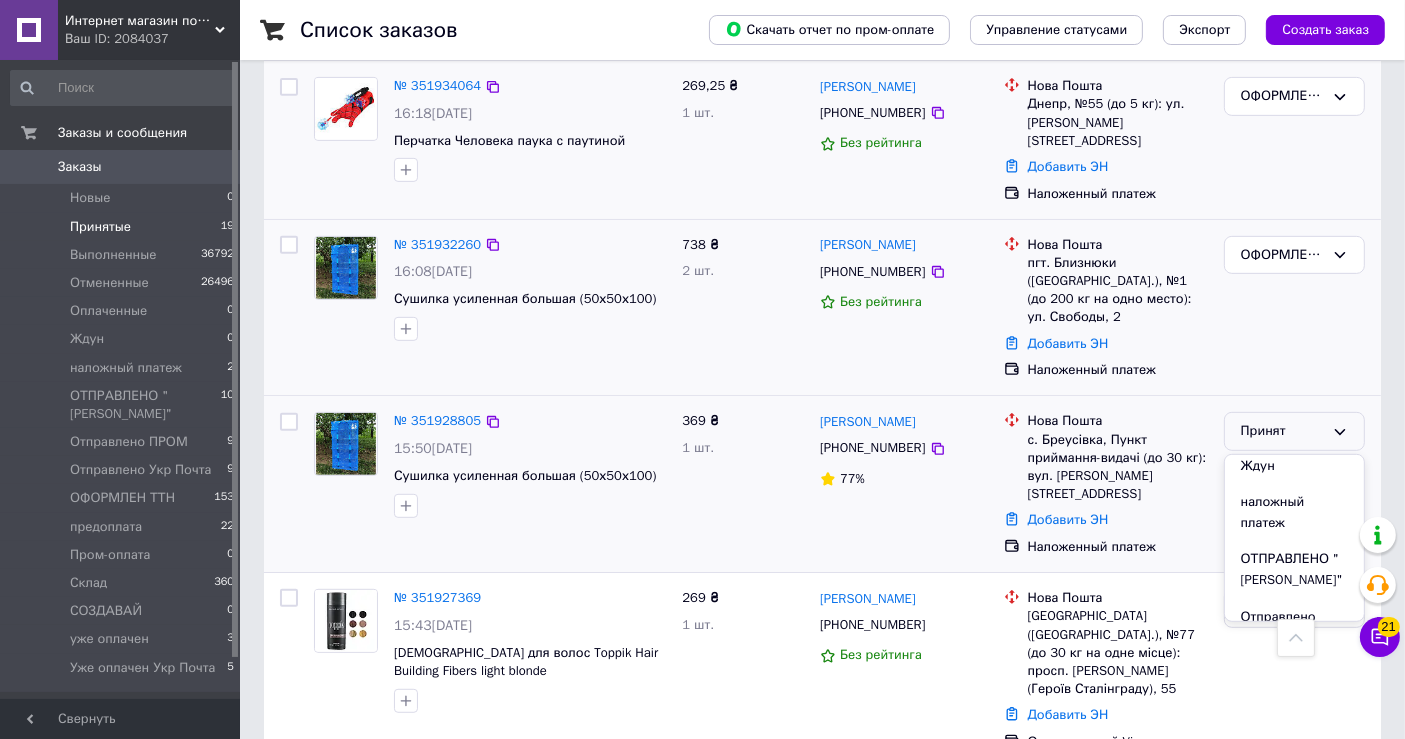 scroll, scrollTop: 333, scrollLeft: 0, axis: vertical 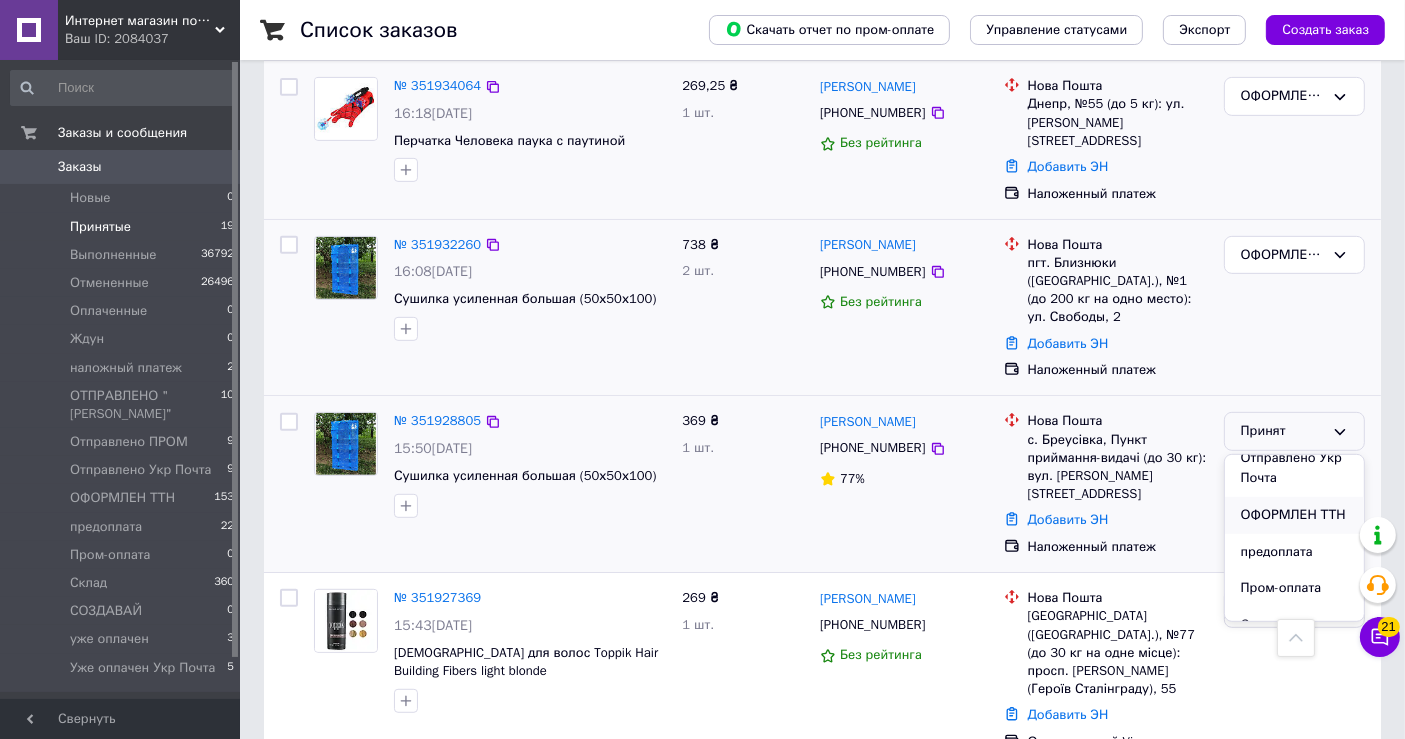 click on "ОФОРМЛЕН ТТН" at bounding box center [1294, 515] 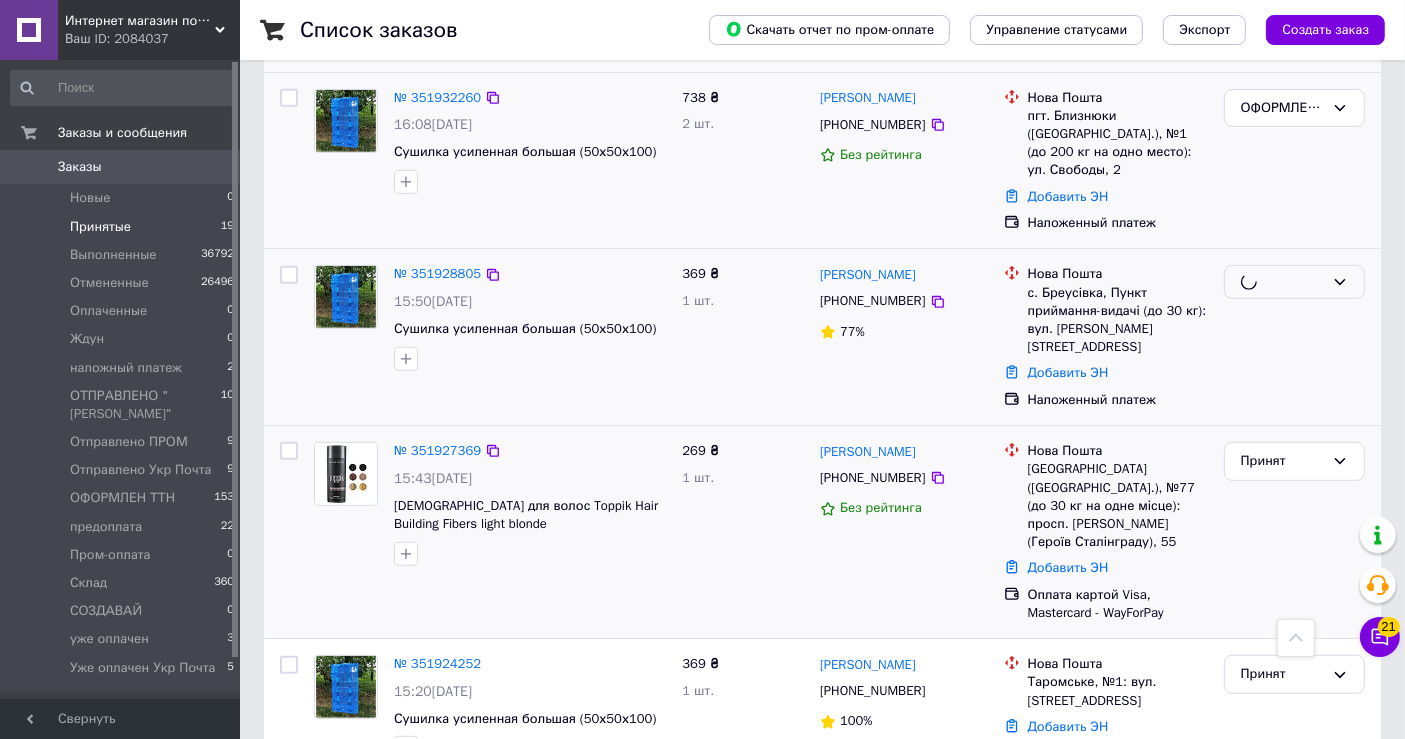 scroll, scrollTop: 1082, scrollLeft: 0, axis: vertical 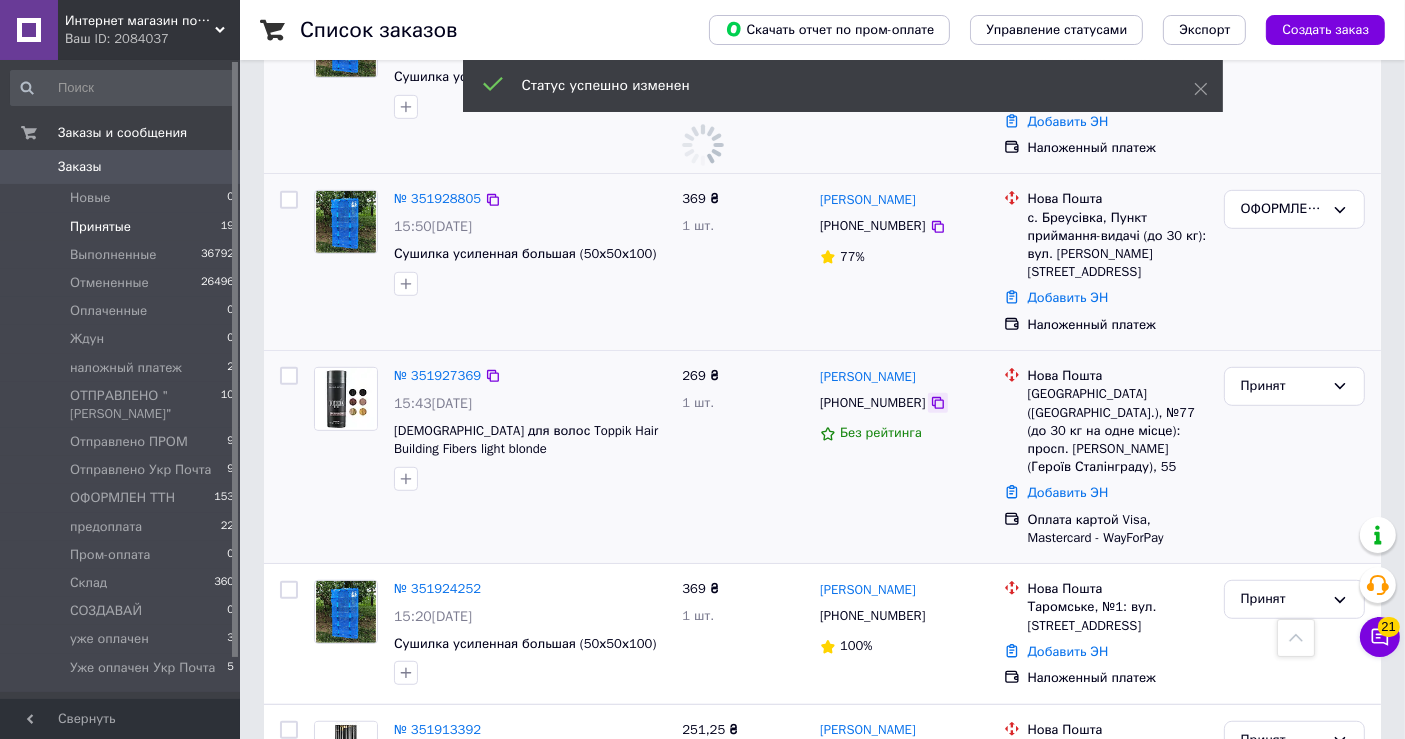 click 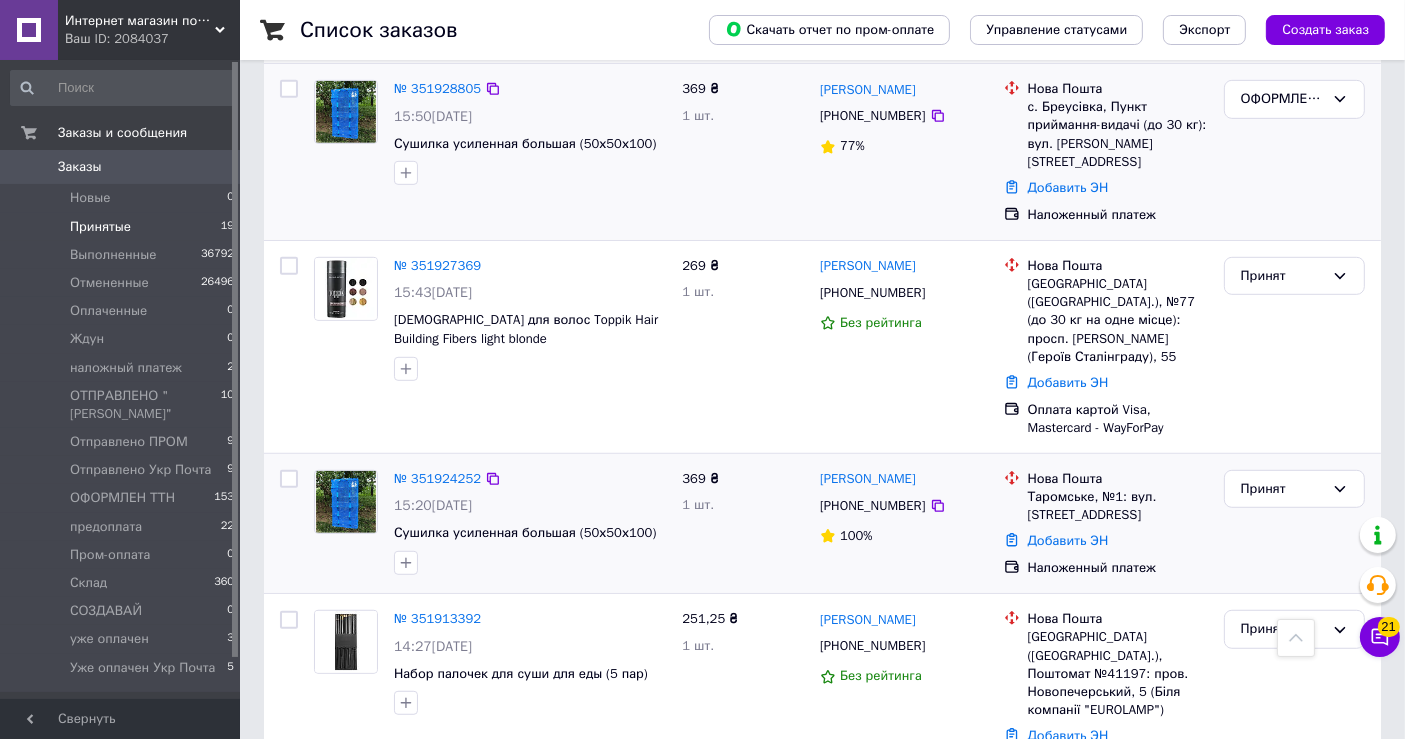 scroll, scrollTop: 1163, scrollLeft: 0, axis: vertical 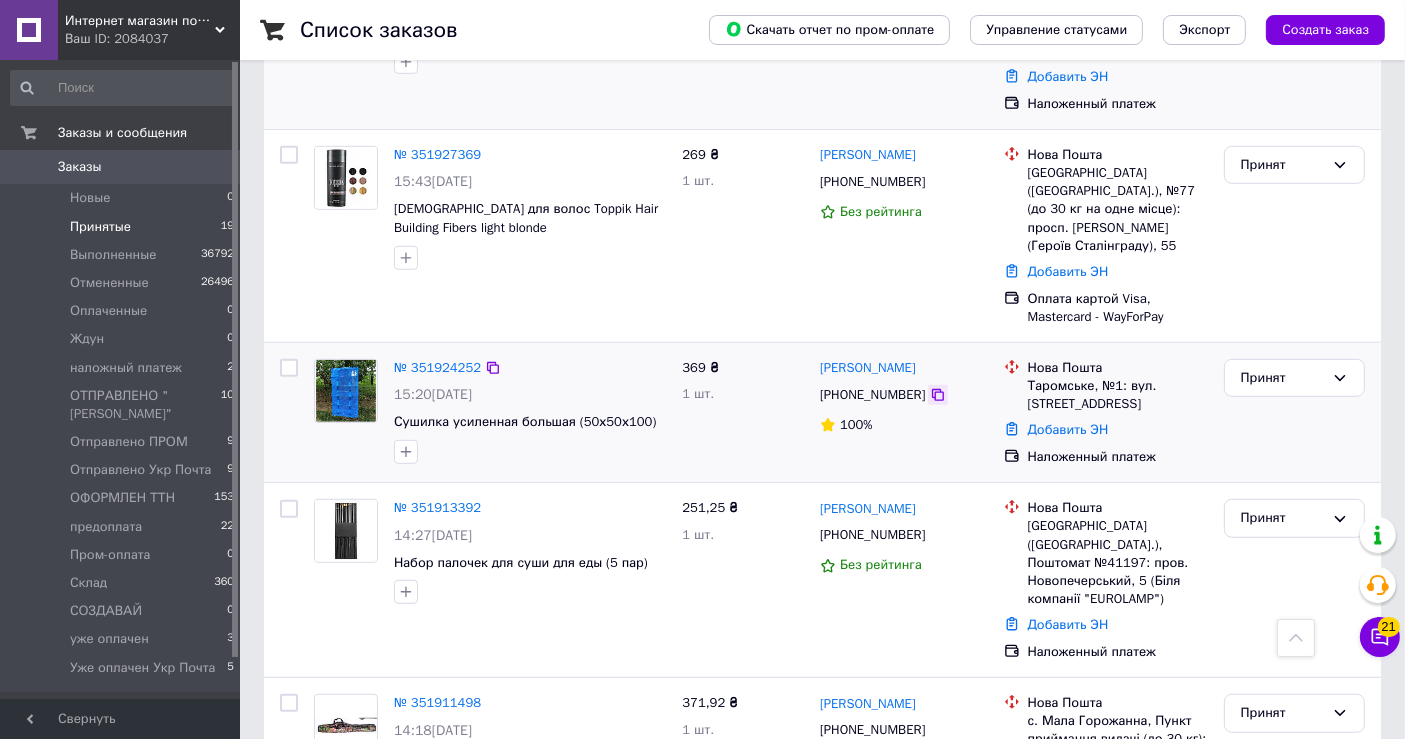 click 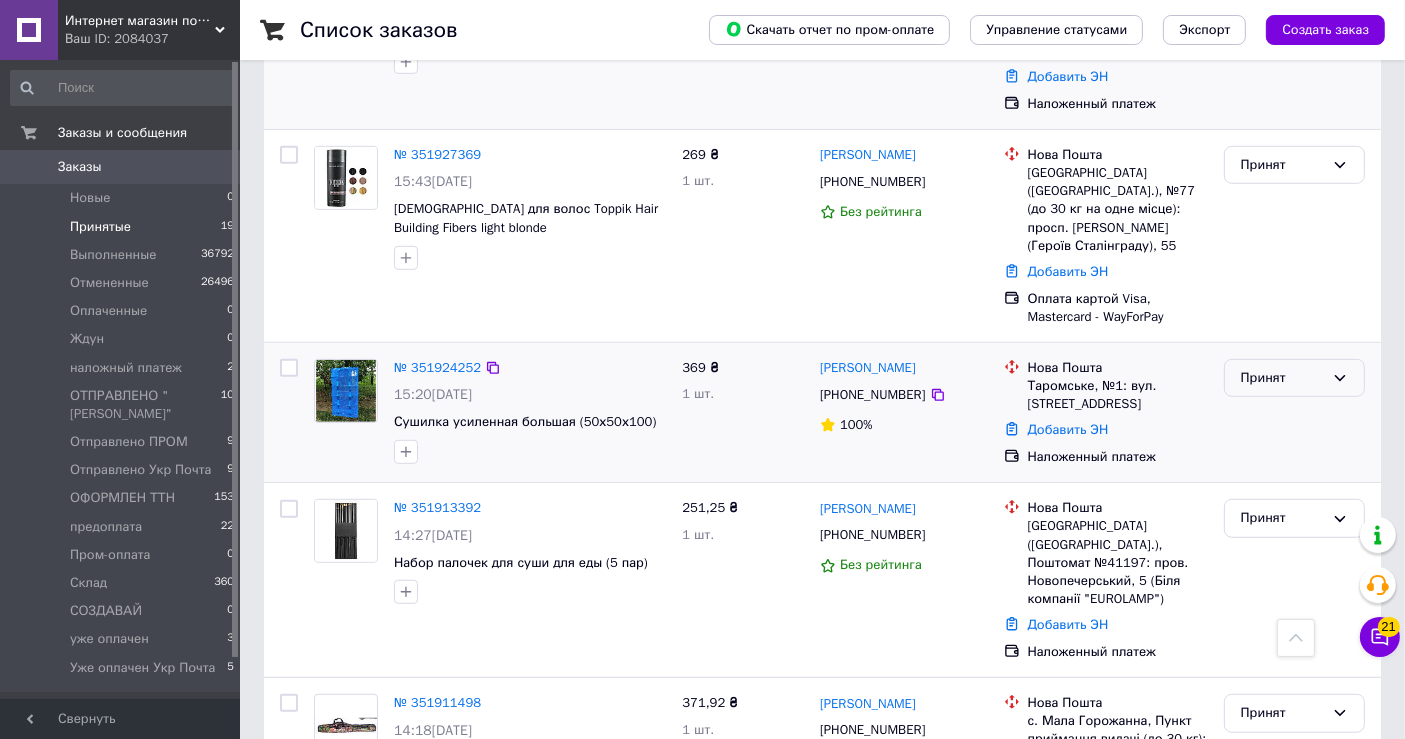 click on "Принят" at bounding box center (1282, 378) 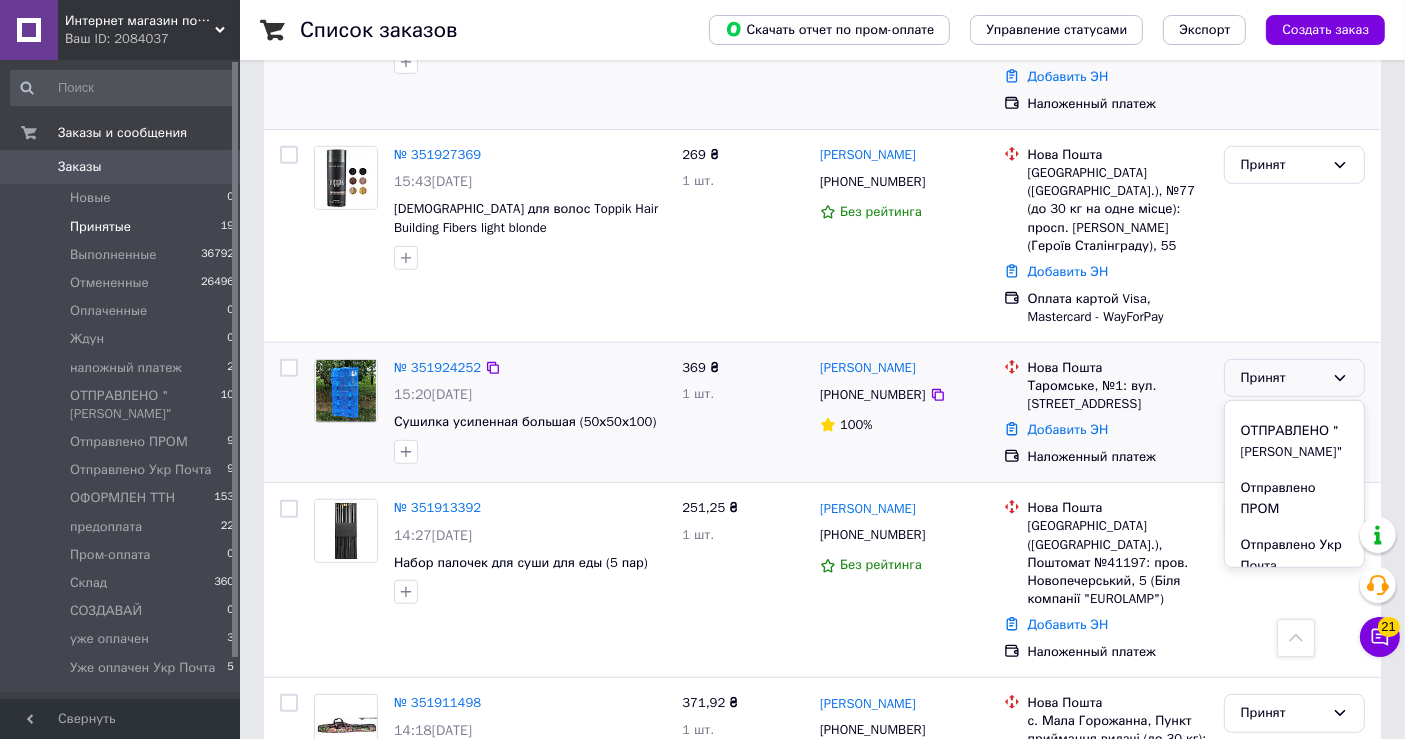 scroll, scrollTop: 333, scrollLeft: 0, axis: vertical 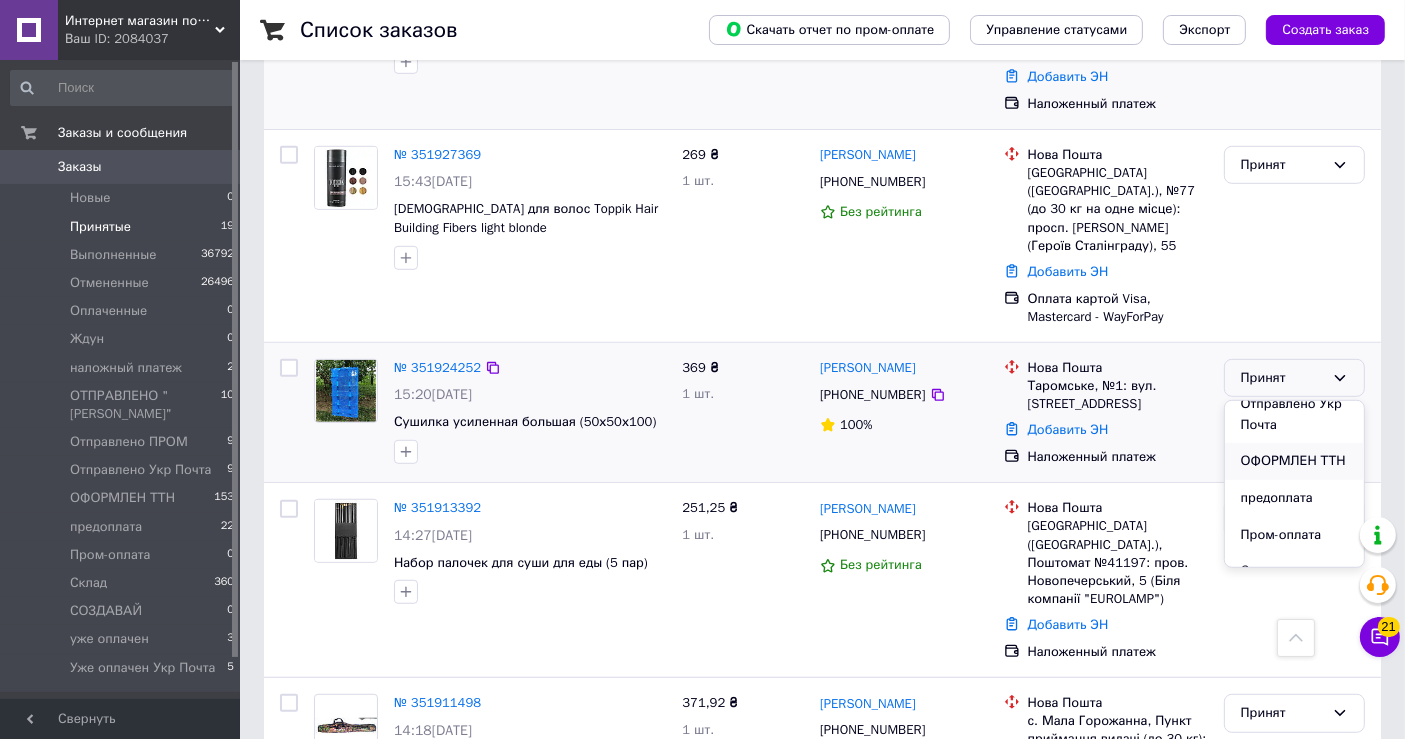 click on "ОФОРМЛЕН ТТН" at bounding box center [1294, 461] 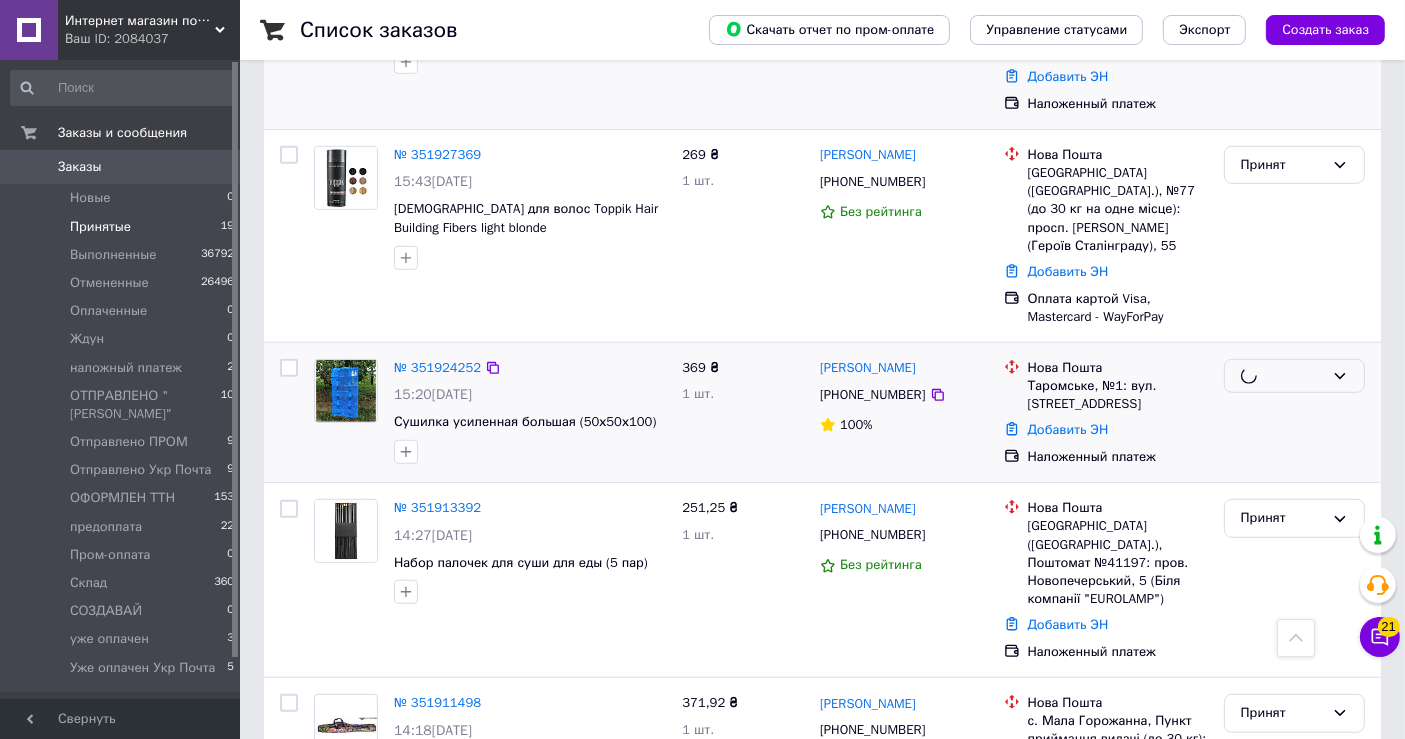 scroll, scrollTop: 1385, scrollLeft: 0, axis: vertical 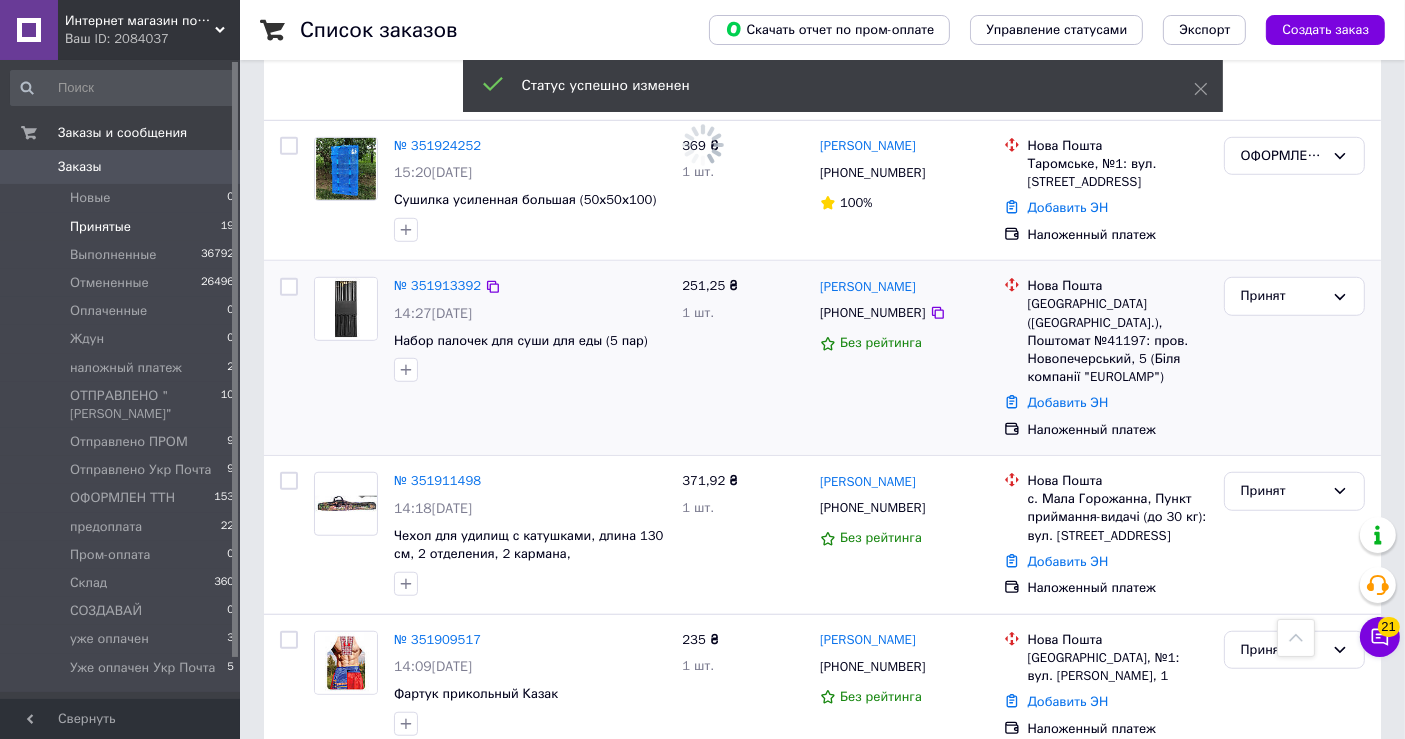 drag, startPoint x: 925, startPoint y: 239, endPoint x: 890, endPoint y: 238, distance: 35.014282 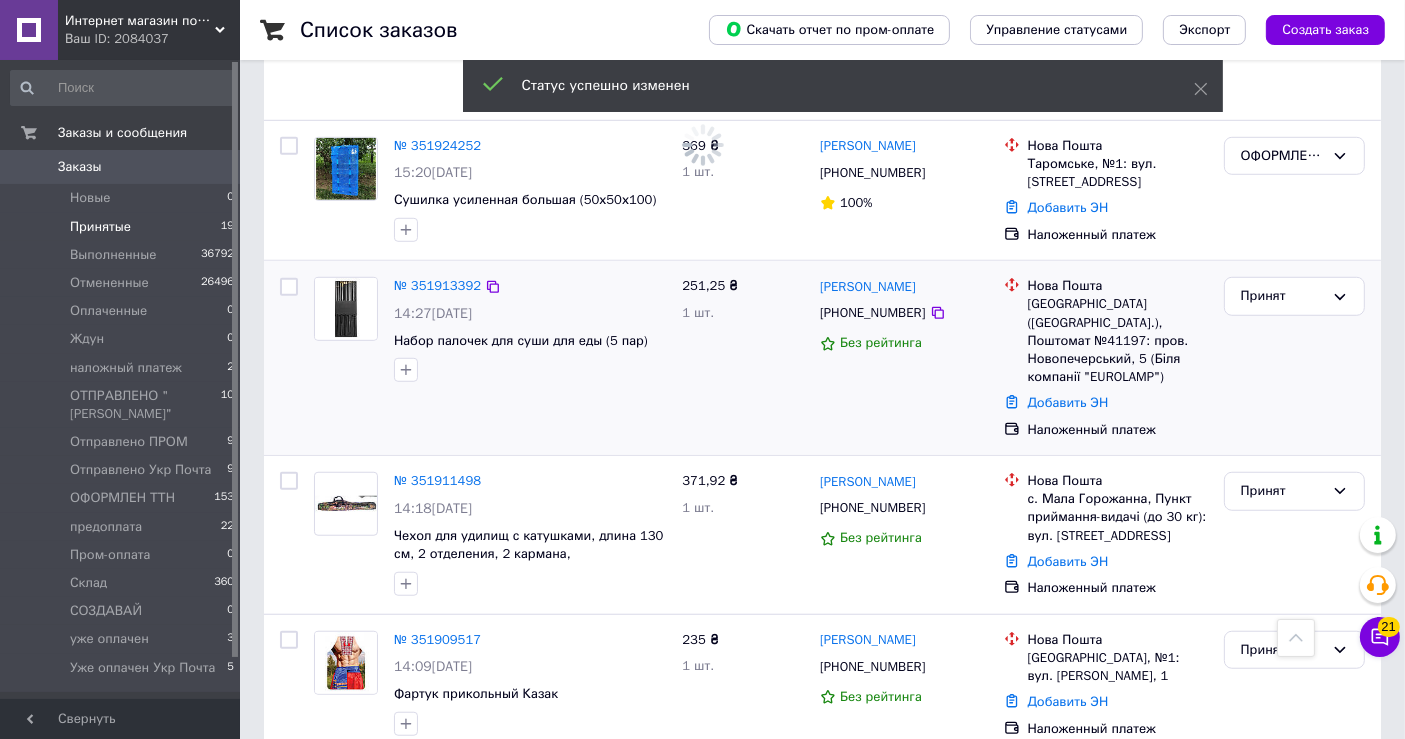 click 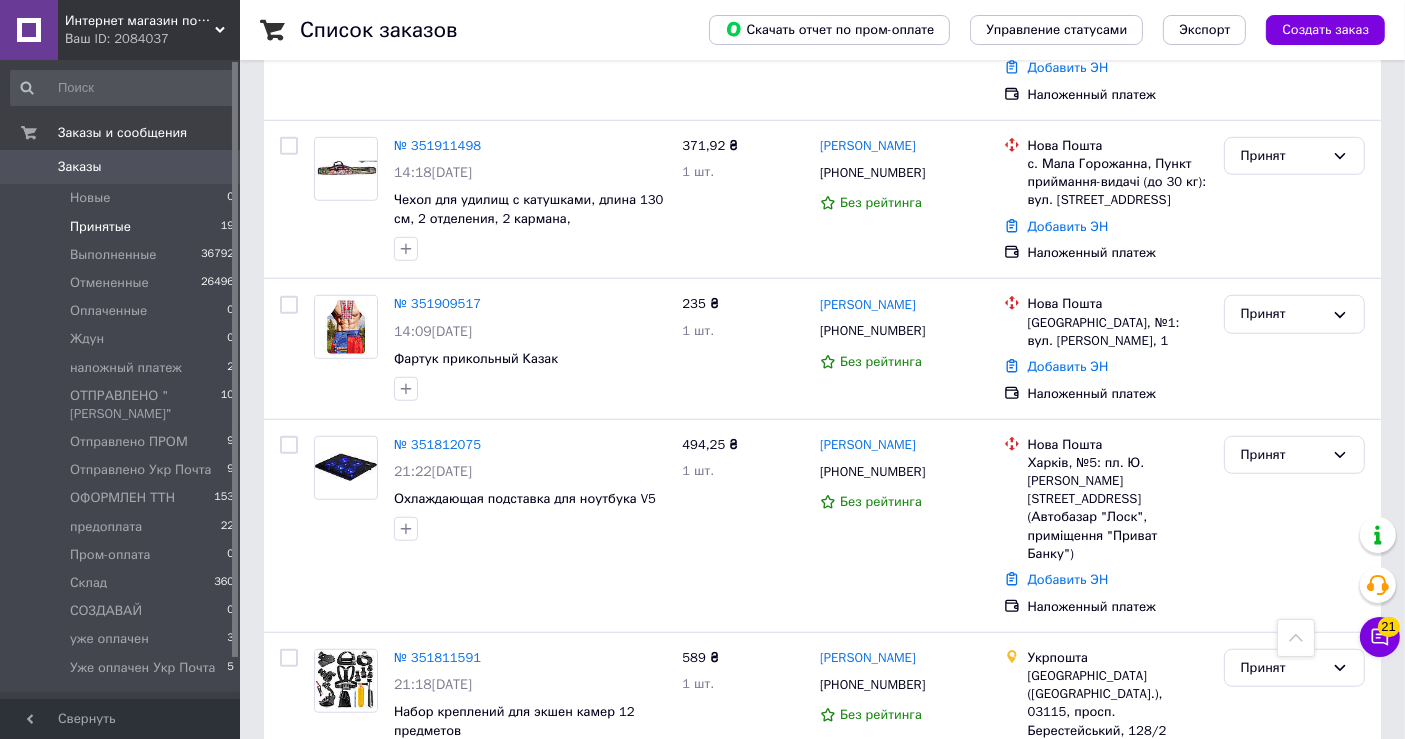 scroll, scrollTop: 1086, scrollLeft: 0, axis: vertical 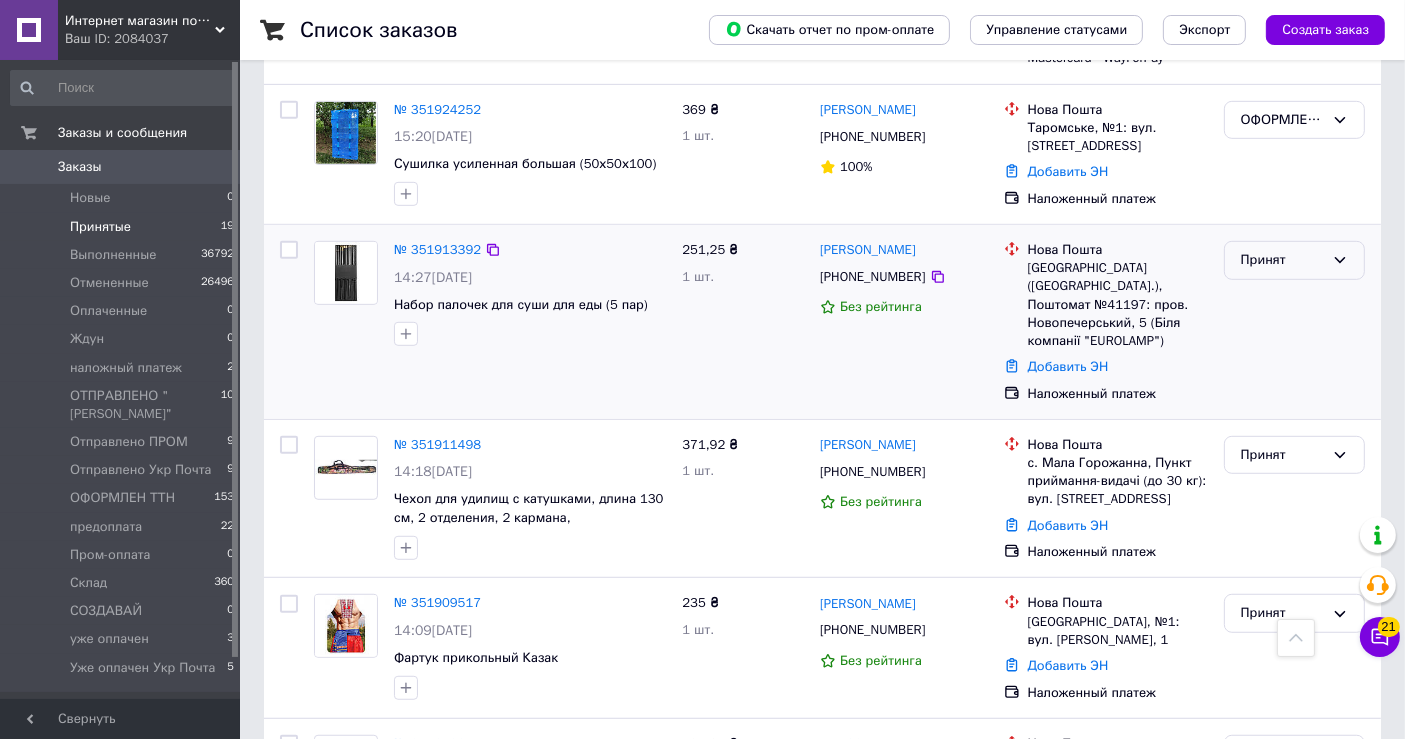 click on "Принят" at bounding box center [1294, 260] 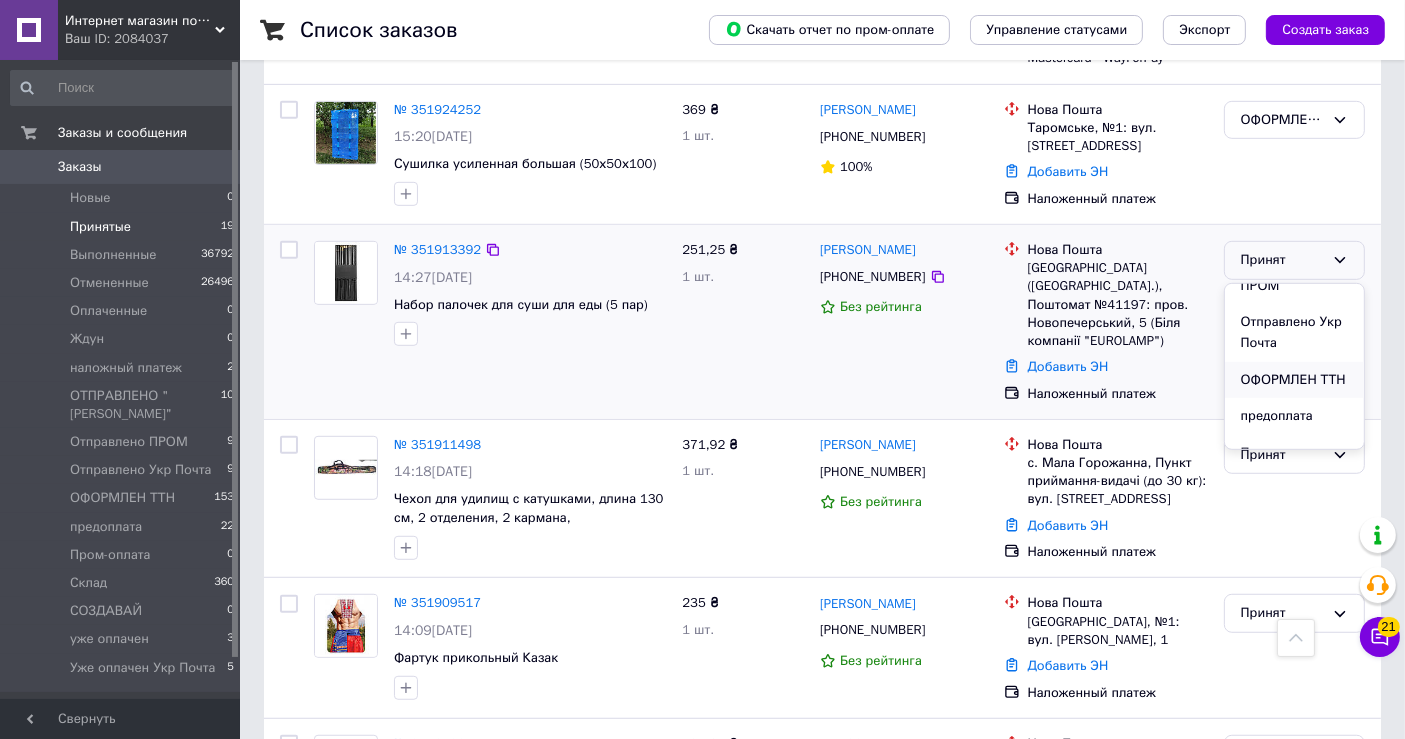 scroll, scrollTop: 333, scrollLeft: 0, axis: vertical 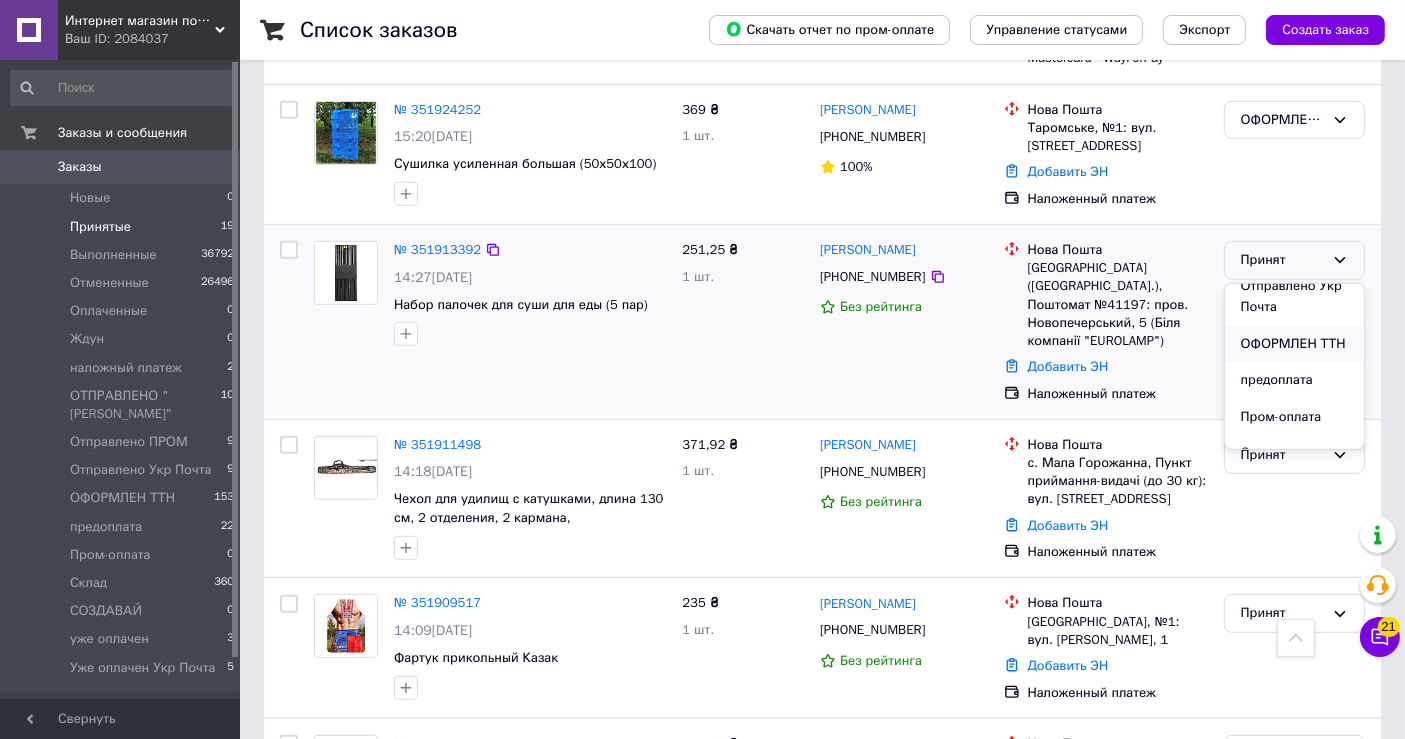 click on "ОФОРМЛЕН ТТН" at bounding box center [1294, 344] 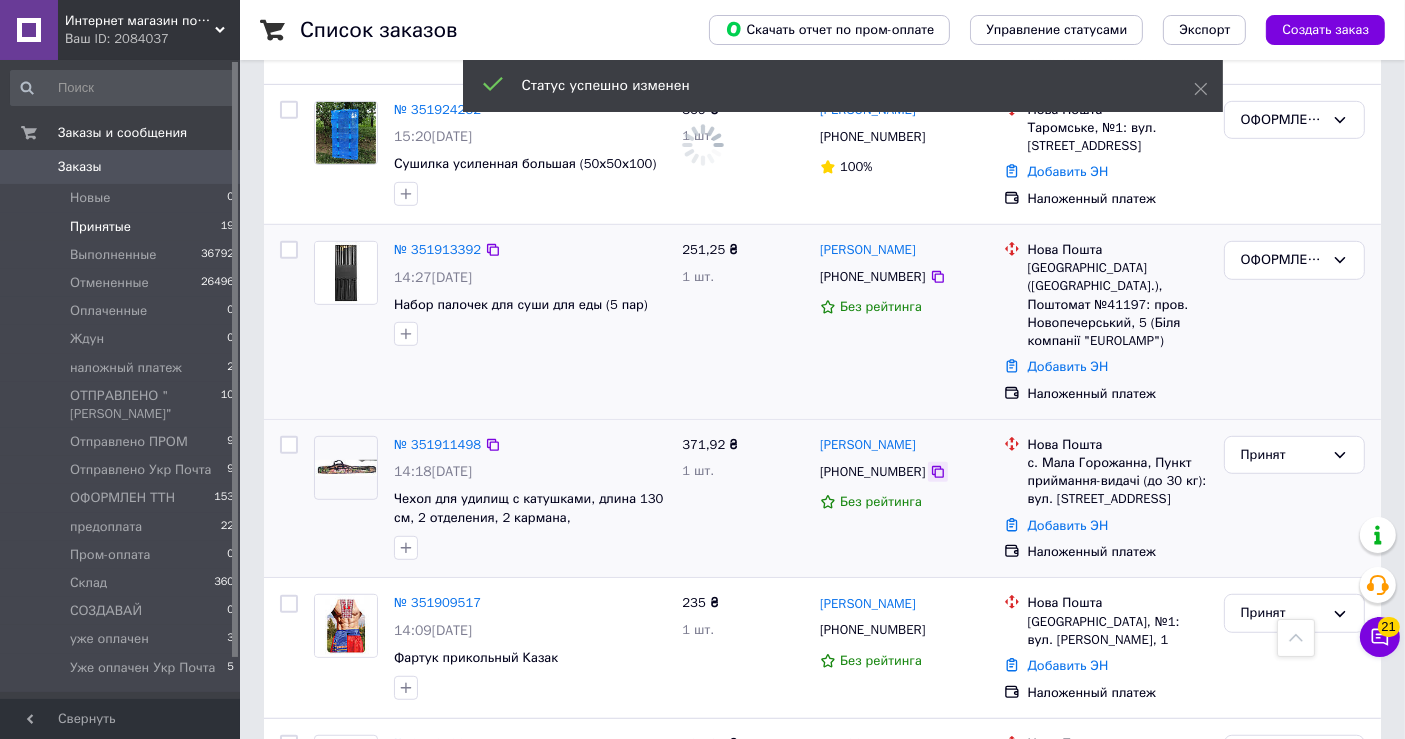 click 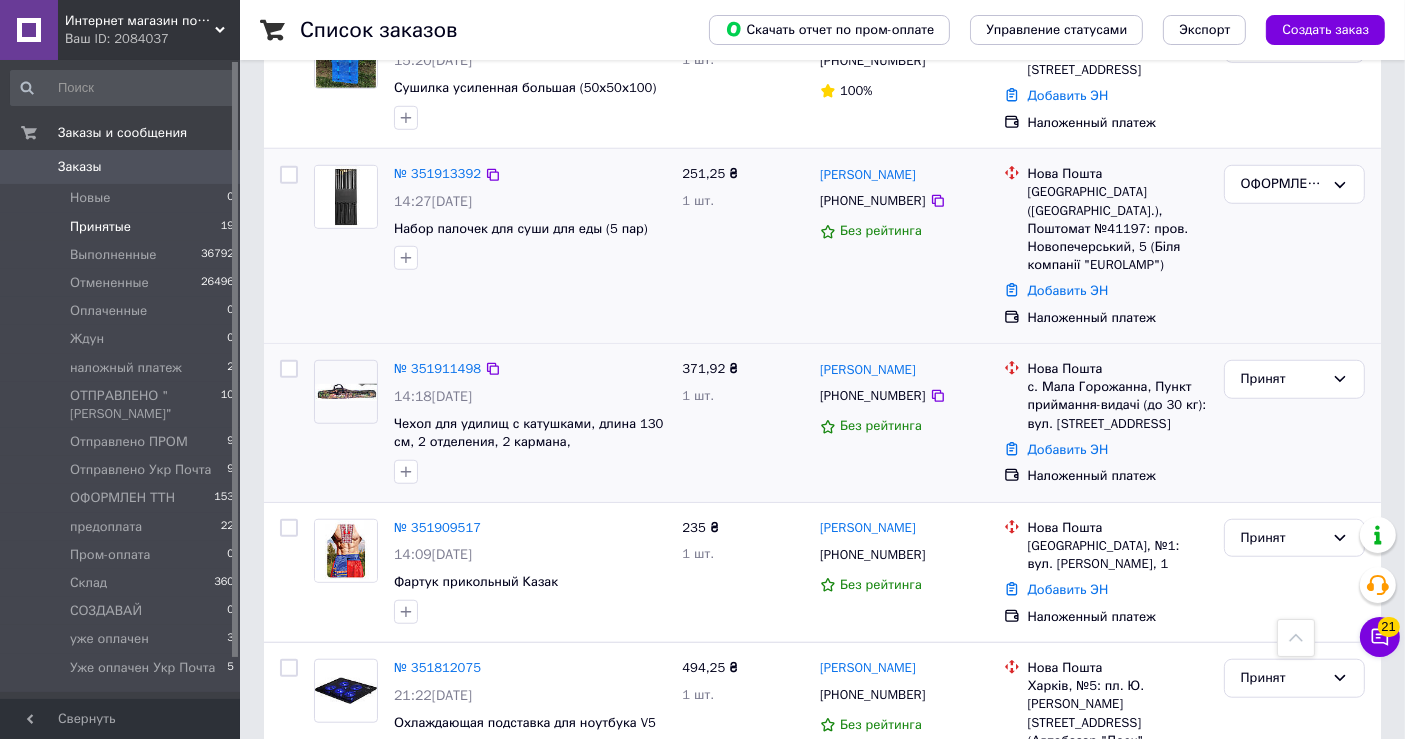 scroll, scrollTop: 1719, scrollLeft: 0, axis: vertical 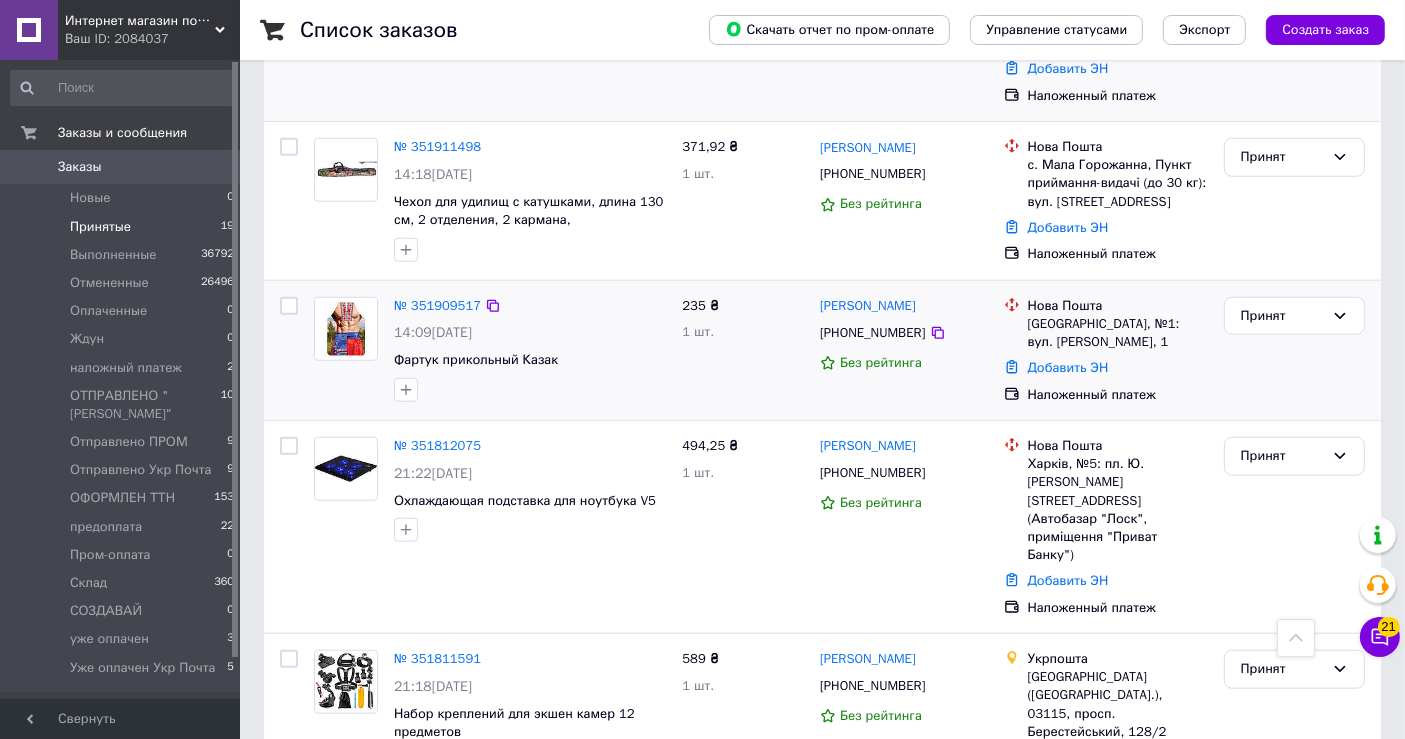 click 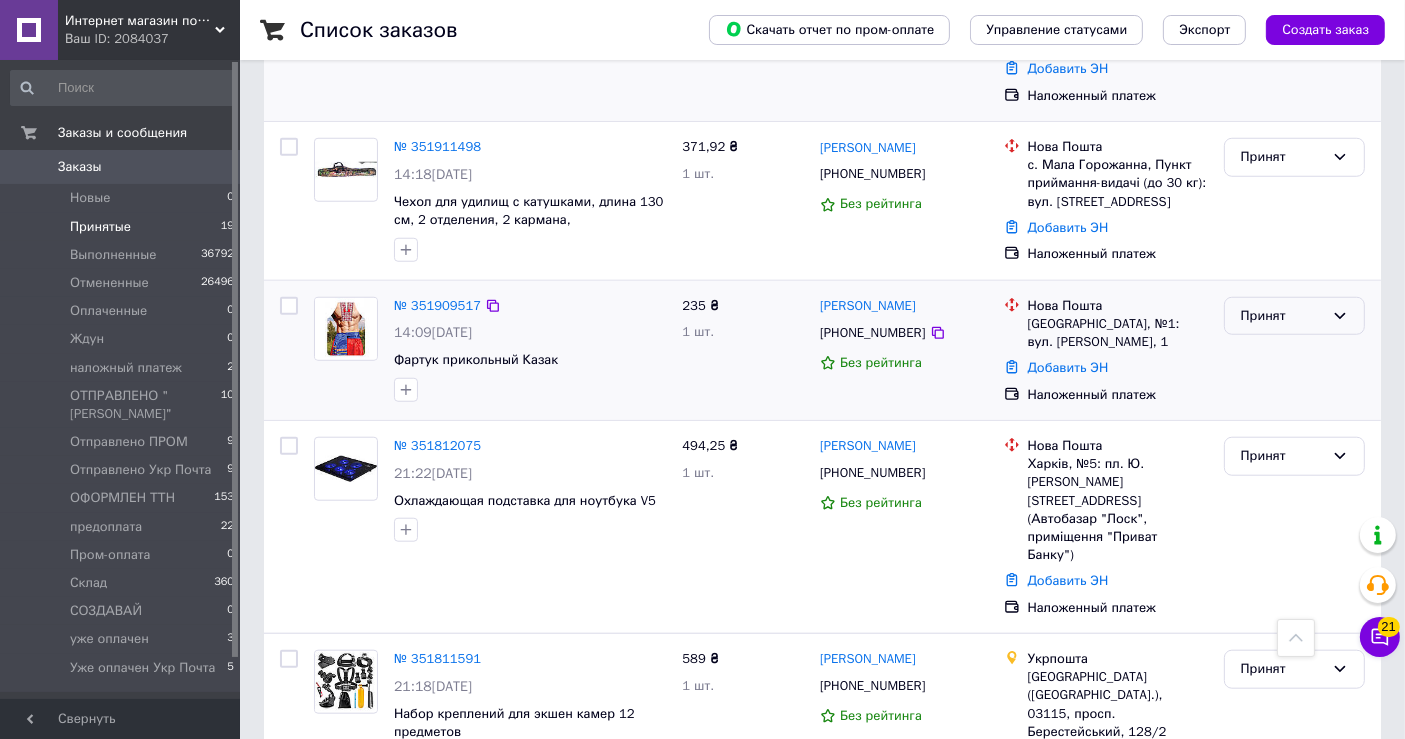 click on "Принят" at bounding box center (1282, 316) 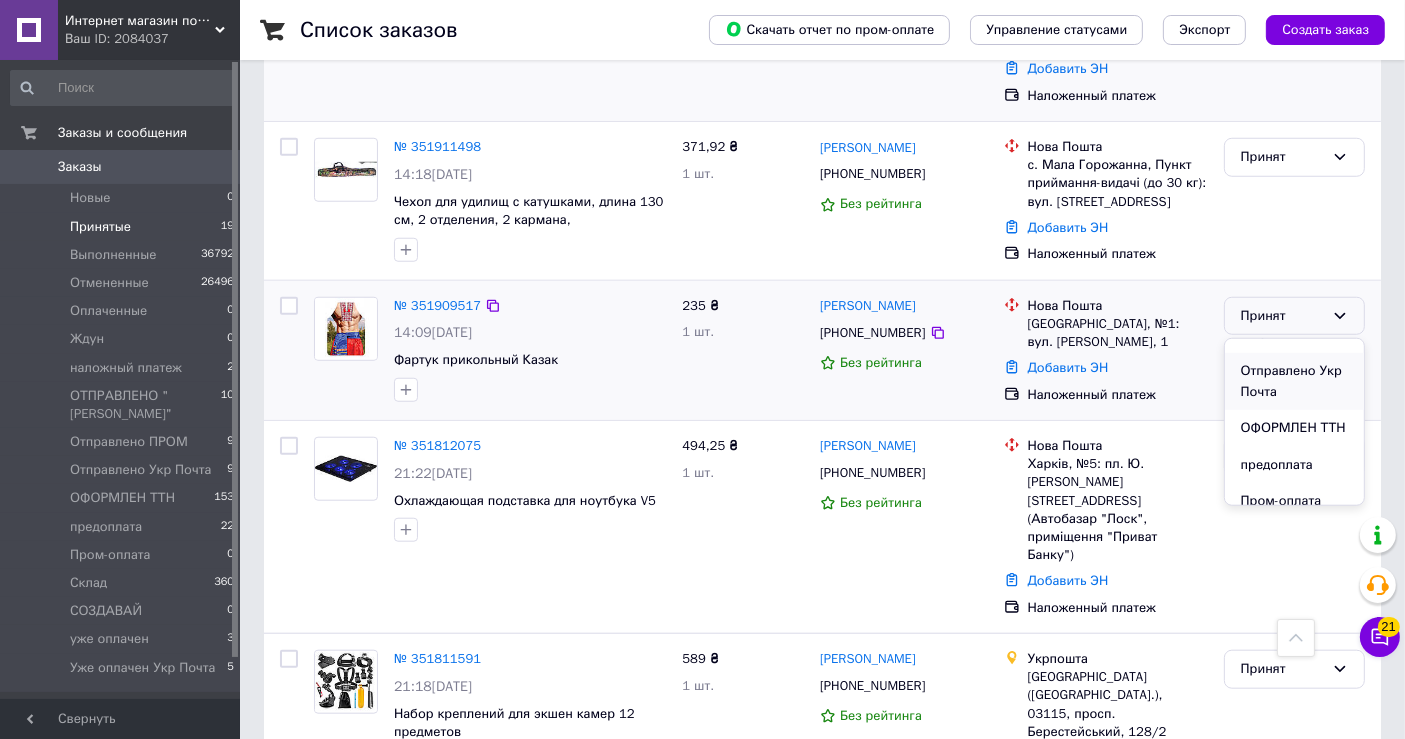 scroll, scrollTop: 333, scrollLeft: 0, axis: vertical 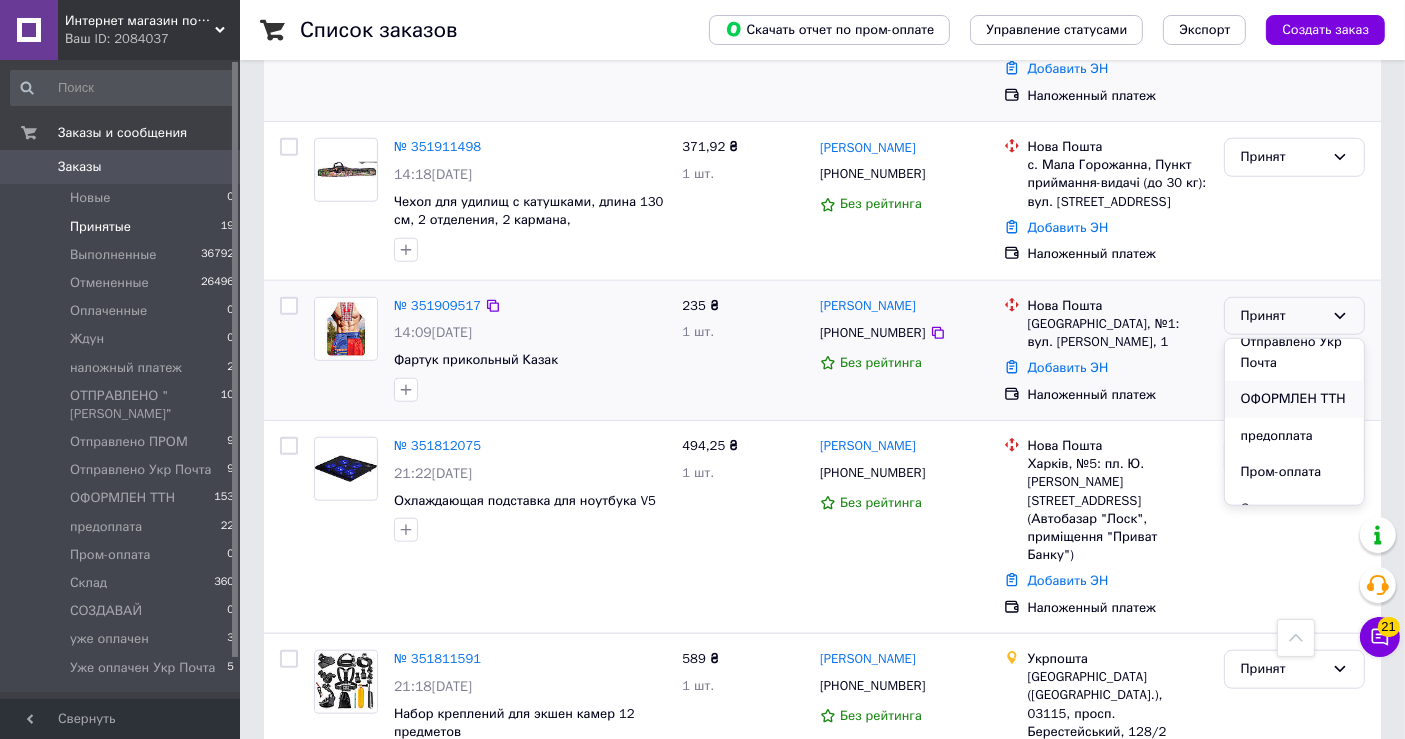 click on "ОФОРМЛЕН ТТН" at bounding box center [1294, 399] 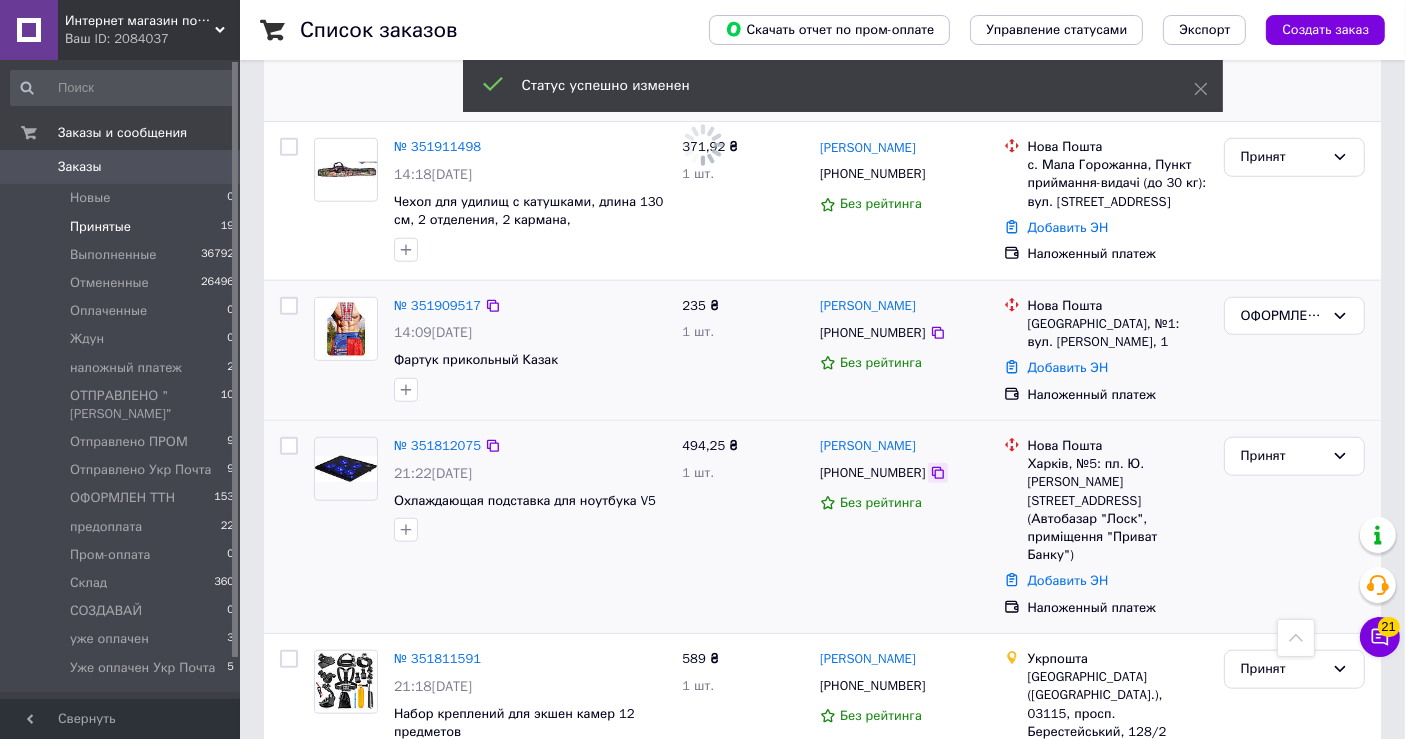 click 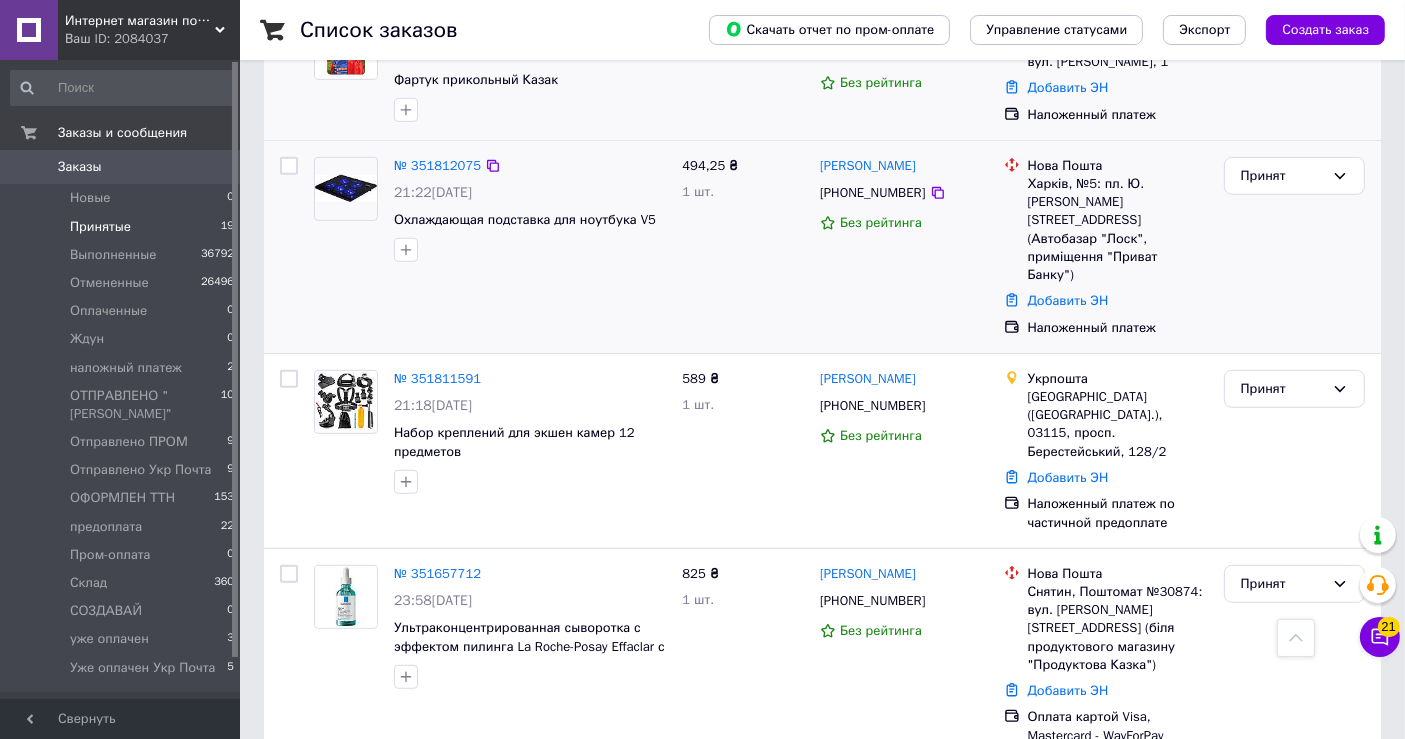 scroll, scrollTop: 1277, scrollLeft: 0, axis: vertical 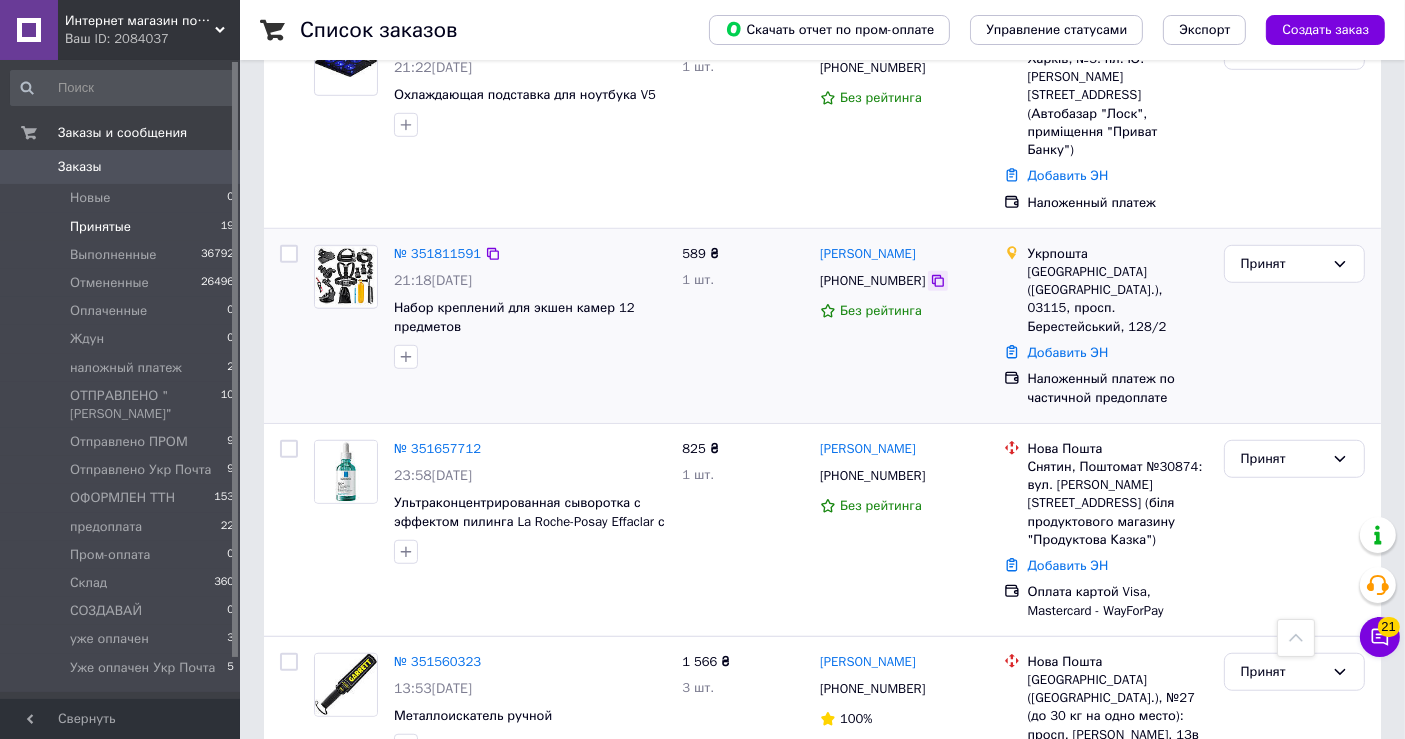 click 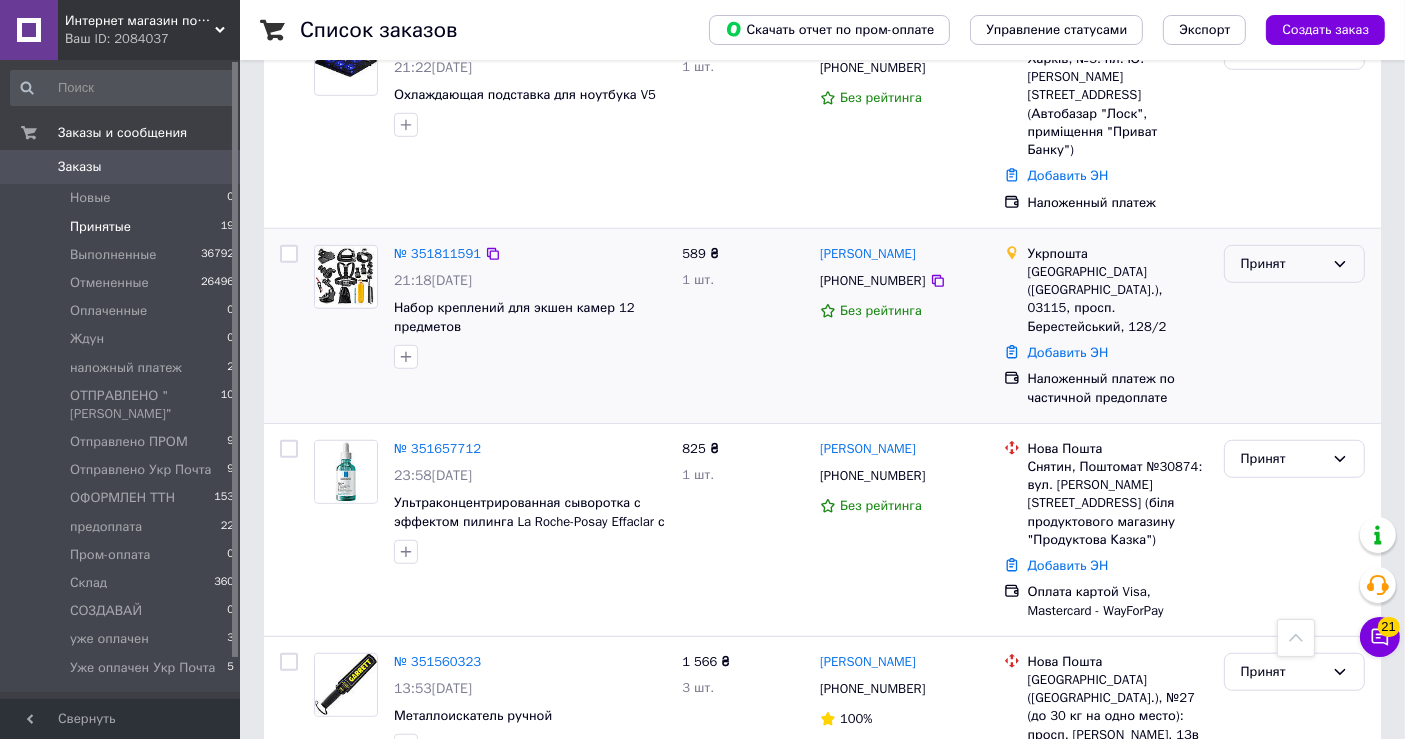 click on "Принят" at bounding box center [1282, 264] 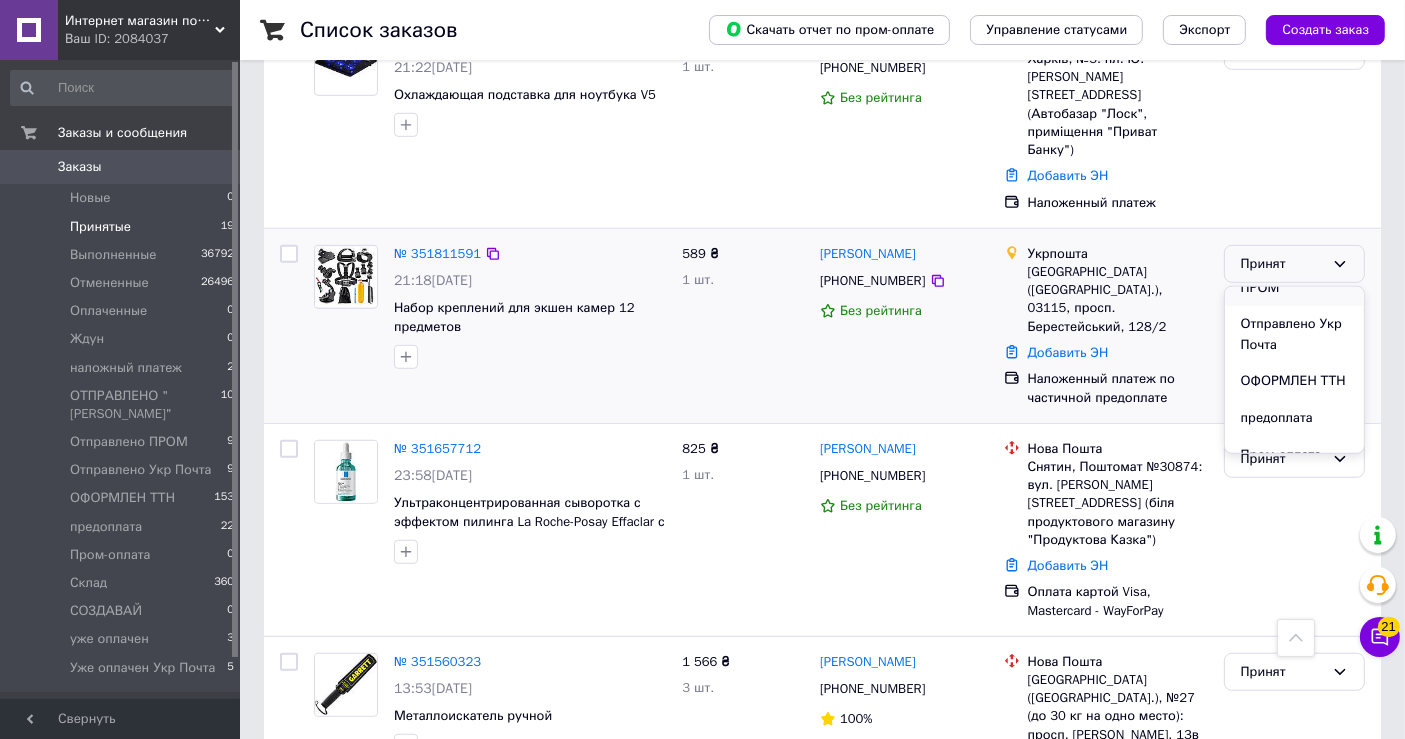 scroll, scrollTop: 333, scrollLeft: 0, axis: vertical 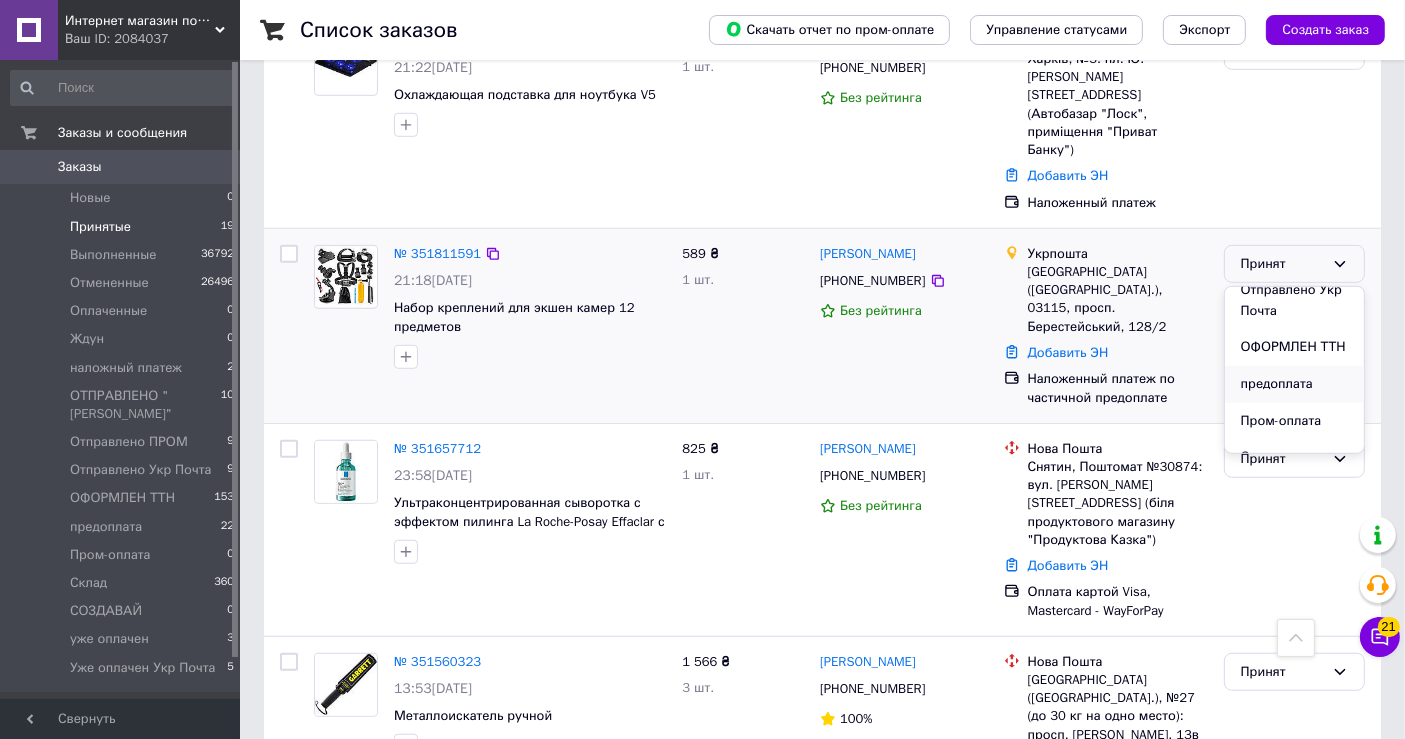 click on "предоплата" at bounding box center [1294, 384] 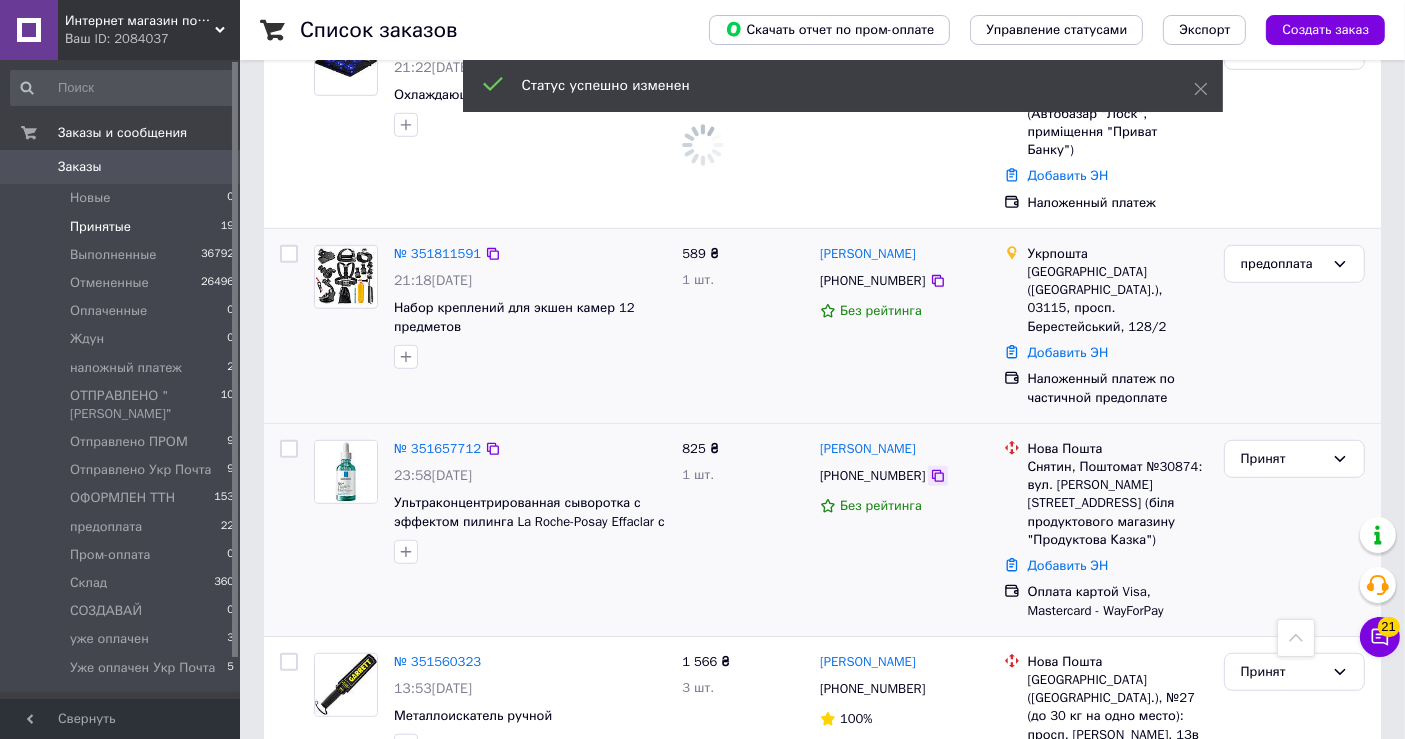click 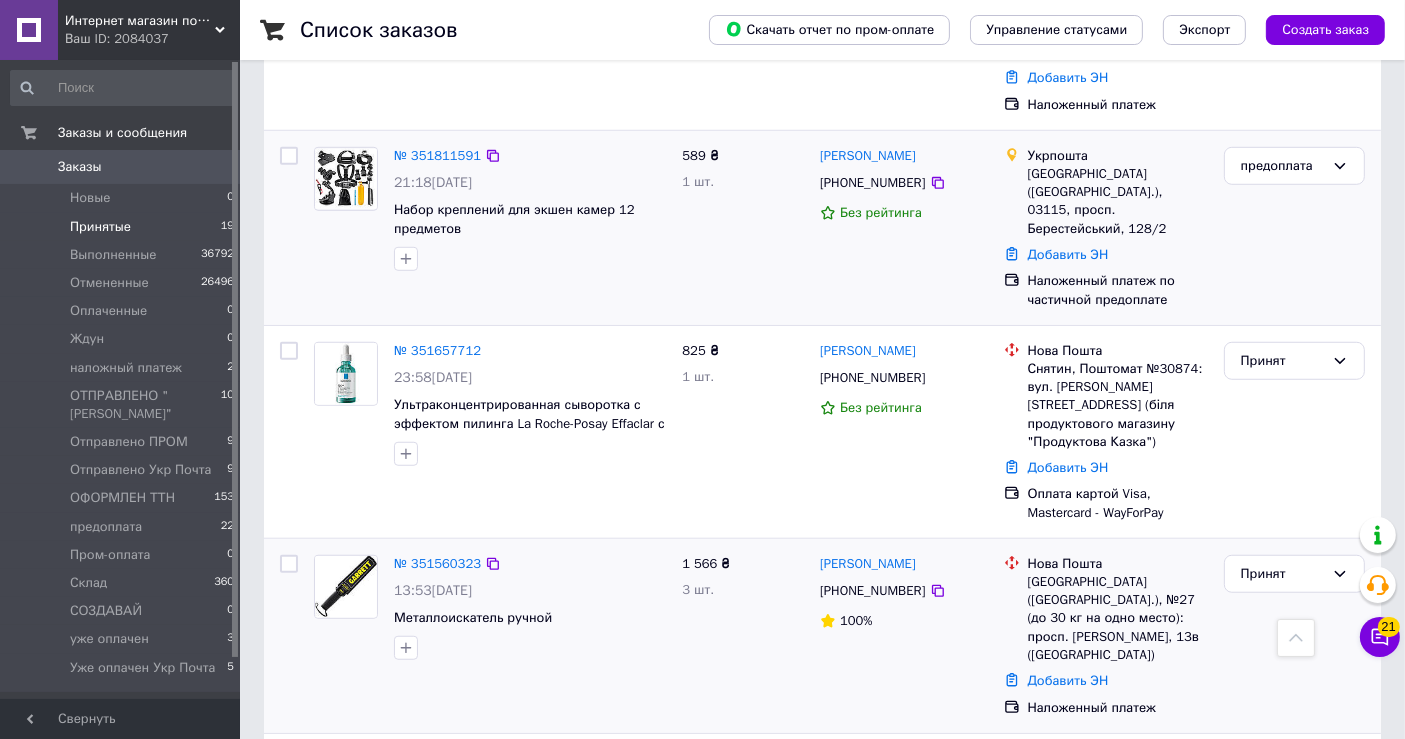 scroll, scrollTop: 1611, scrollLeft: 0, axis: vertical 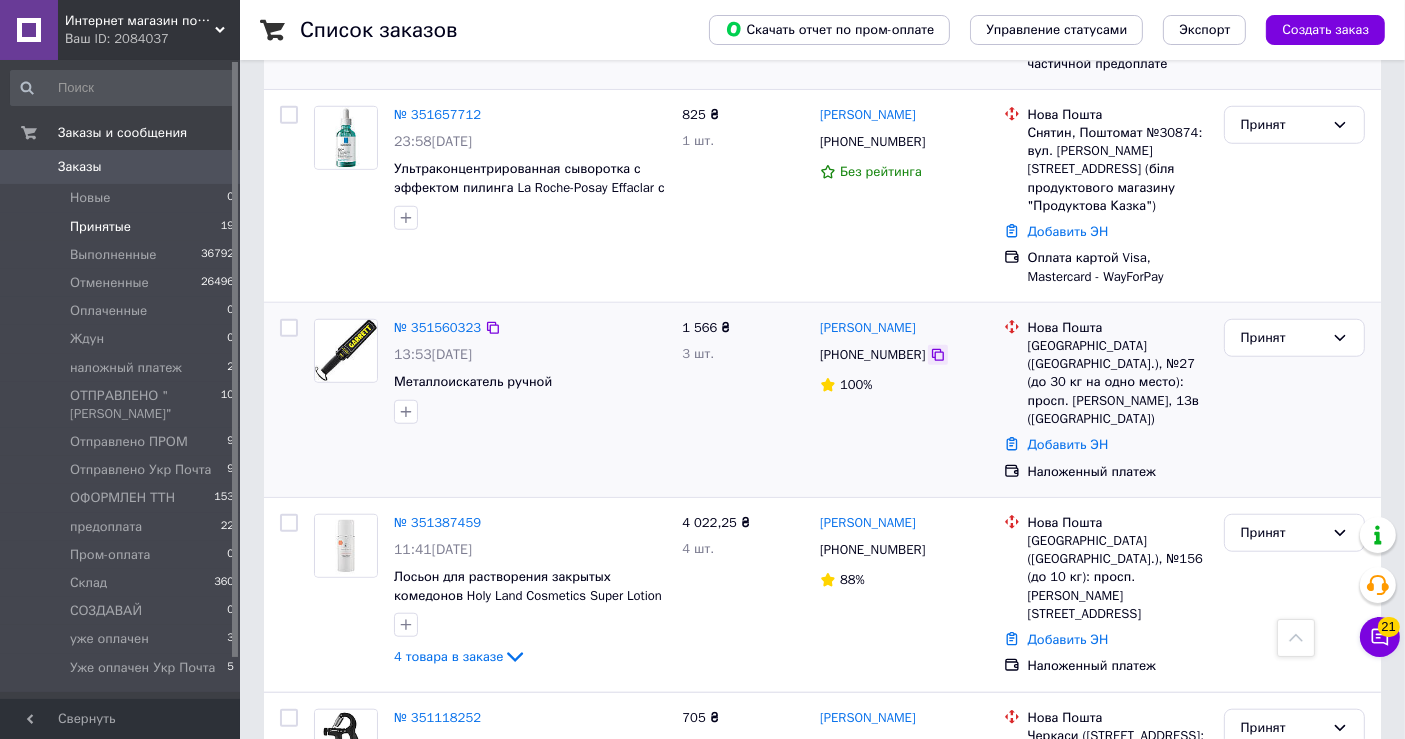 click 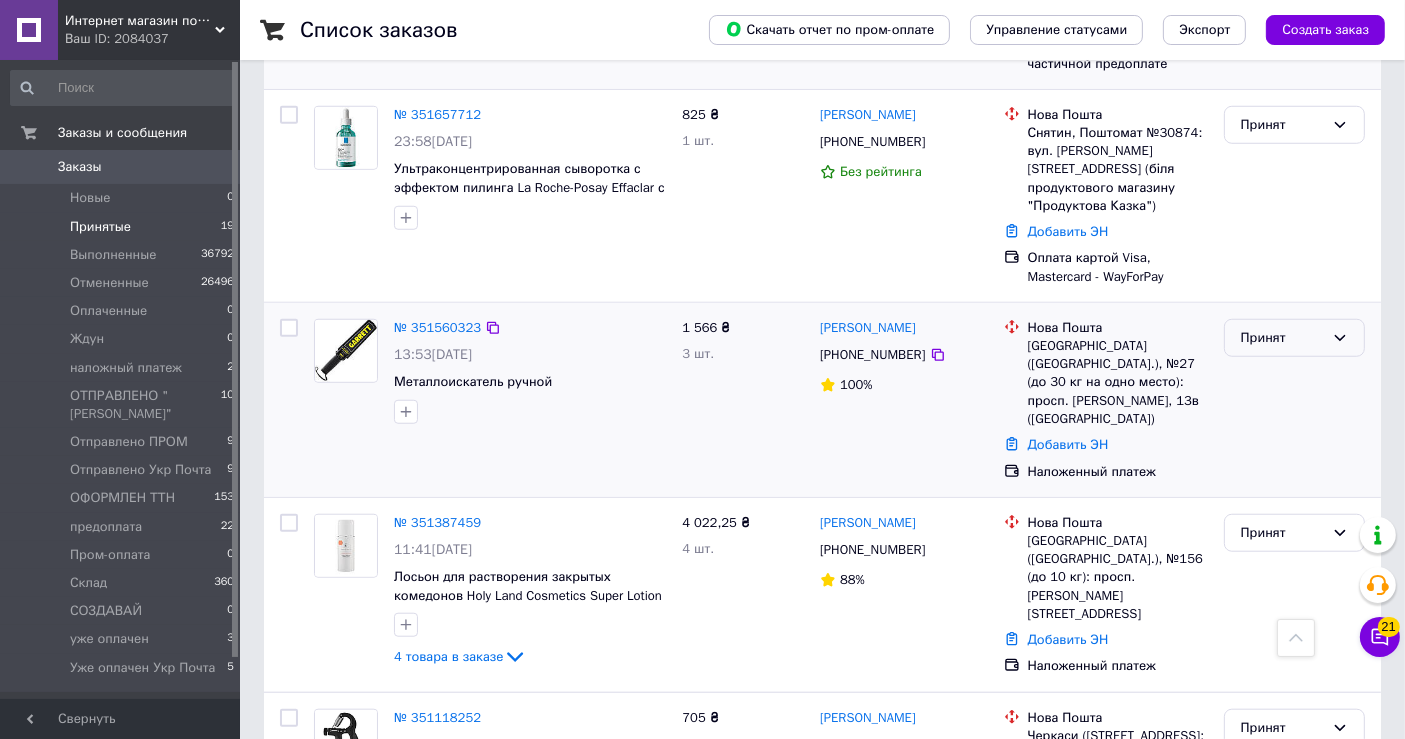 click on "Принят" at bounding box center [1282, 338] 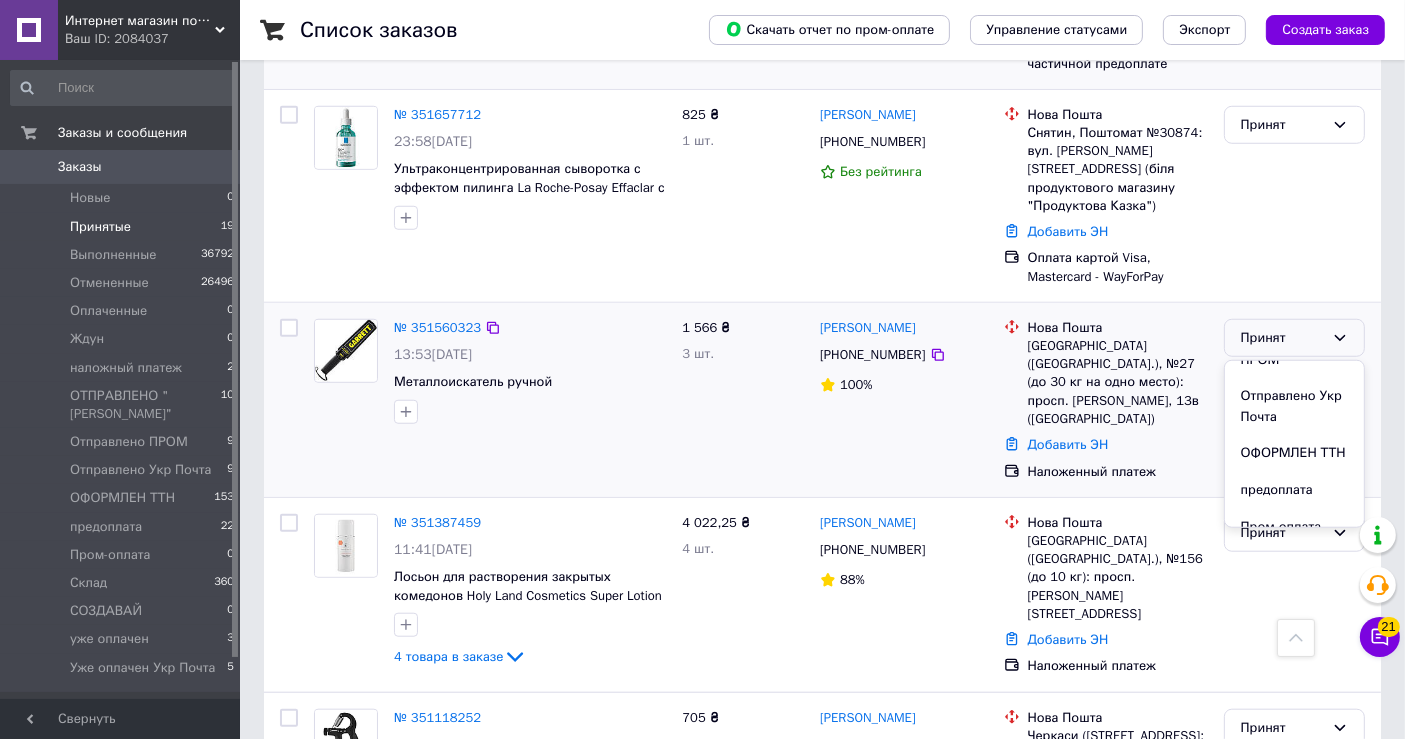 scroll, scrollTop: 333, scrollLeft: 0, axis: vertical 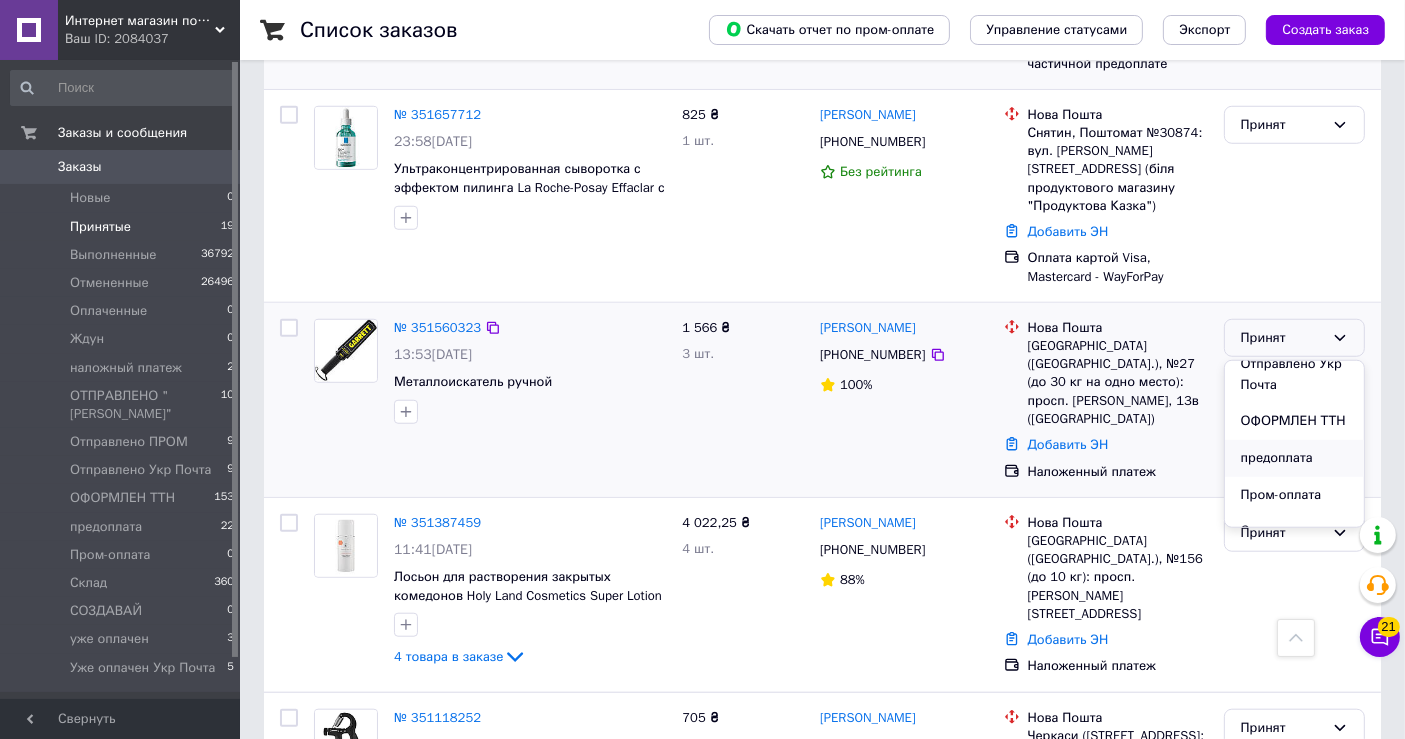 click on "предоплата" at bounding box center (1294, 458) 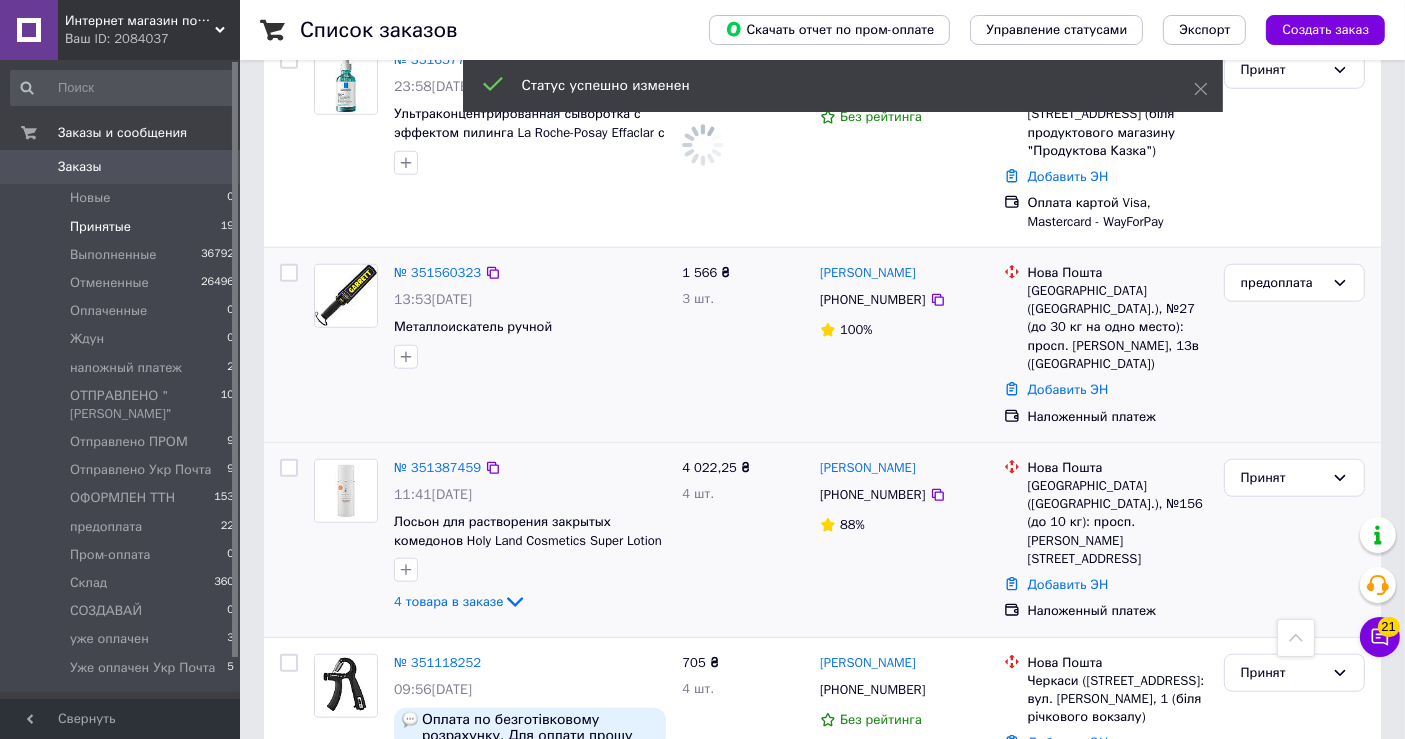 scroll, scrollTop: 1367, scrollLeft: 0, axis: vertical 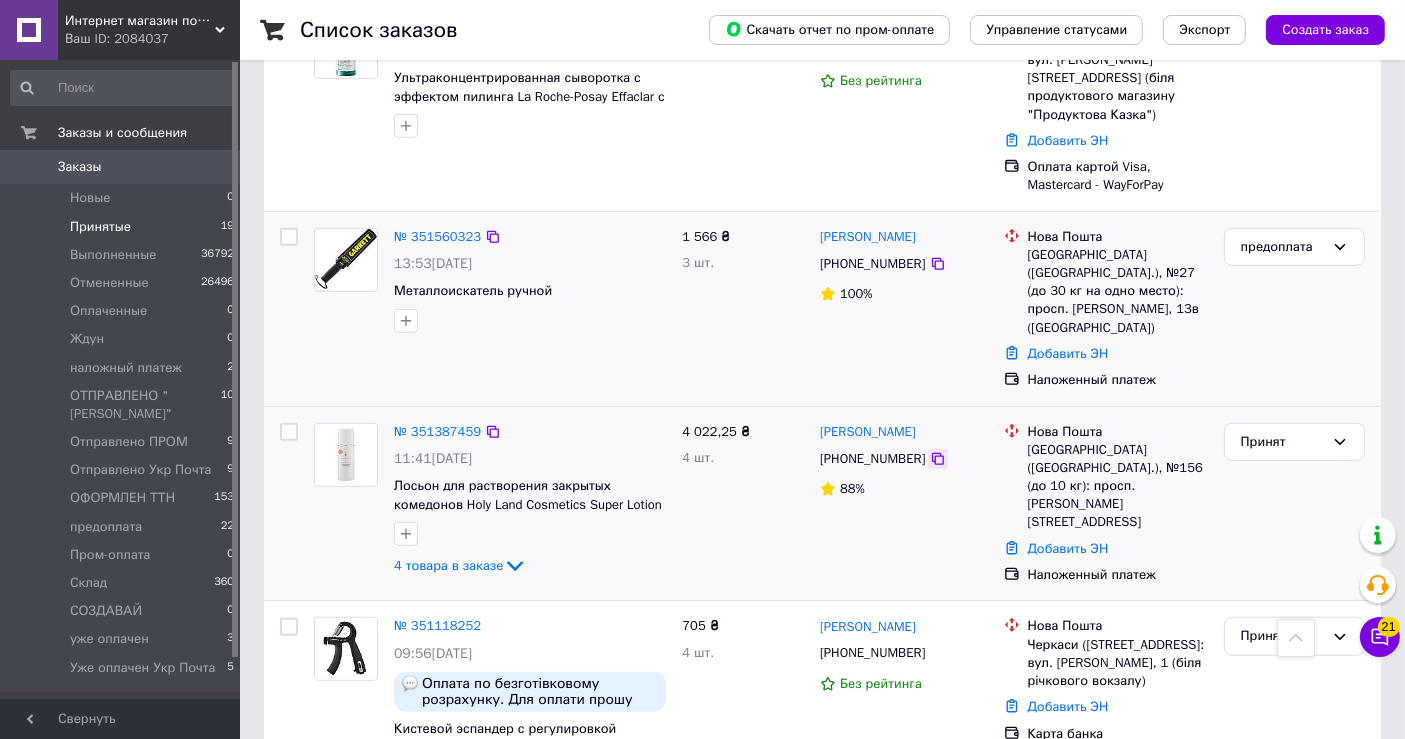 click 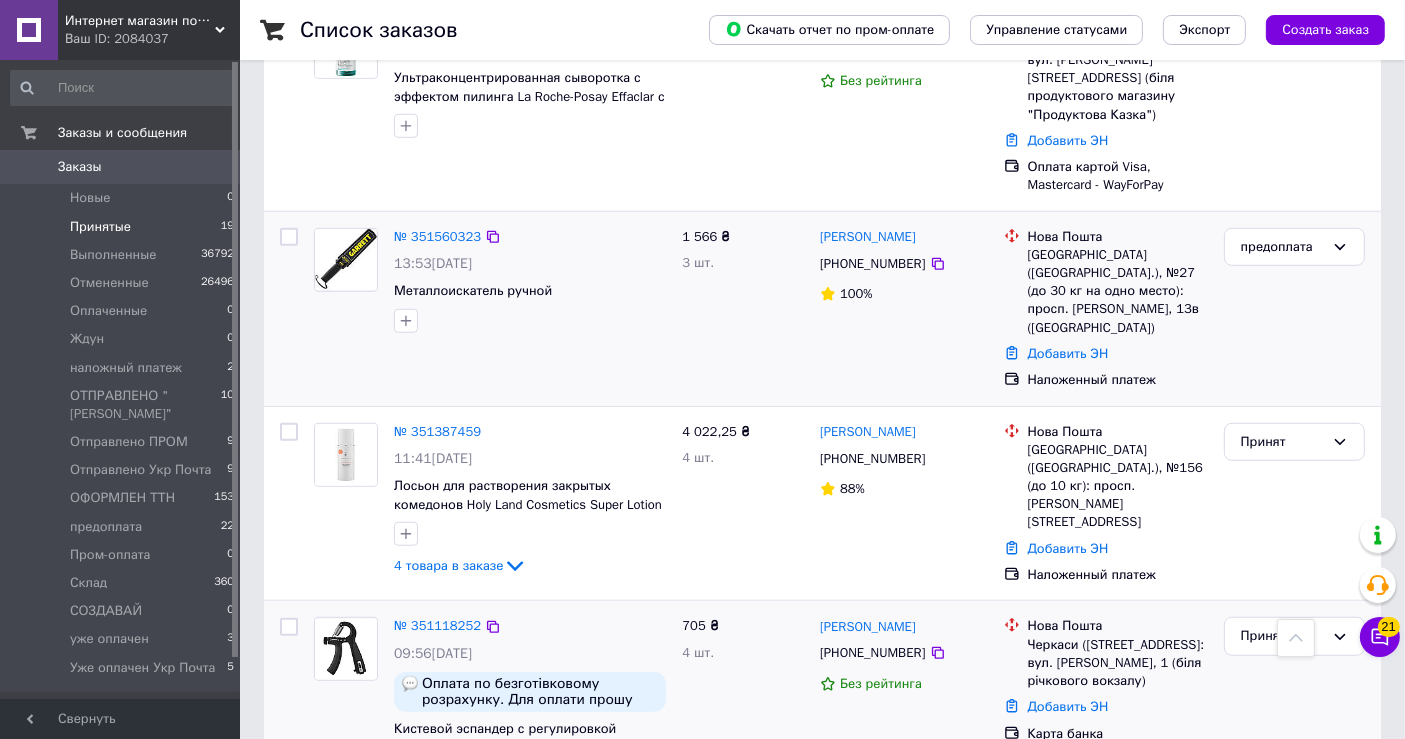 scroll, scrollTop: 1368, scrollLeft: 0, axis: vertical 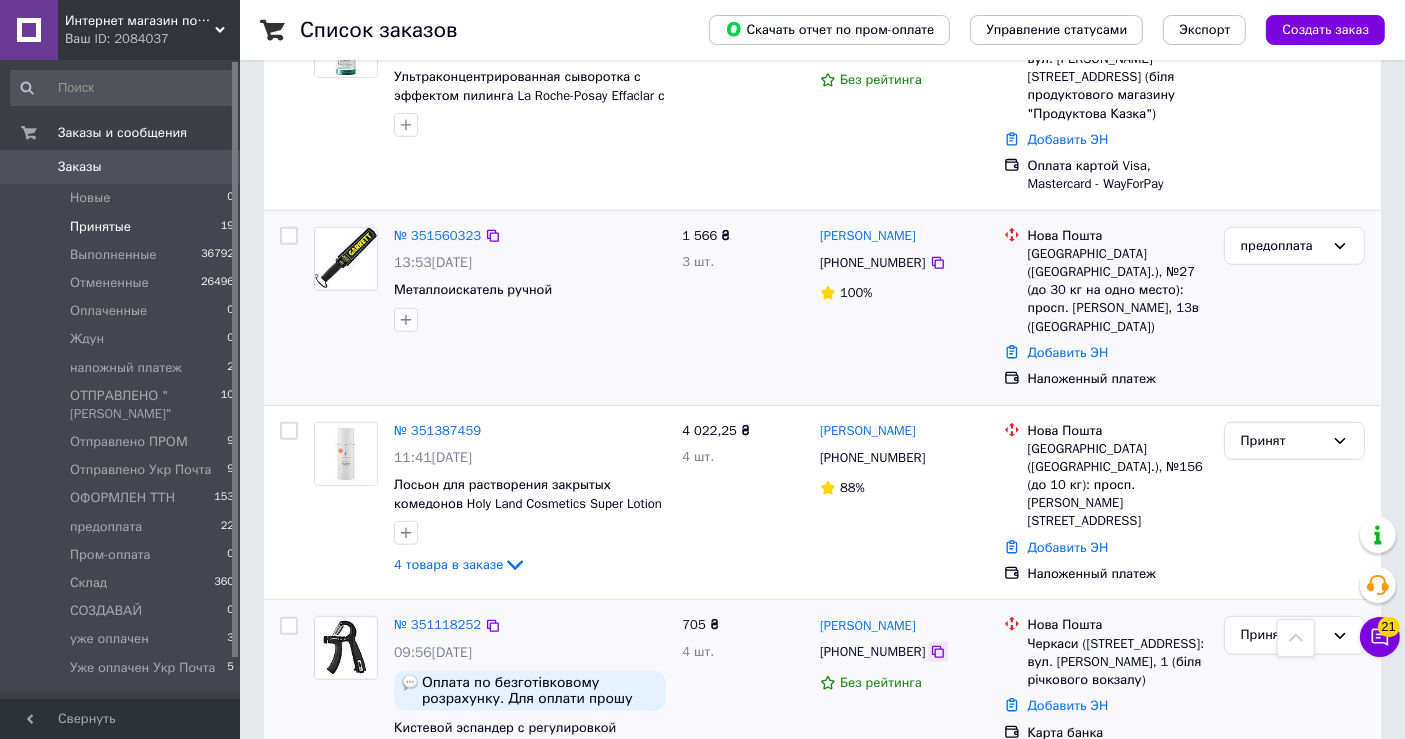 click 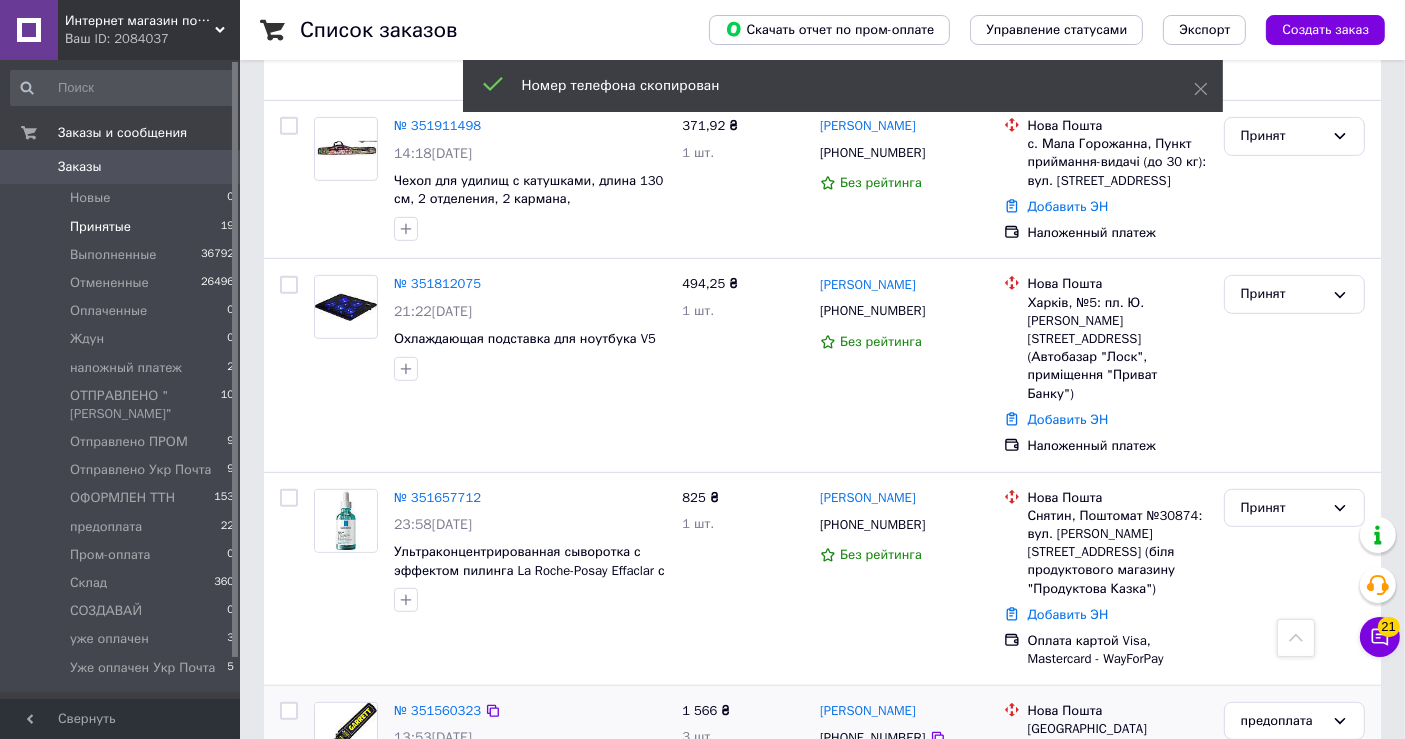 scroll, scrollTop: 812, scrollLeft: 0, axis: vertical 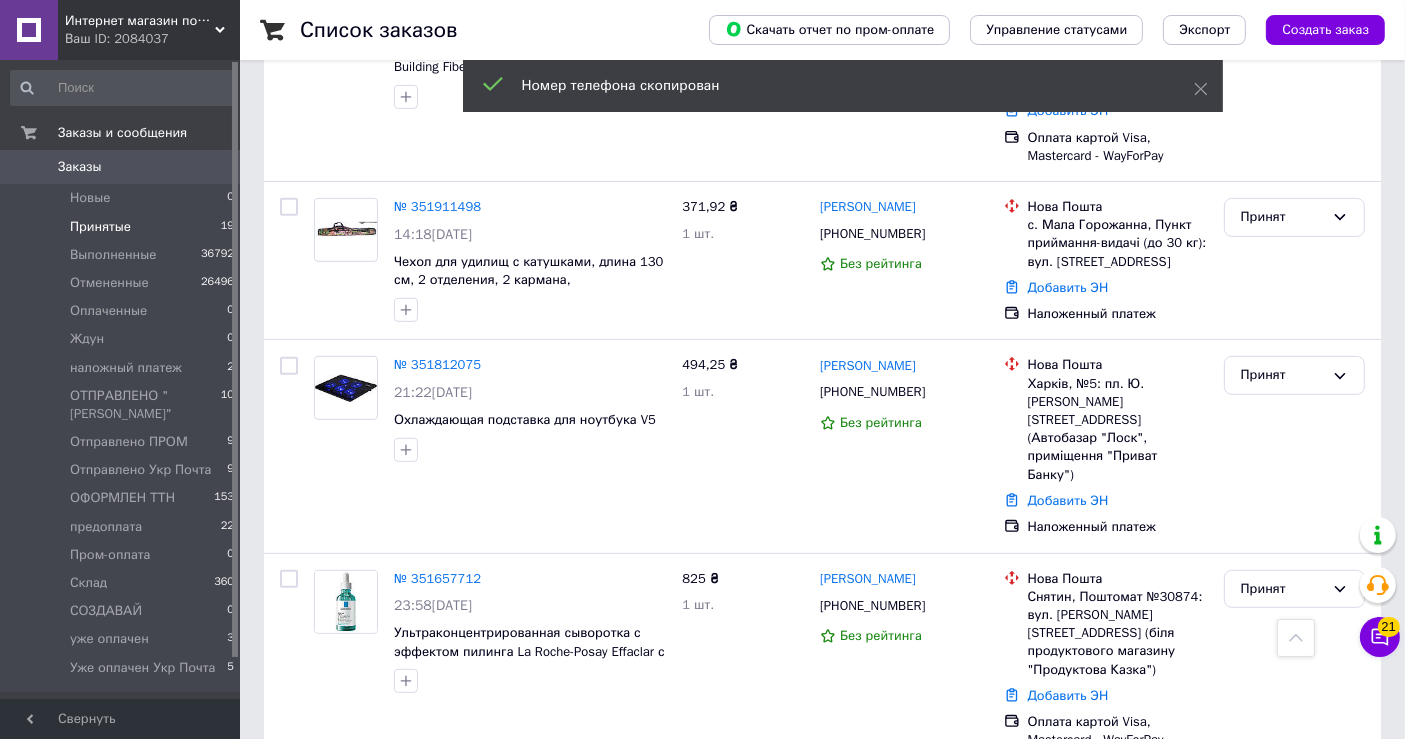 click on "Заказы" at bounding box center (121, 167) 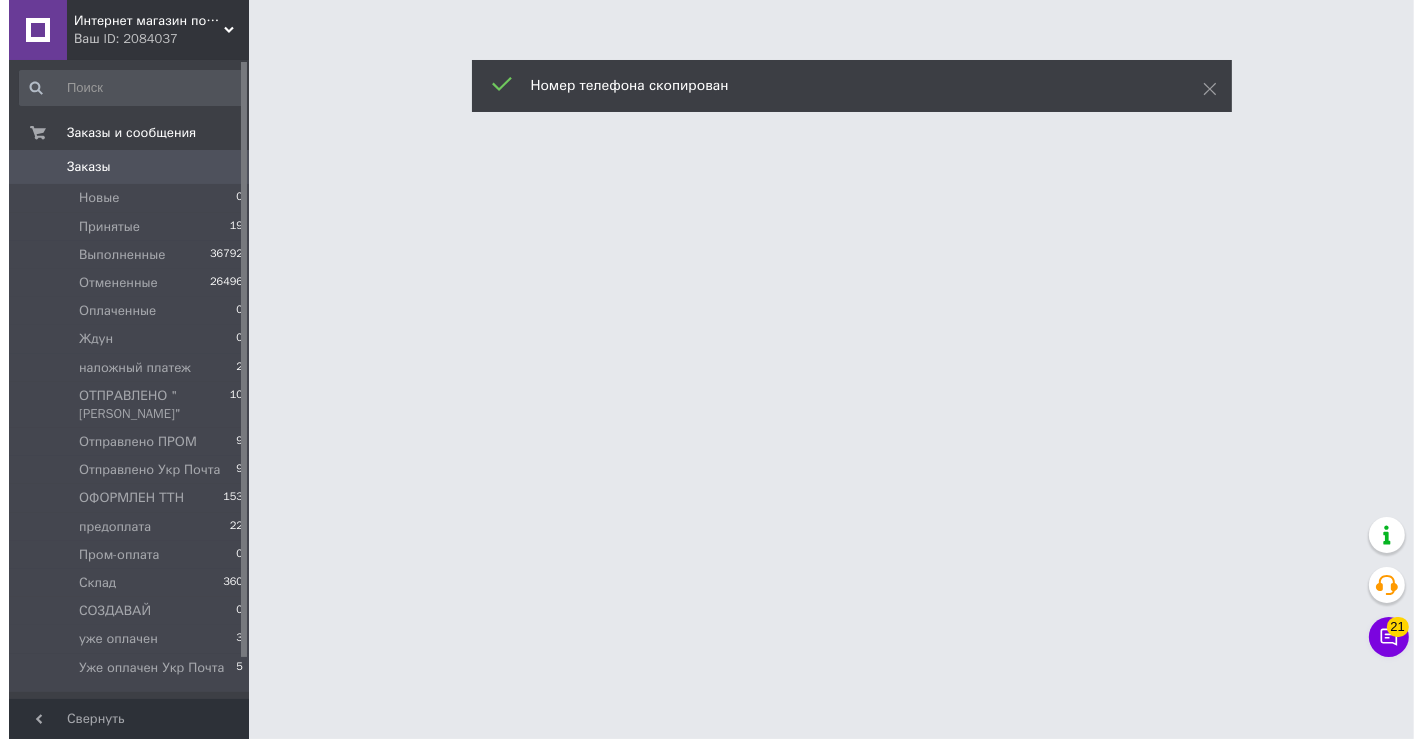 scroll, scrollTop: 0, scrollLeft: 0, axis: both 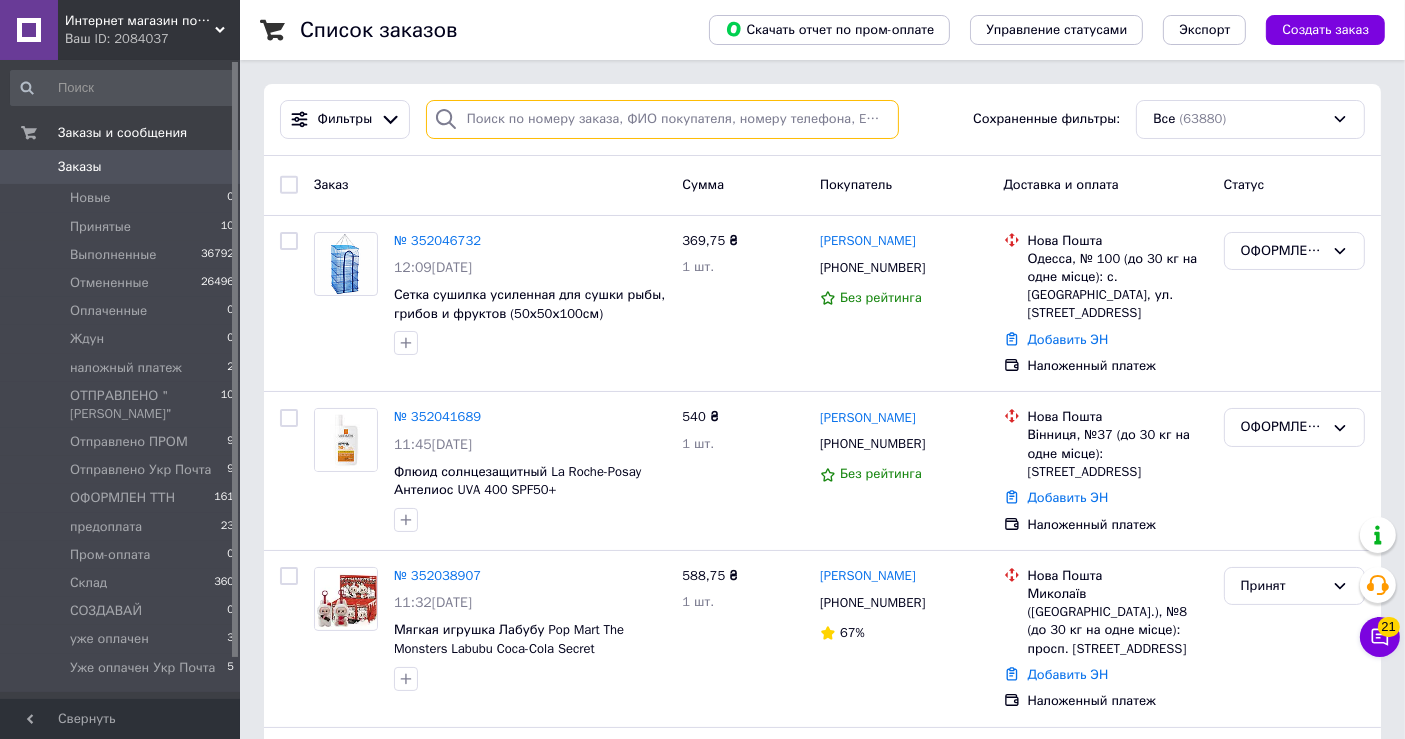 click at bounding box center [662, 119] 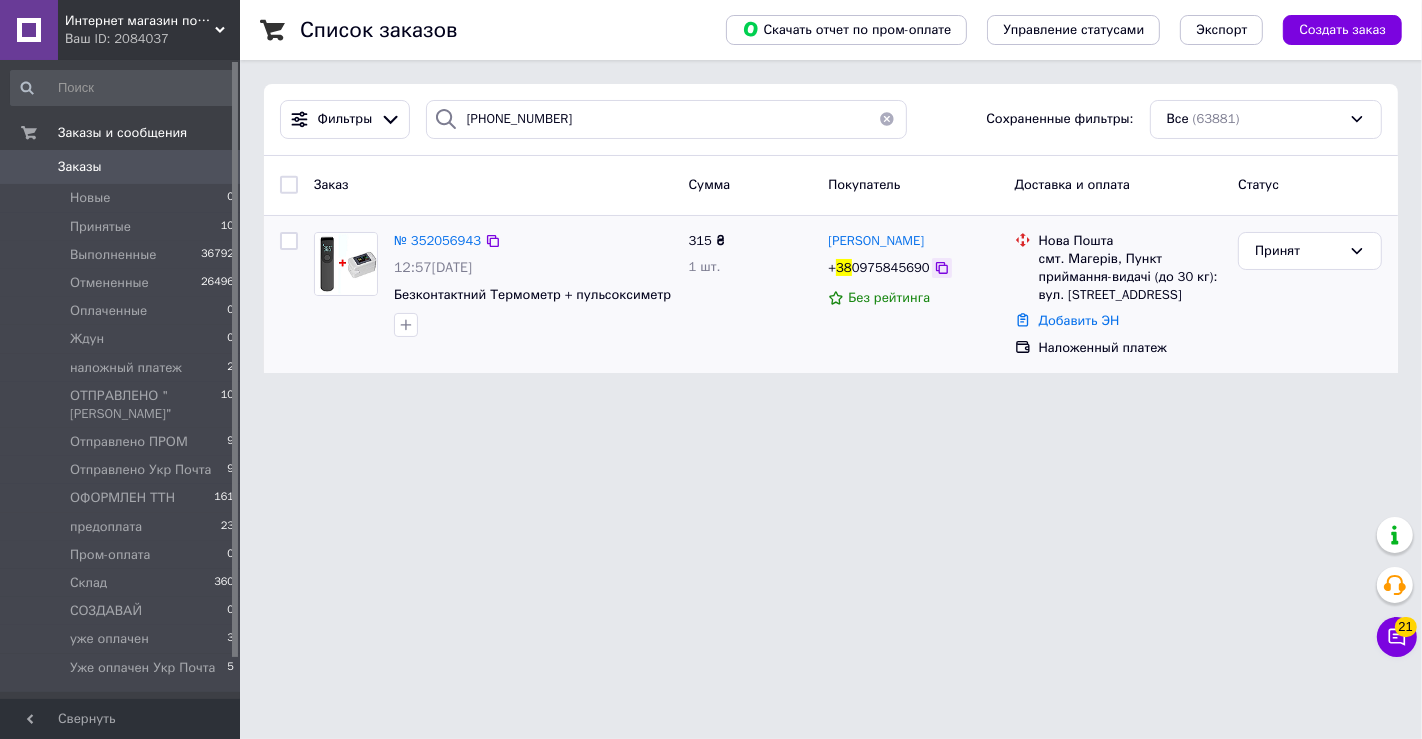 click 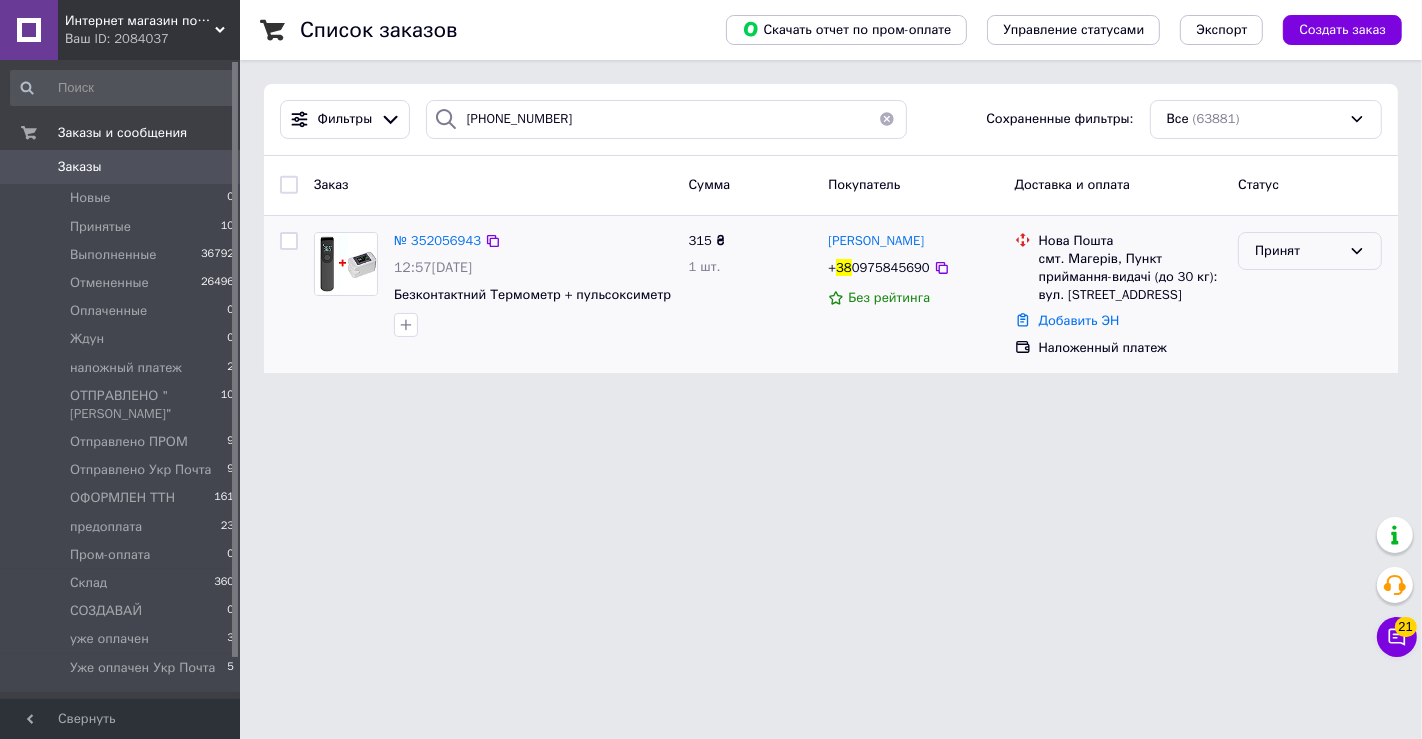 click on "Принят" at bounding box center (1298, 251) 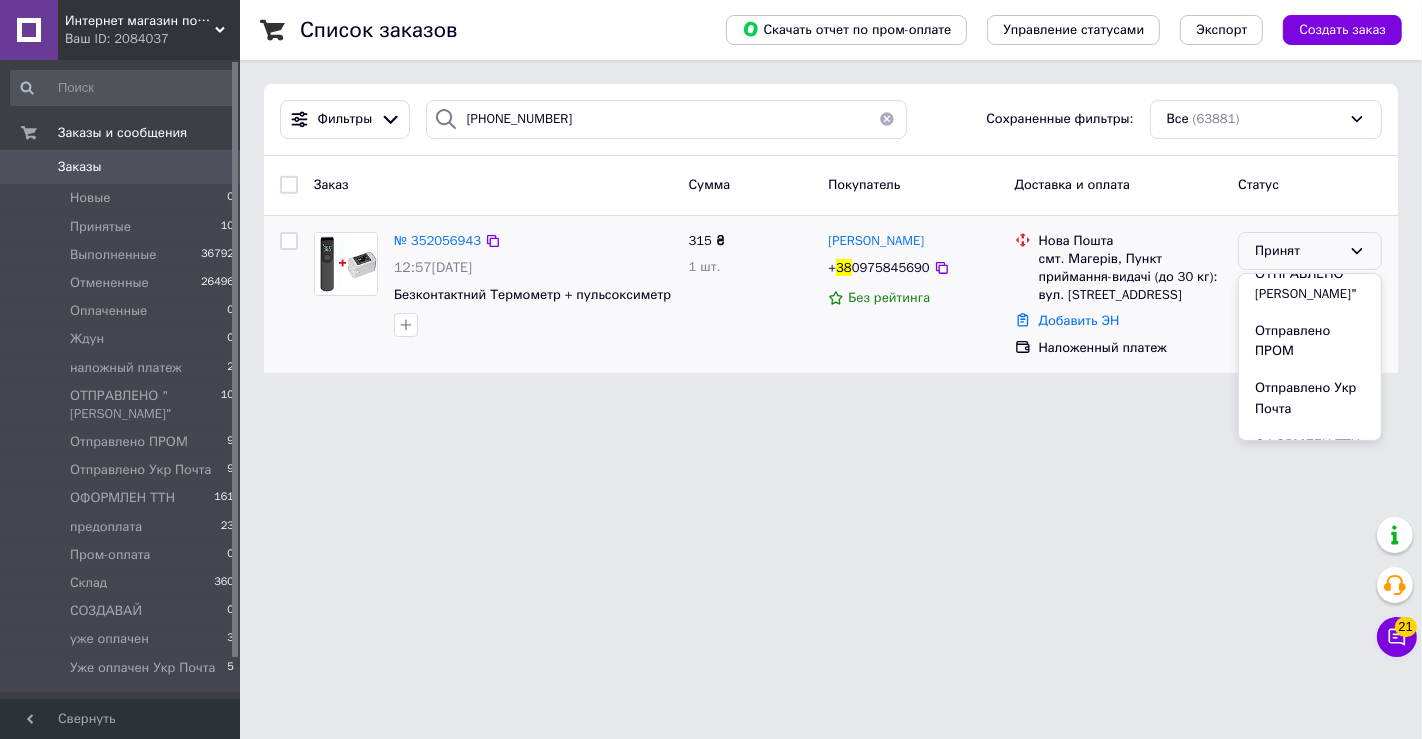 scroll, scrollTop: 333, scrollLeft: 0, axis: vertical 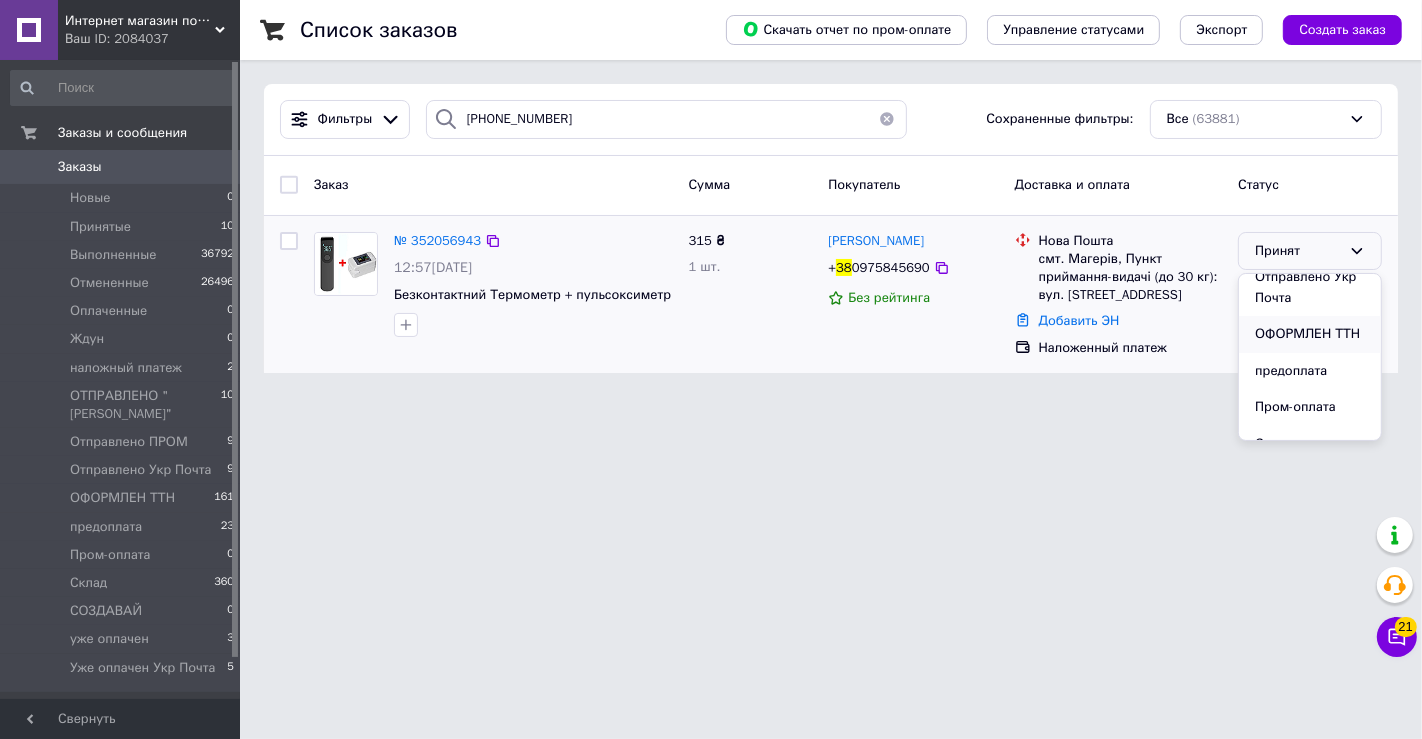 click on "ОФОРМЛЕН ТТН" at bounding box center (1310, 334) 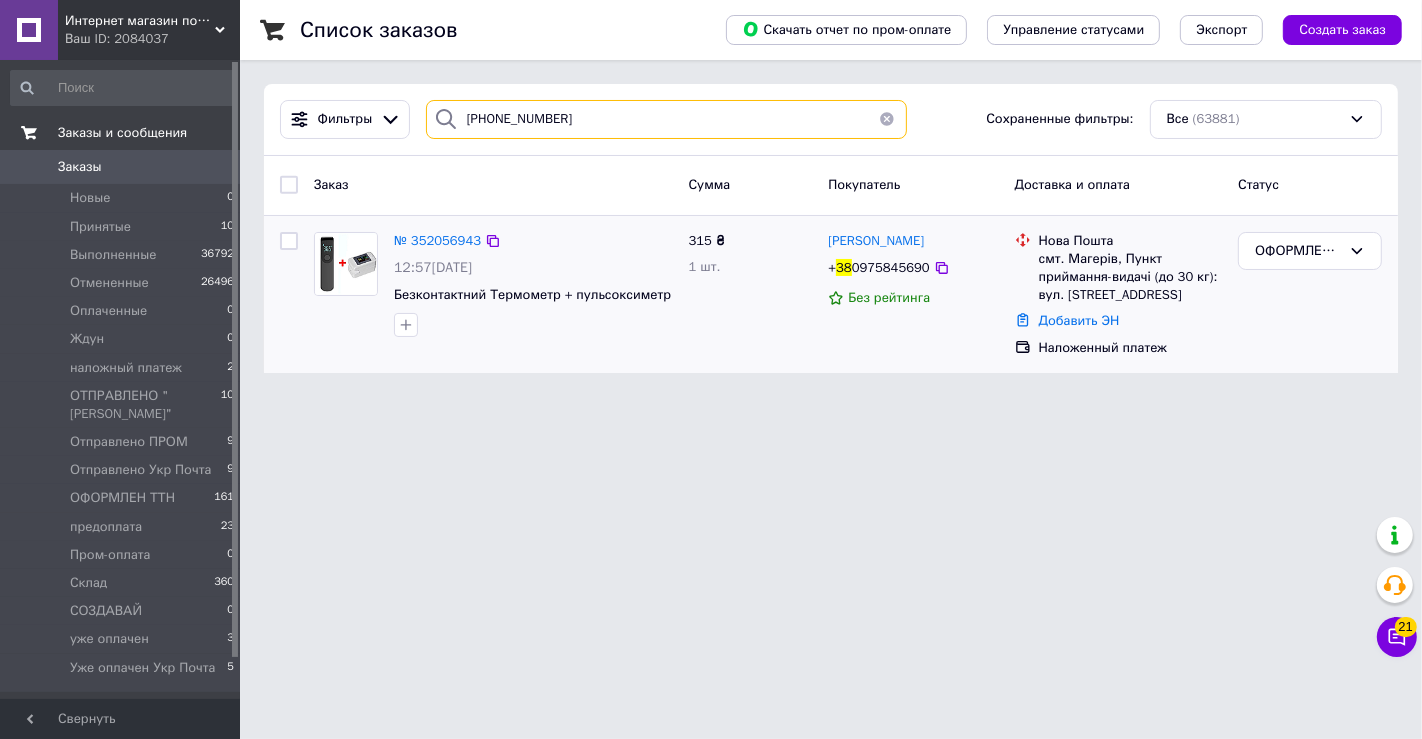 drag, startPoint x: 684, startPoint y: 124, endPoint x: 215, endPoint y: 124, distance: 469 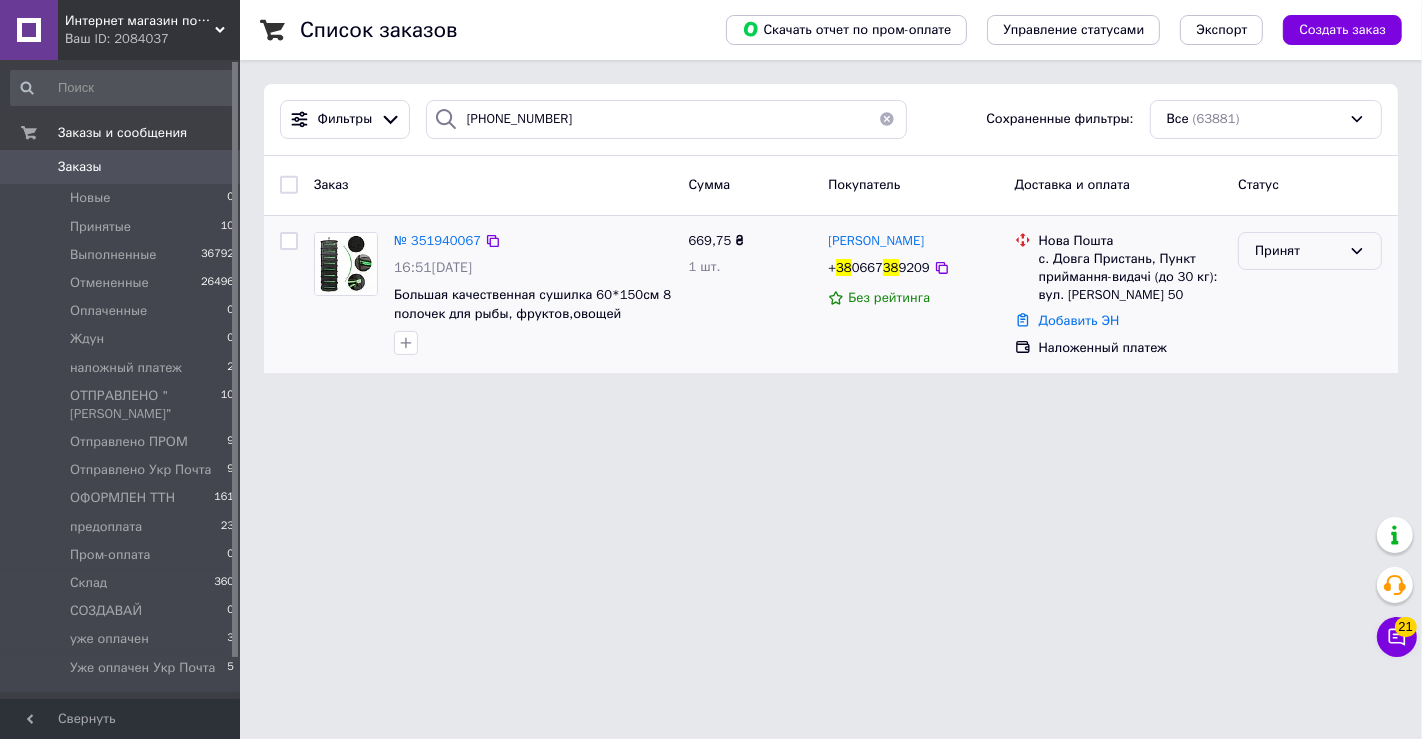 click on "Принят" at bounding box center [1298, 251] 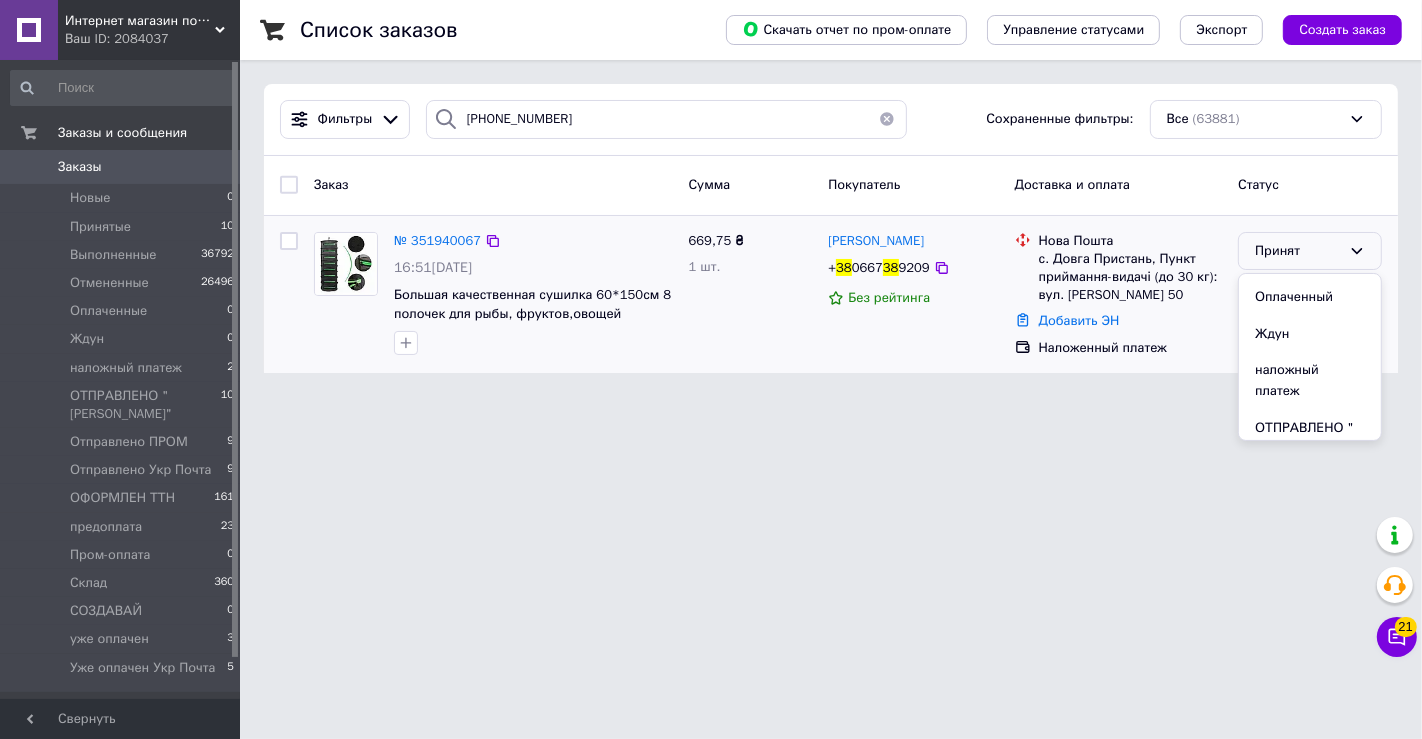 scroll, scrollTop: 333, scrollLeft: 0, axis: vertical 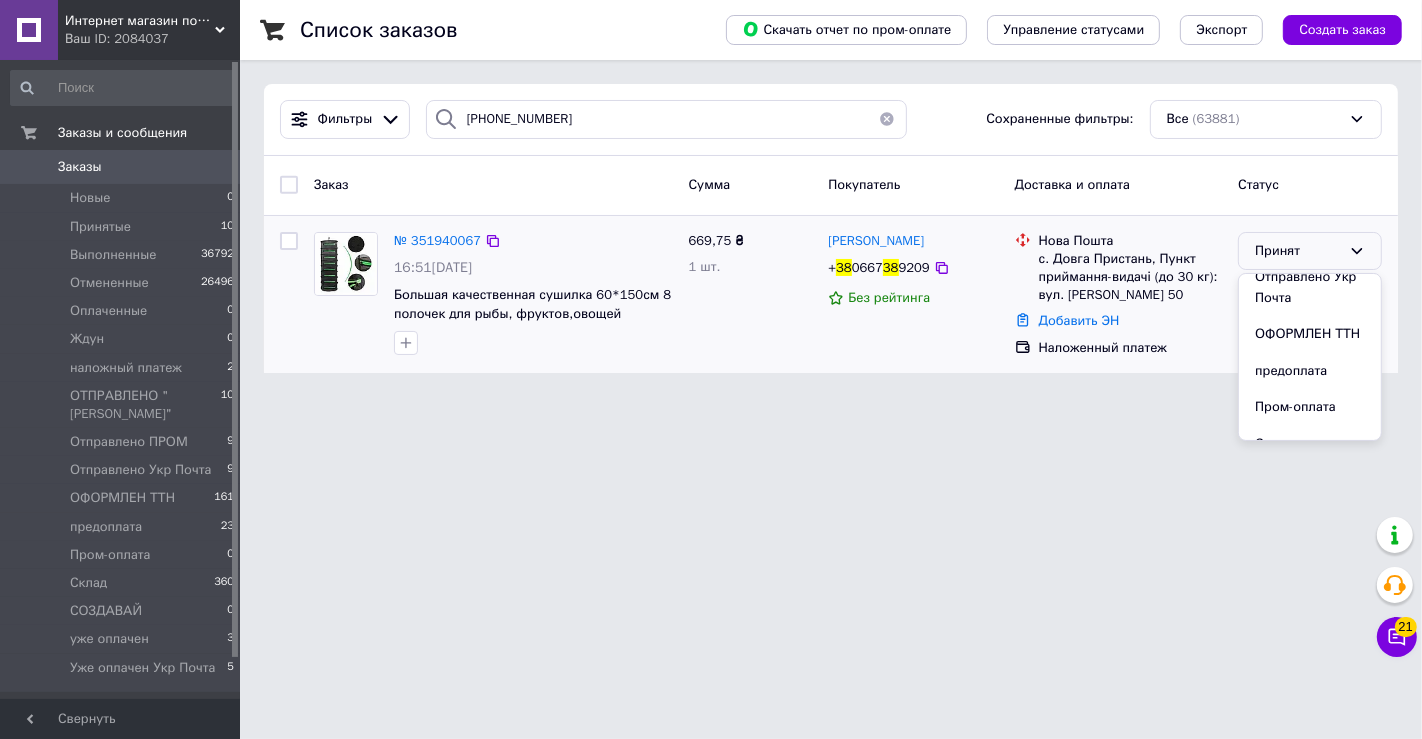 click on "ОФОРМЛЕН ТТН" at bounding box center (1310, 334) 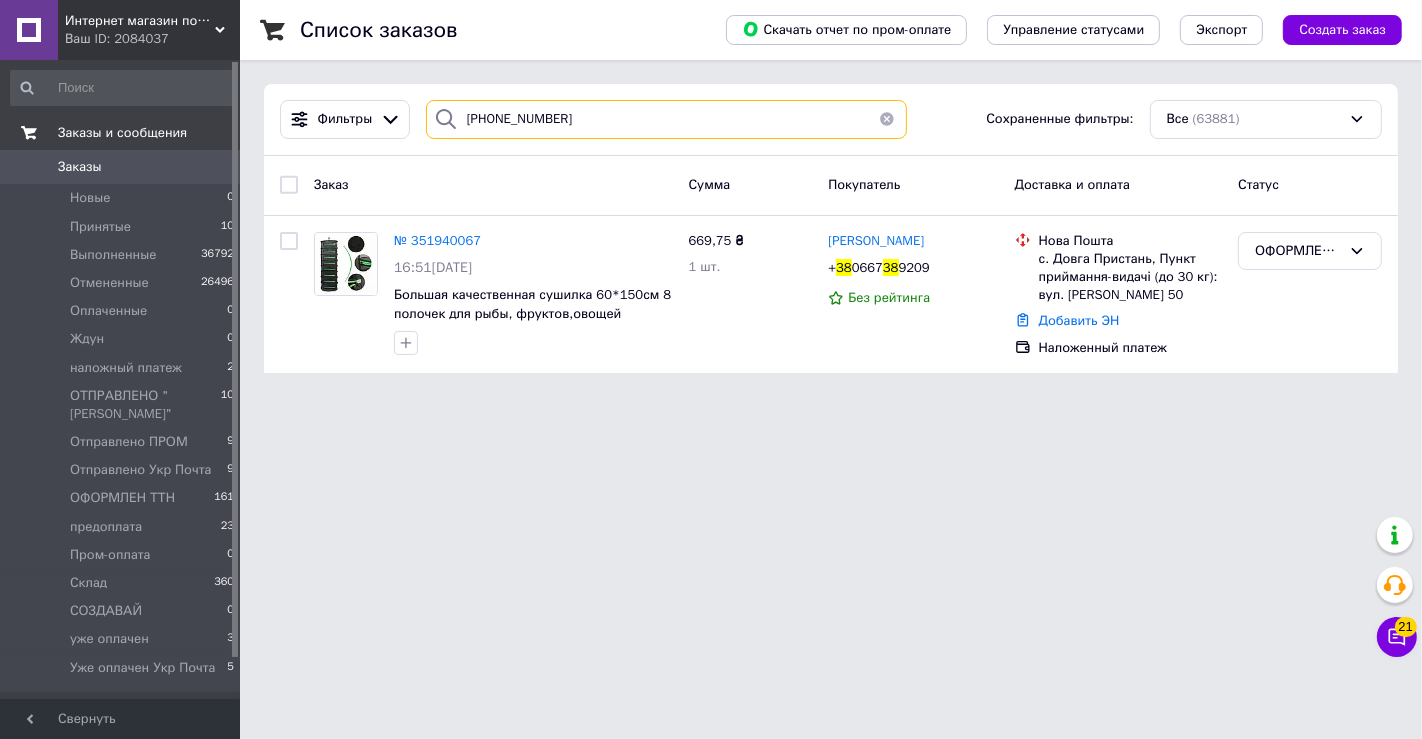 drag, startPoint x: 724, startPoint y: 125, endPoint x: 70, endPoint y: 119, distance: 654.0275 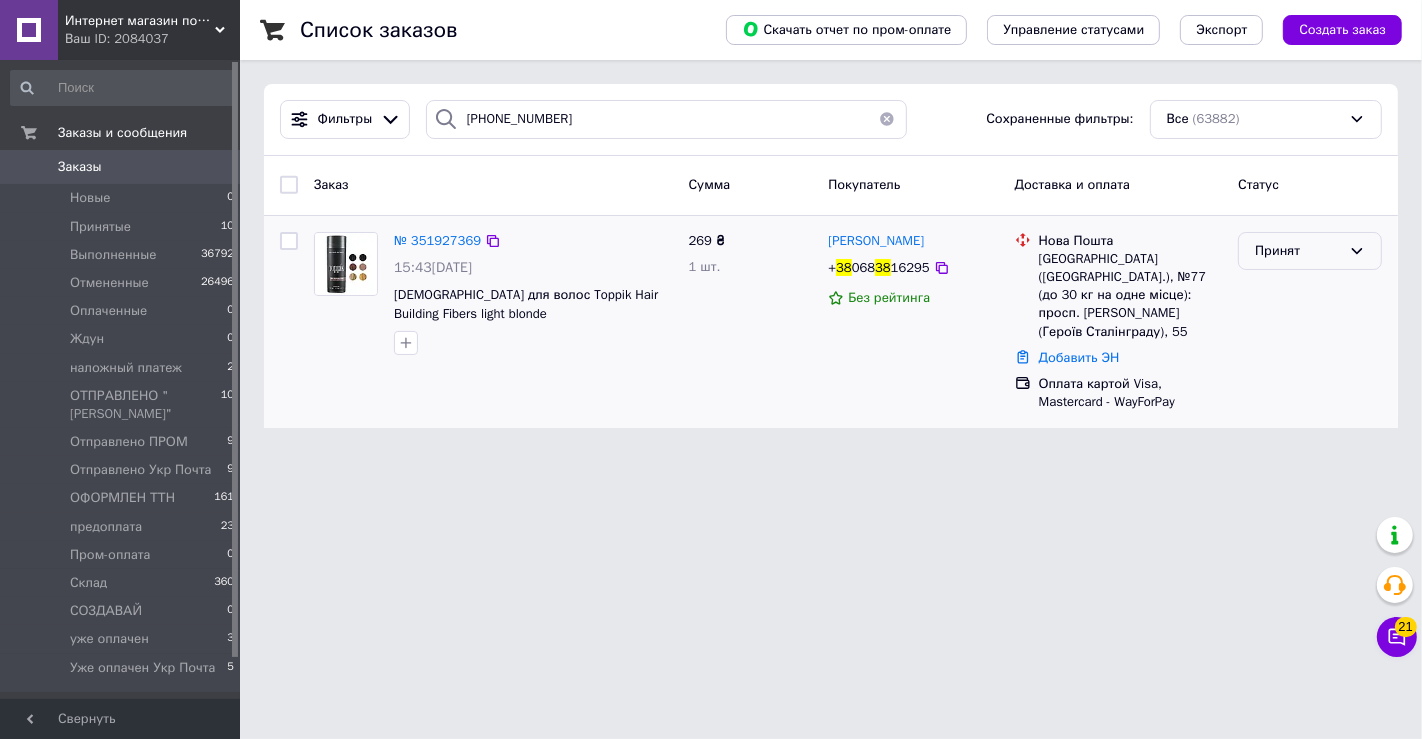 click on "Принят" at bounding box center [1298, 251] 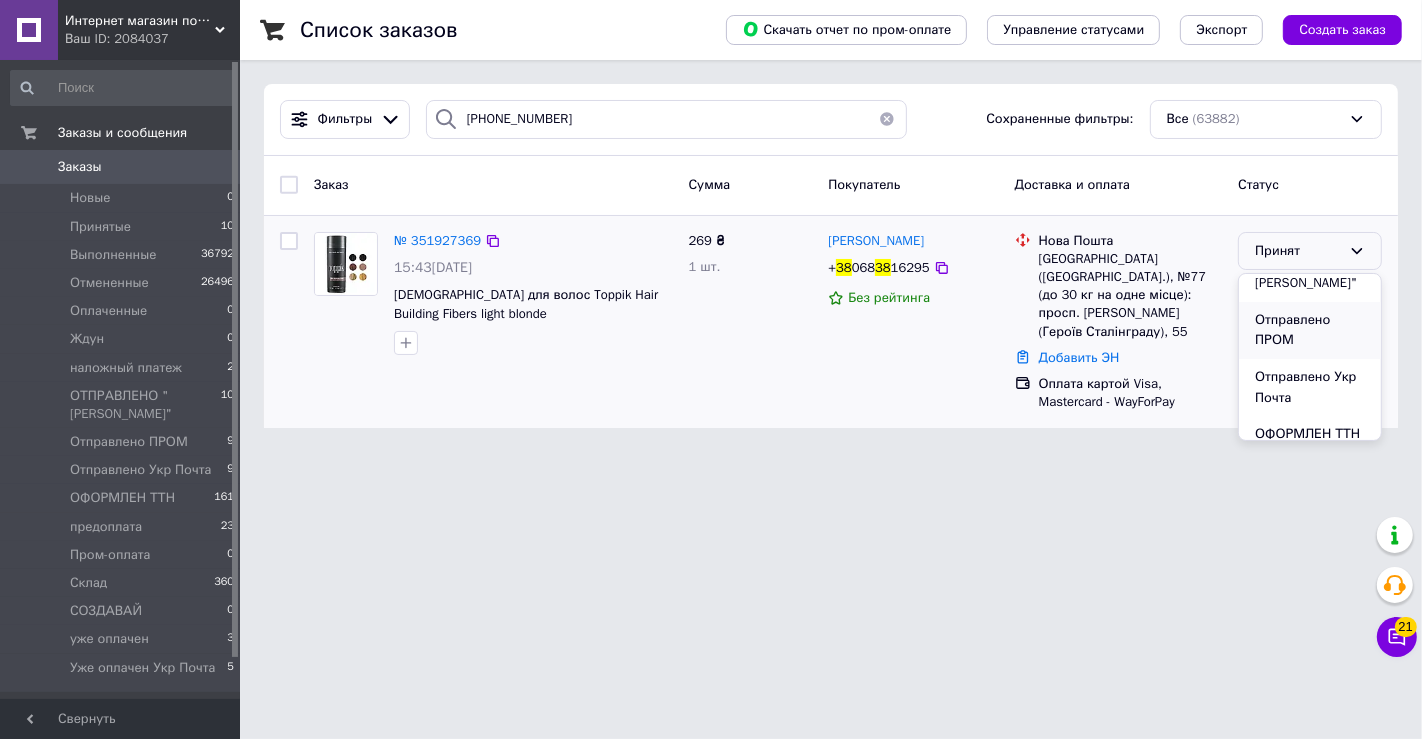 scroll, scrollTop: 333, scrollLeft: 0, axis: vertical 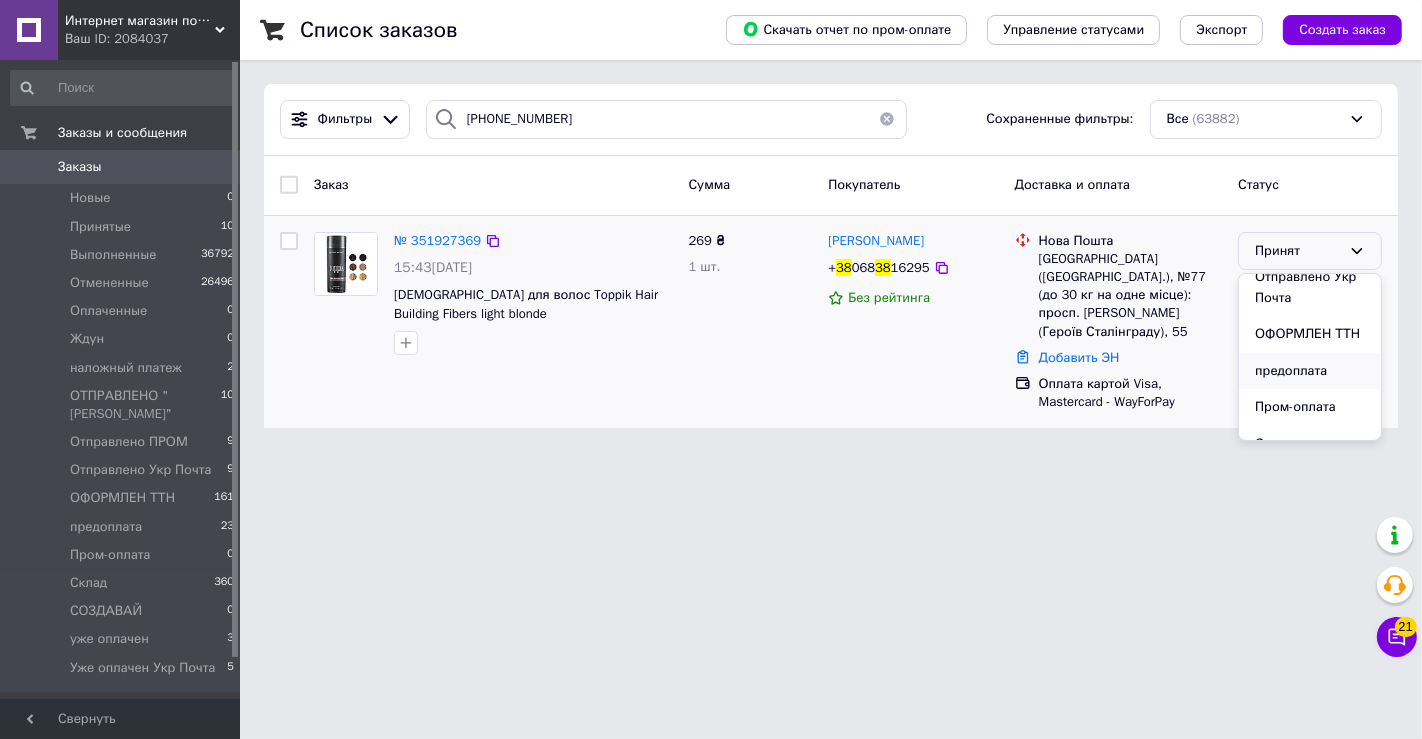 click on "предоплата" at bounding box center (1310, 371) 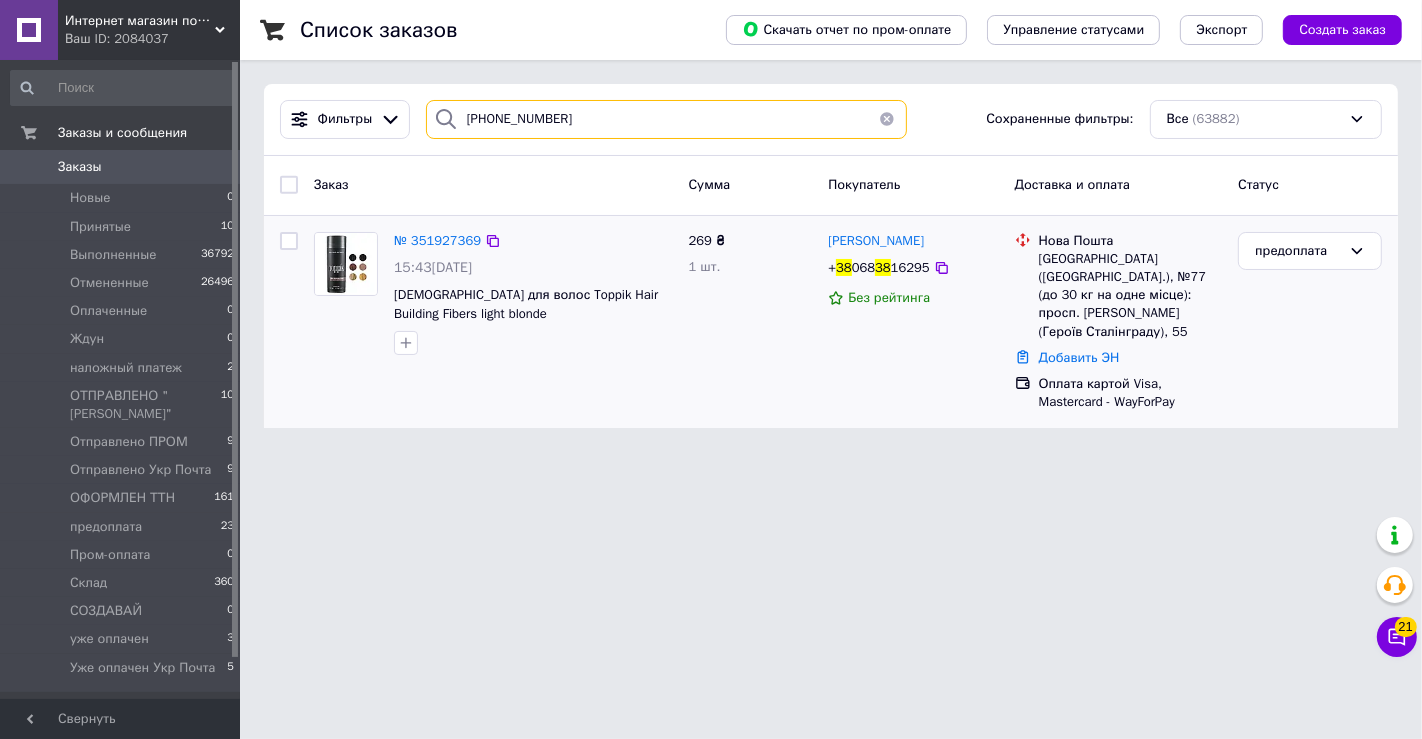 drag, startPoint x: 616, startPoint y: 126, endPoint x: 270, endPoint y: 111, distance: 346.32498 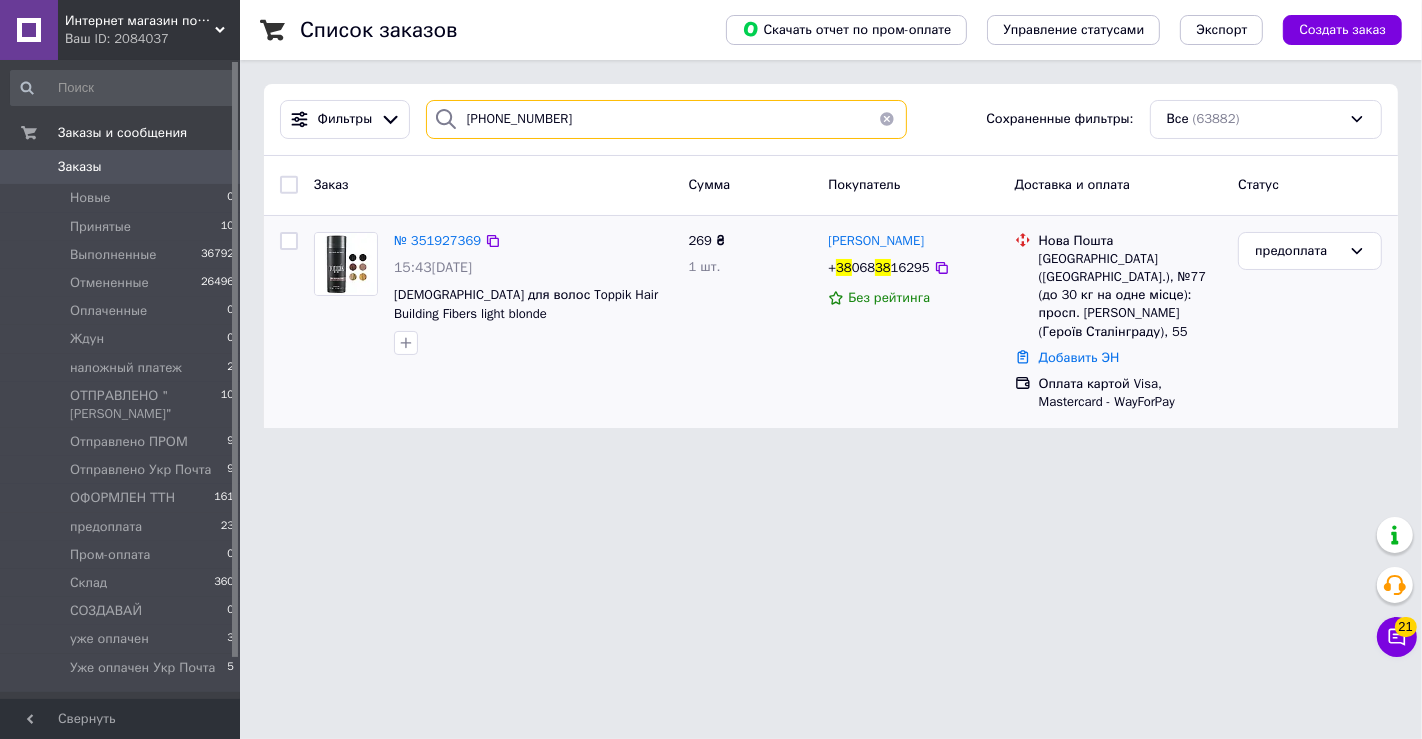 click on "Фильтры [PHONE_NUMBER] Сохраненные фильтры: Все (63882)" at bounding box center (831, 119) 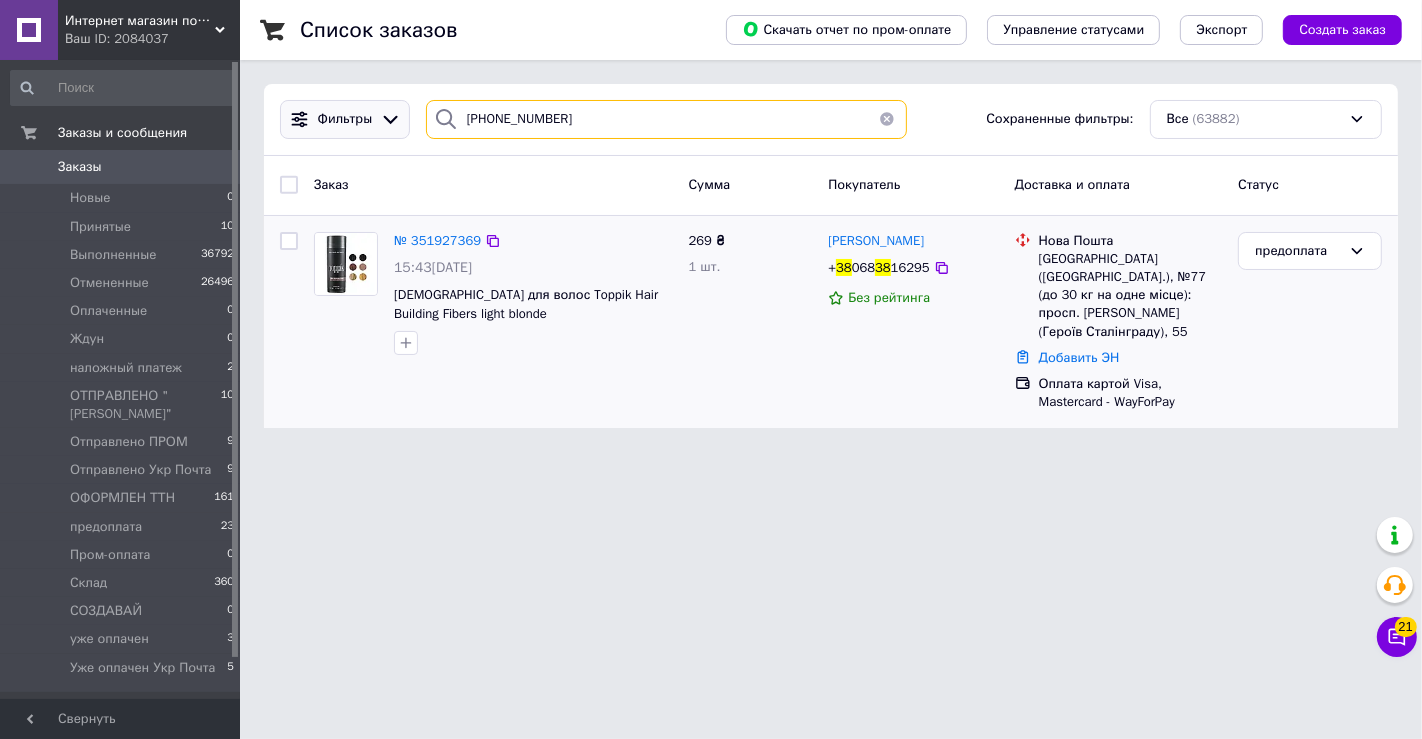 paste on "97) [PHONE_NUMBER]" 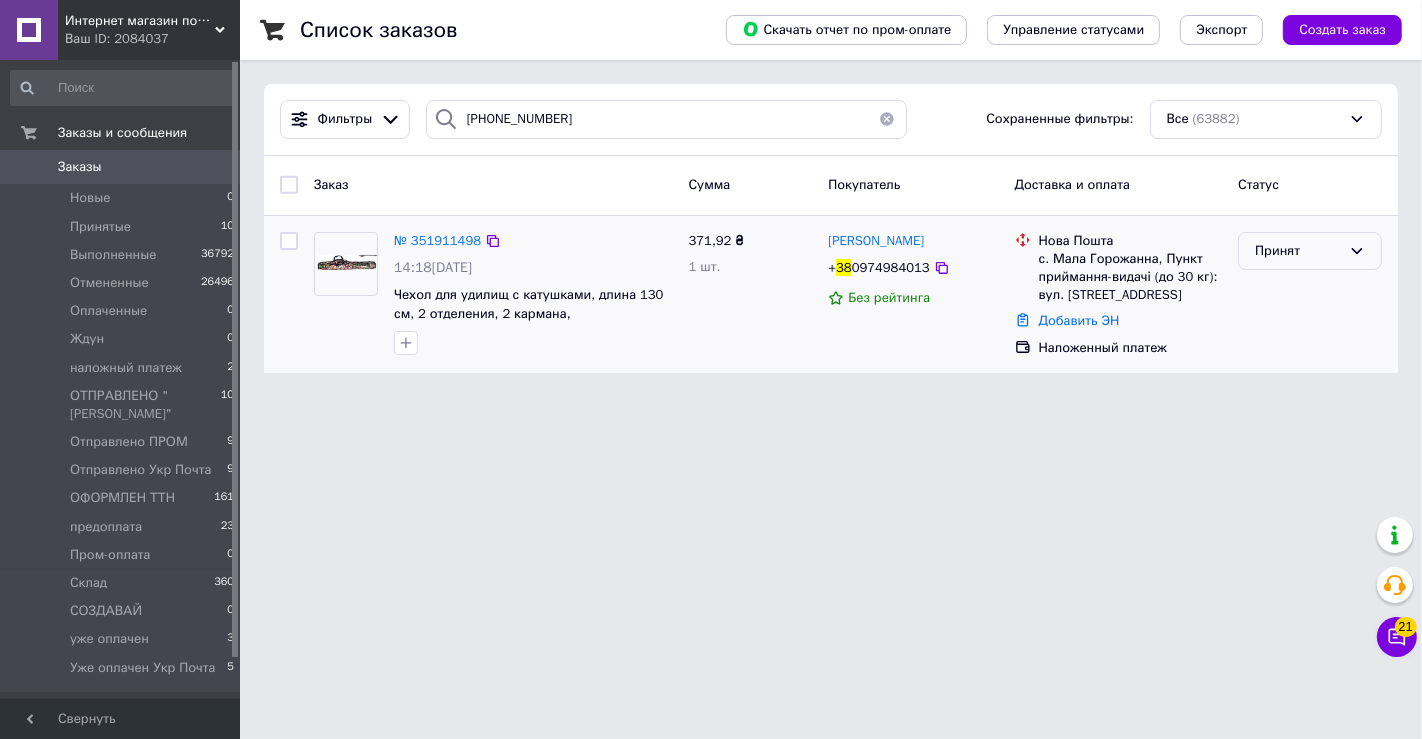 click on "Принят" at bounding box center [1298, 251] 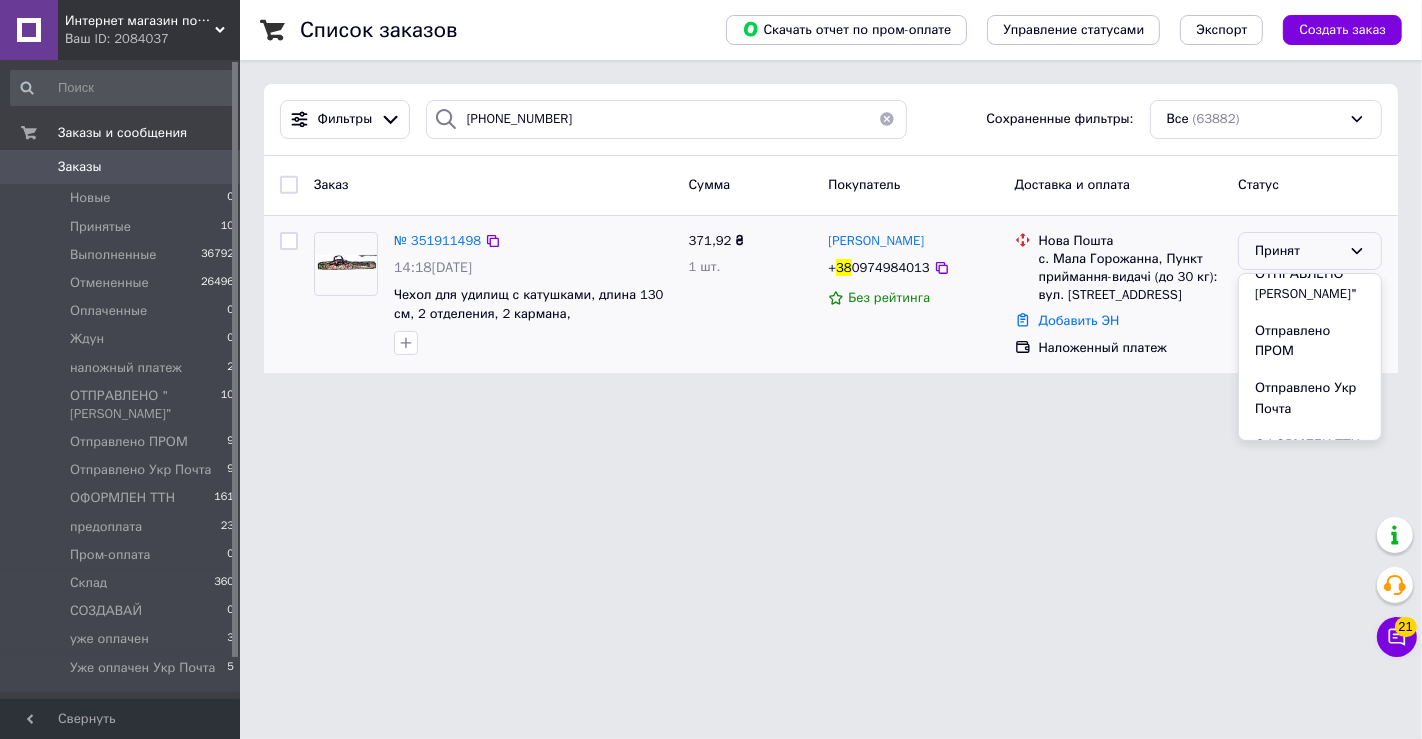 scroll, scrollTop: 333, scrollLeft: 0, axis: vertical 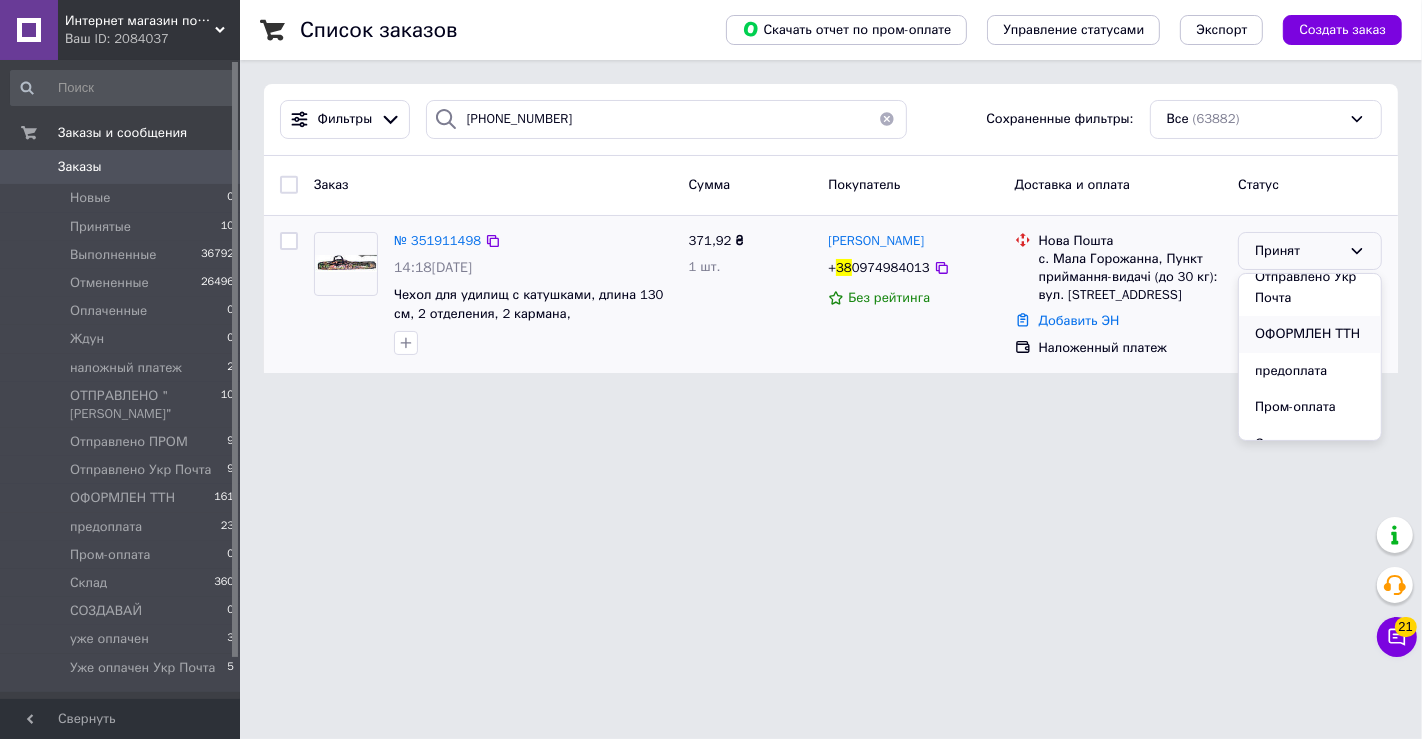 click on "ОФОРМЛЕН ТТН" at bounding box center [1310, 334] 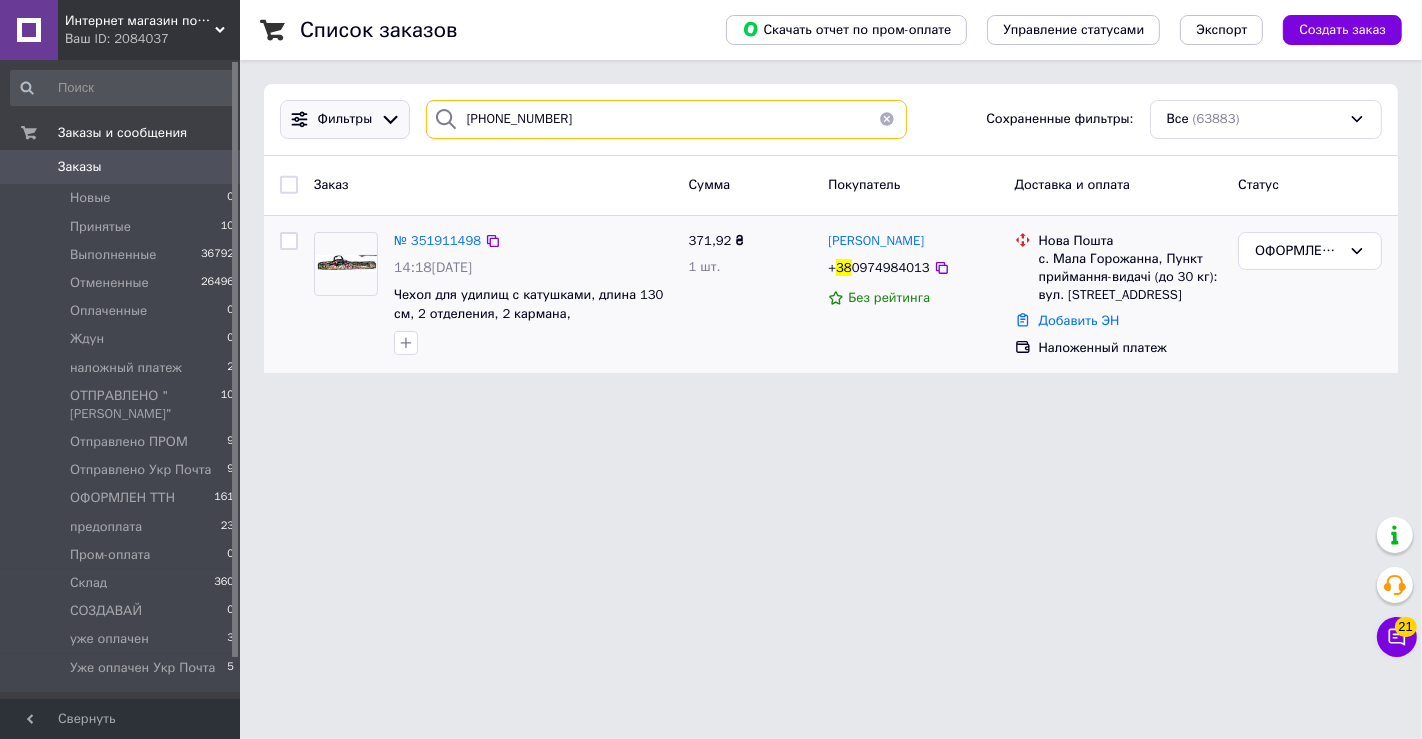 drag, startPoint x: 648, startPoint y: 132, endPoint x: 367, endPoint y: 131, distance: 281.00177 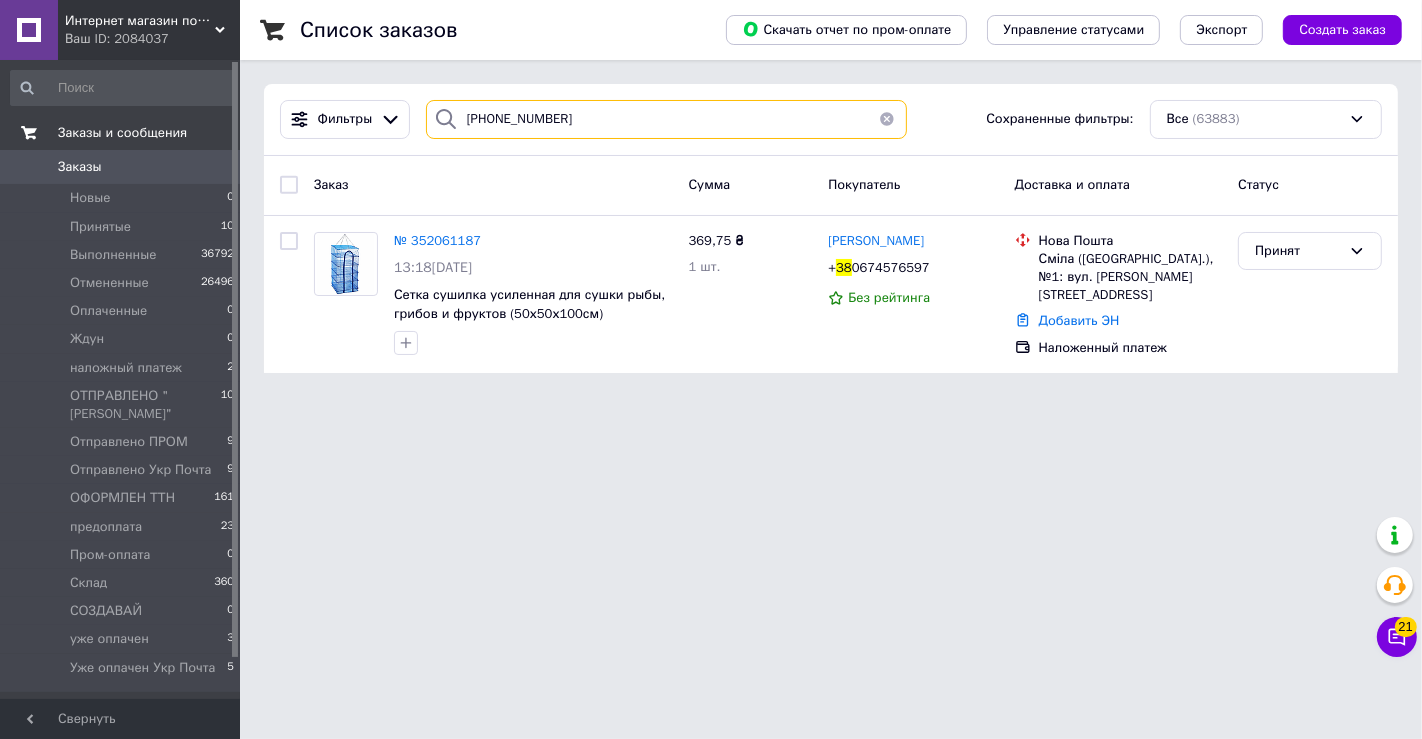 drag, startPoint x: 649, startPoint y: 114, endPoint x: 76, endPoint y: 138, distance: 573.5024 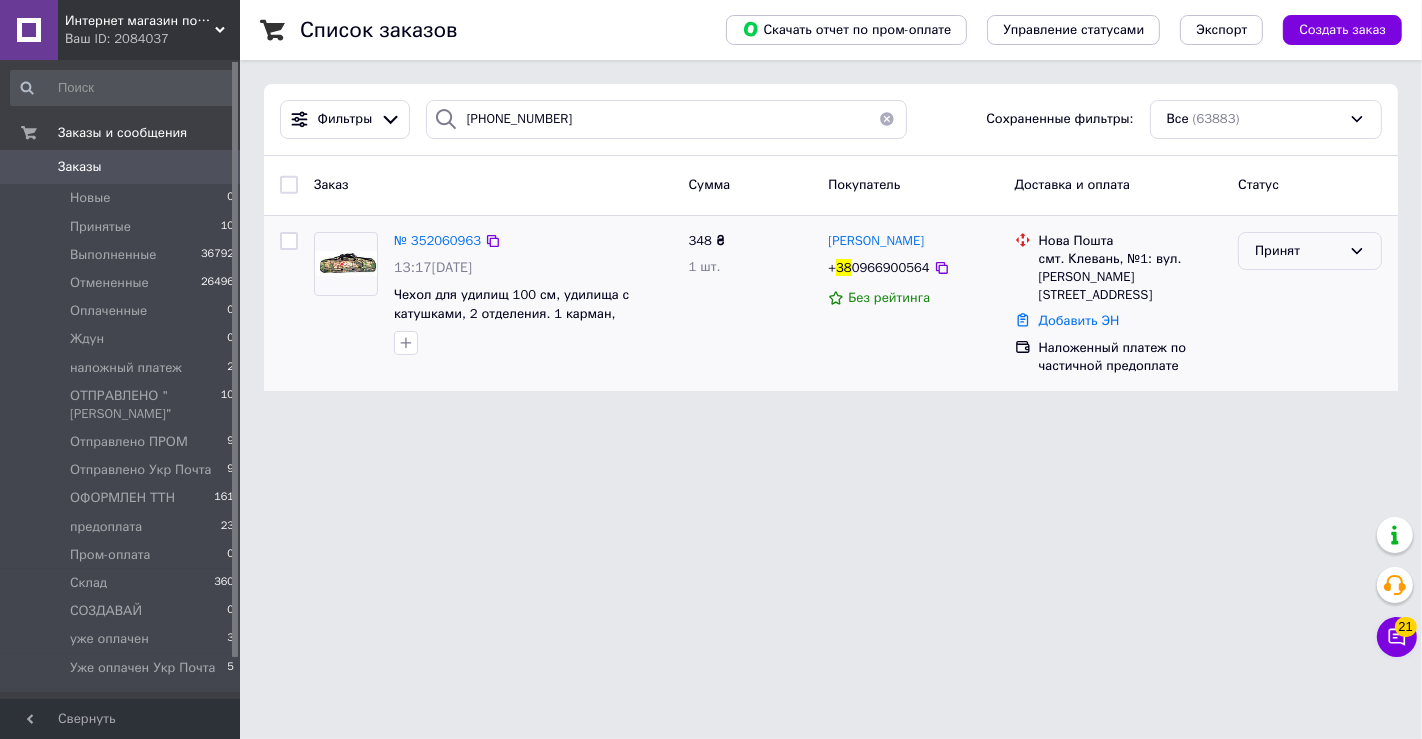 click on "Принят" at bounding box center [1310, 251] 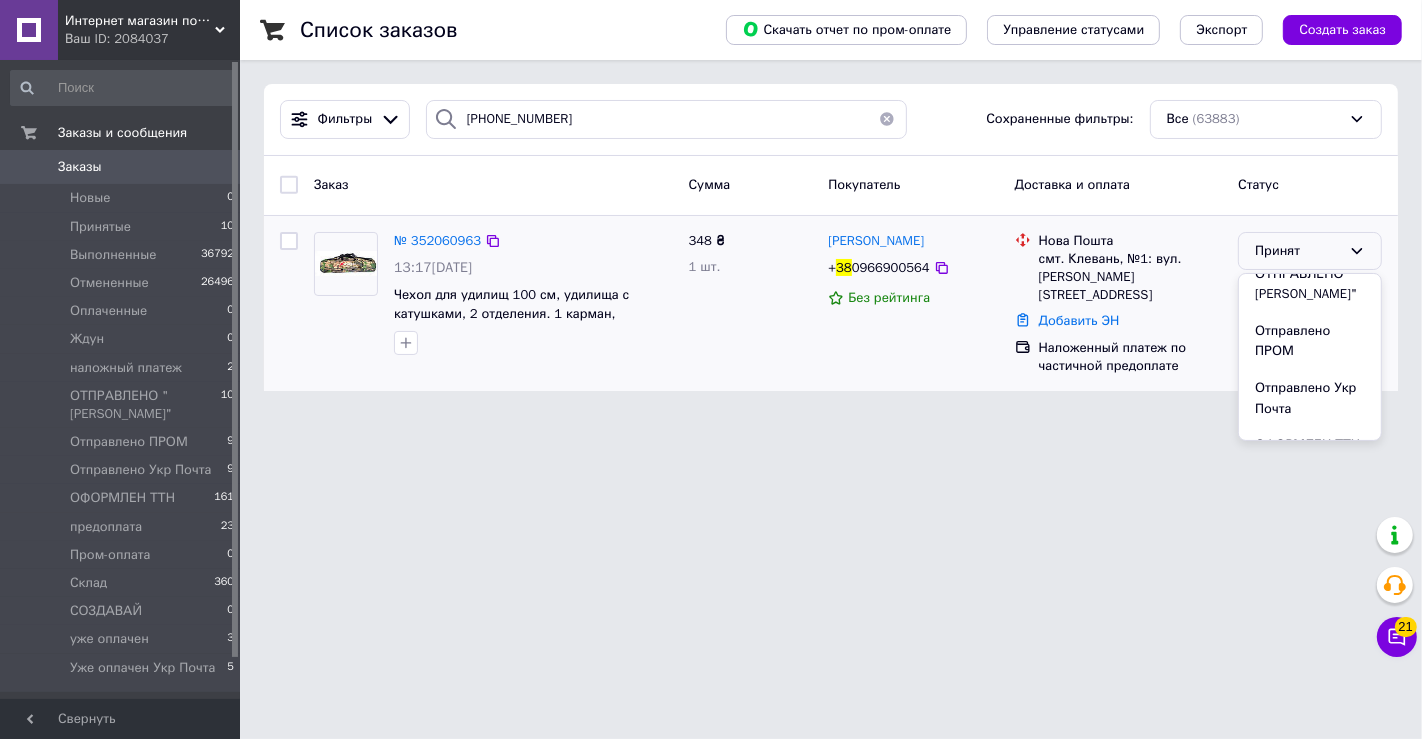 scroll, scrollTop: 333, scrollLeft: 0, axis: vertical 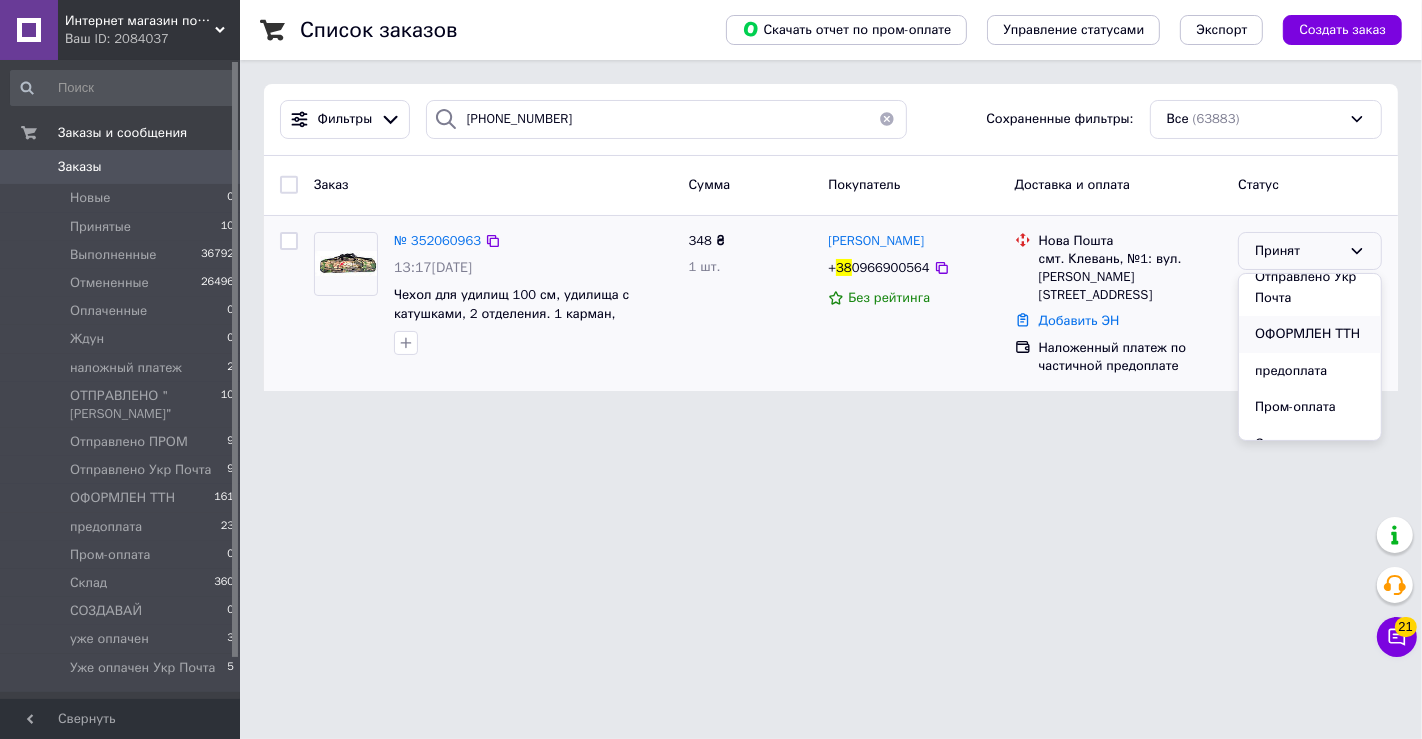 click on "ОФОРМЛЕН ТТН" at bounding box center (1310, 334) 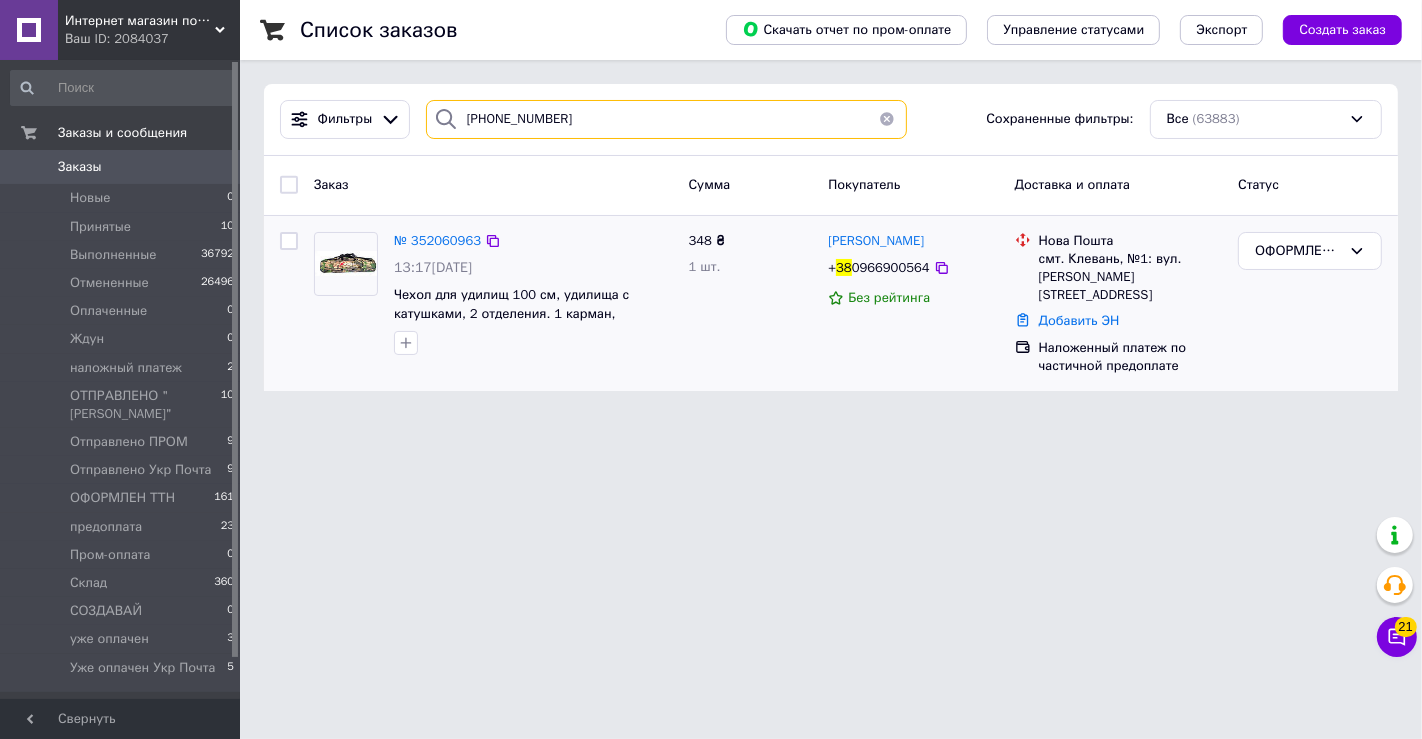 drag, startPoint x: 717, startPoint y: 131, endPoint x: 350, endPoint y: 147, distance: 367.3486 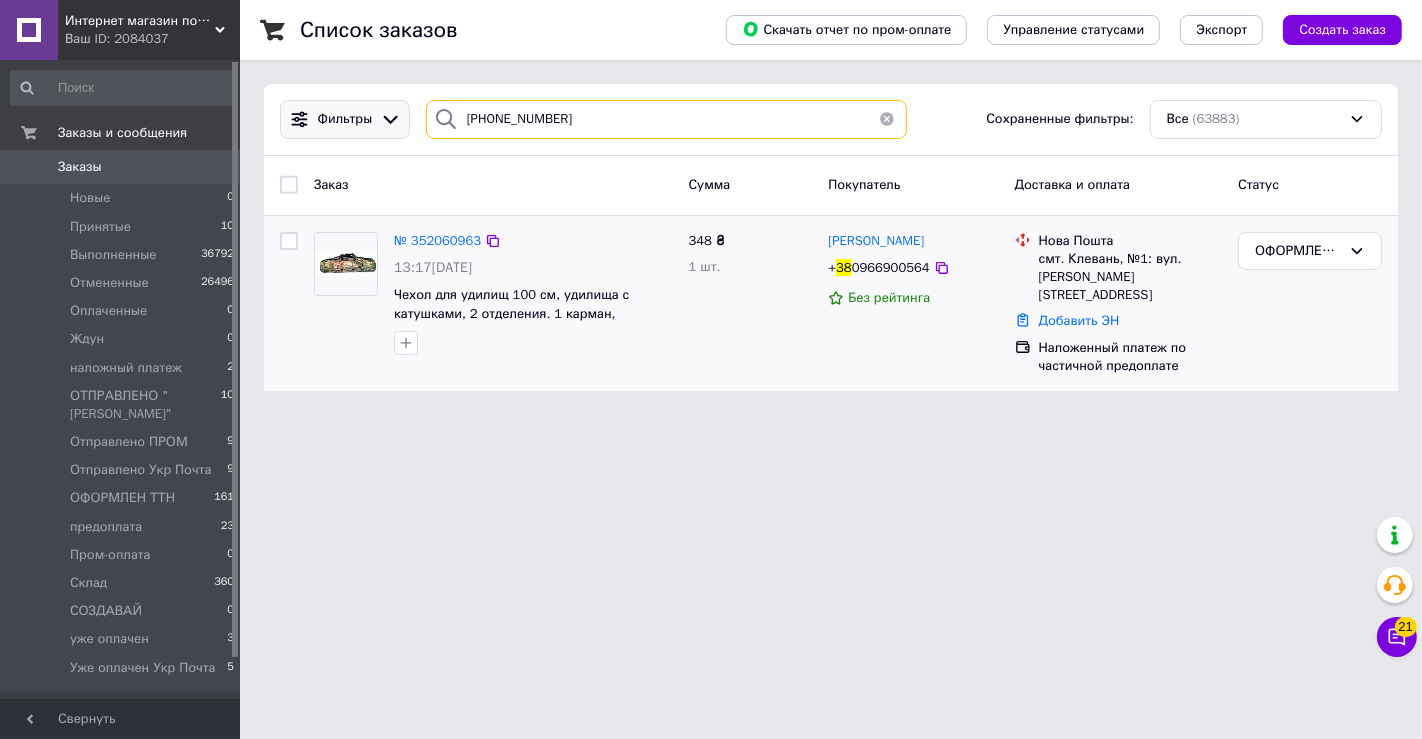 paste on "8) [PHONE_NUMBER]" 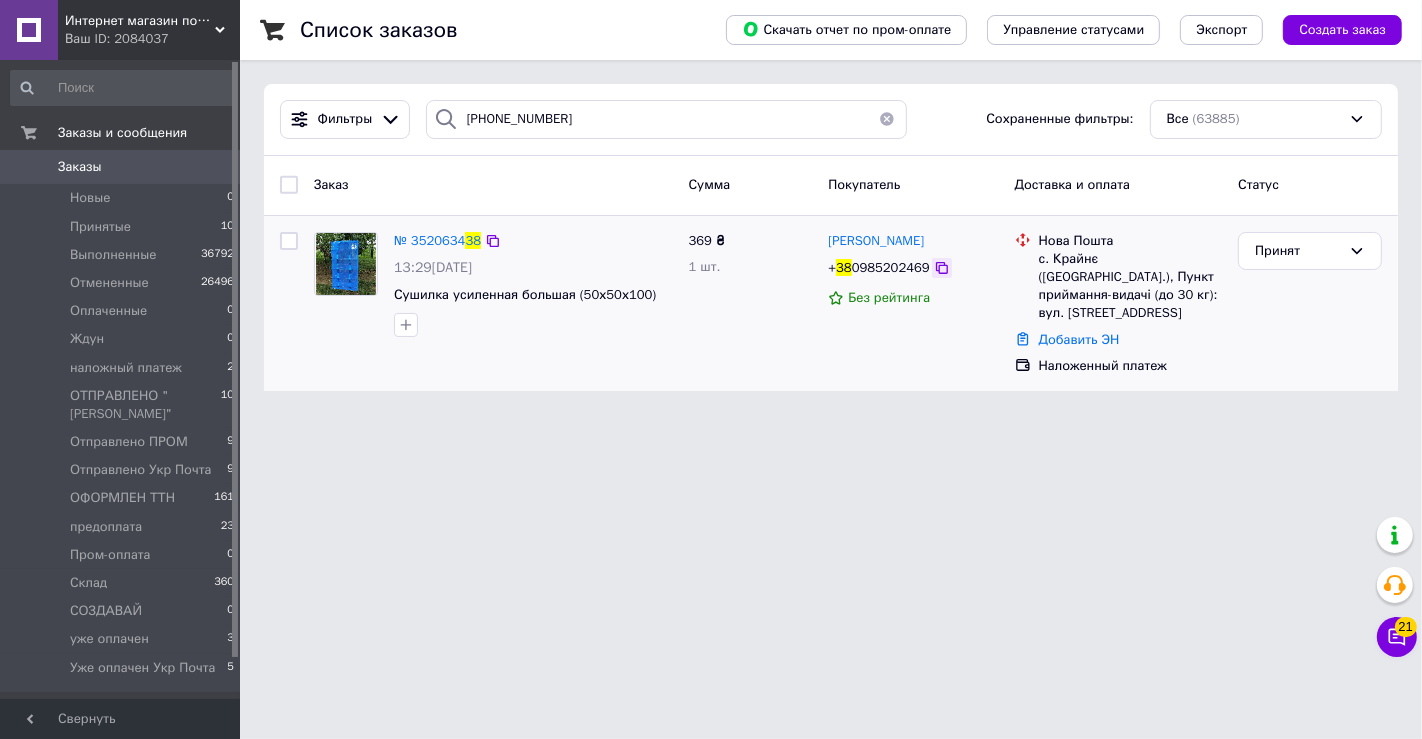 click 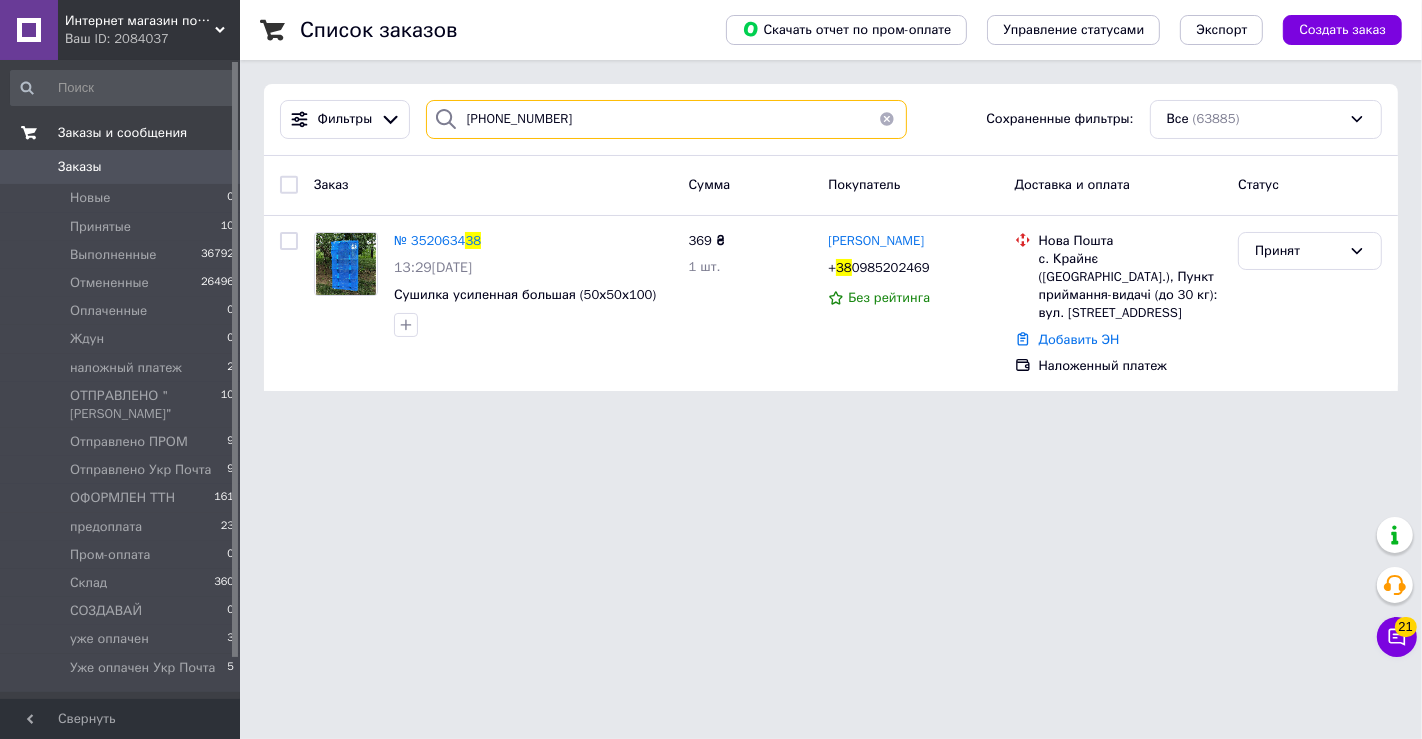 drag, startPoint x: 658, startPoint y: 113, endPoint x: 2, endPoint y: 135, distance: 656.3688 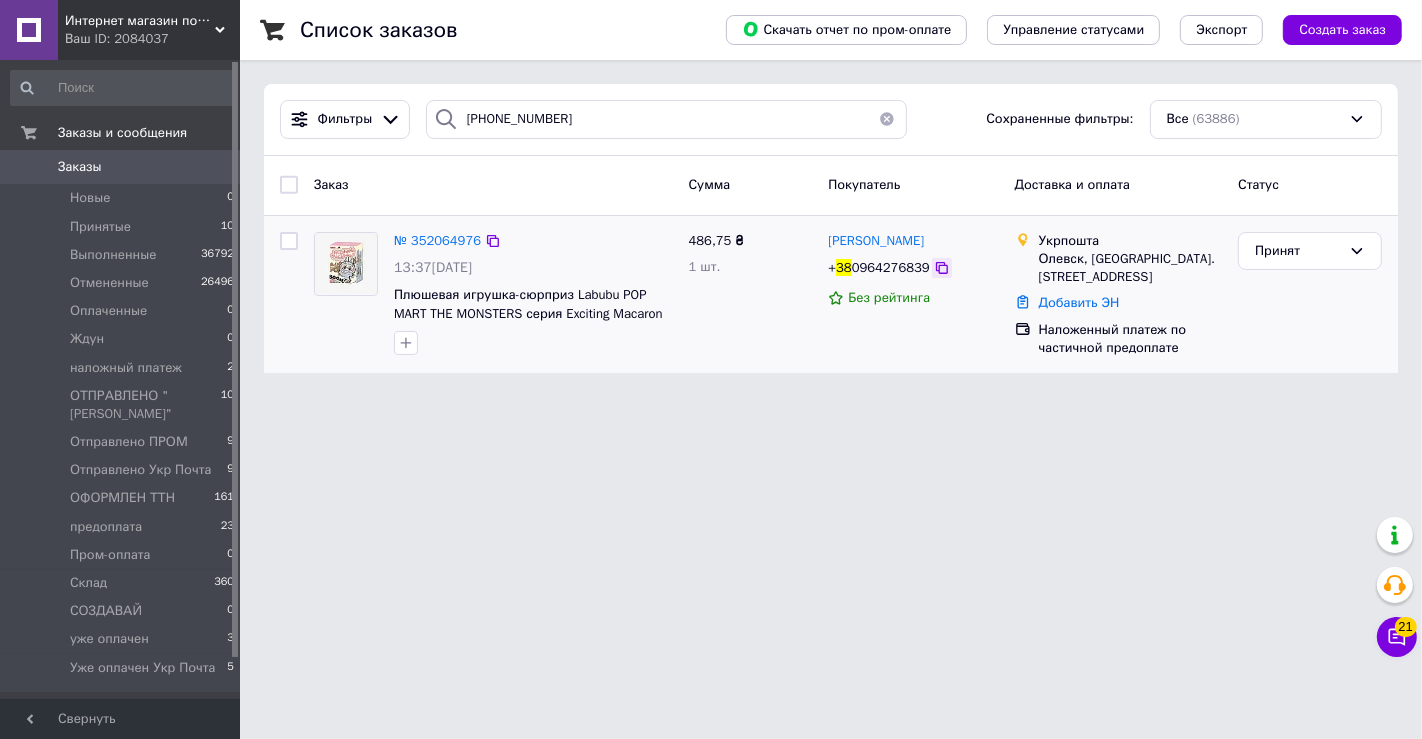 click 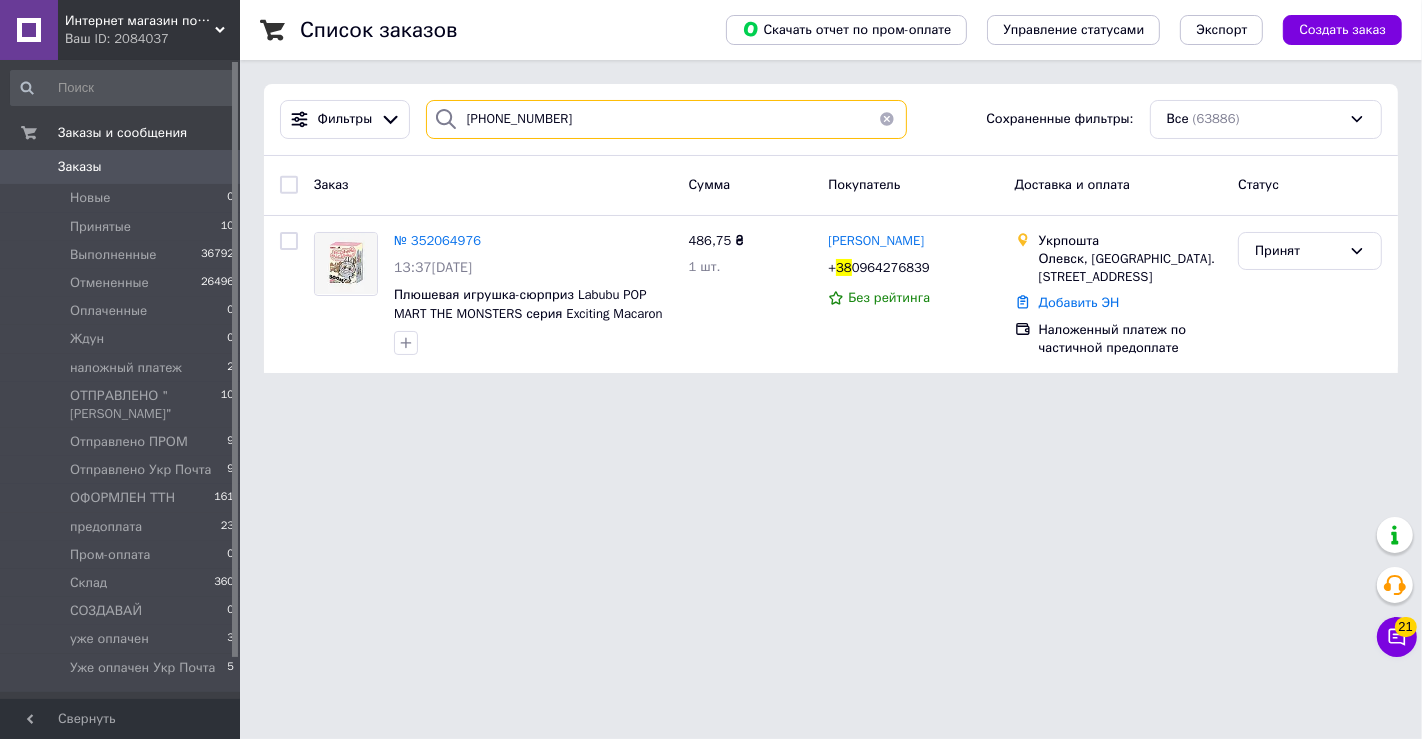 drag, startPoint x: 742, startPoint y: 118, endPoint x: 0, endPoint y: 78, distance: 743.0774 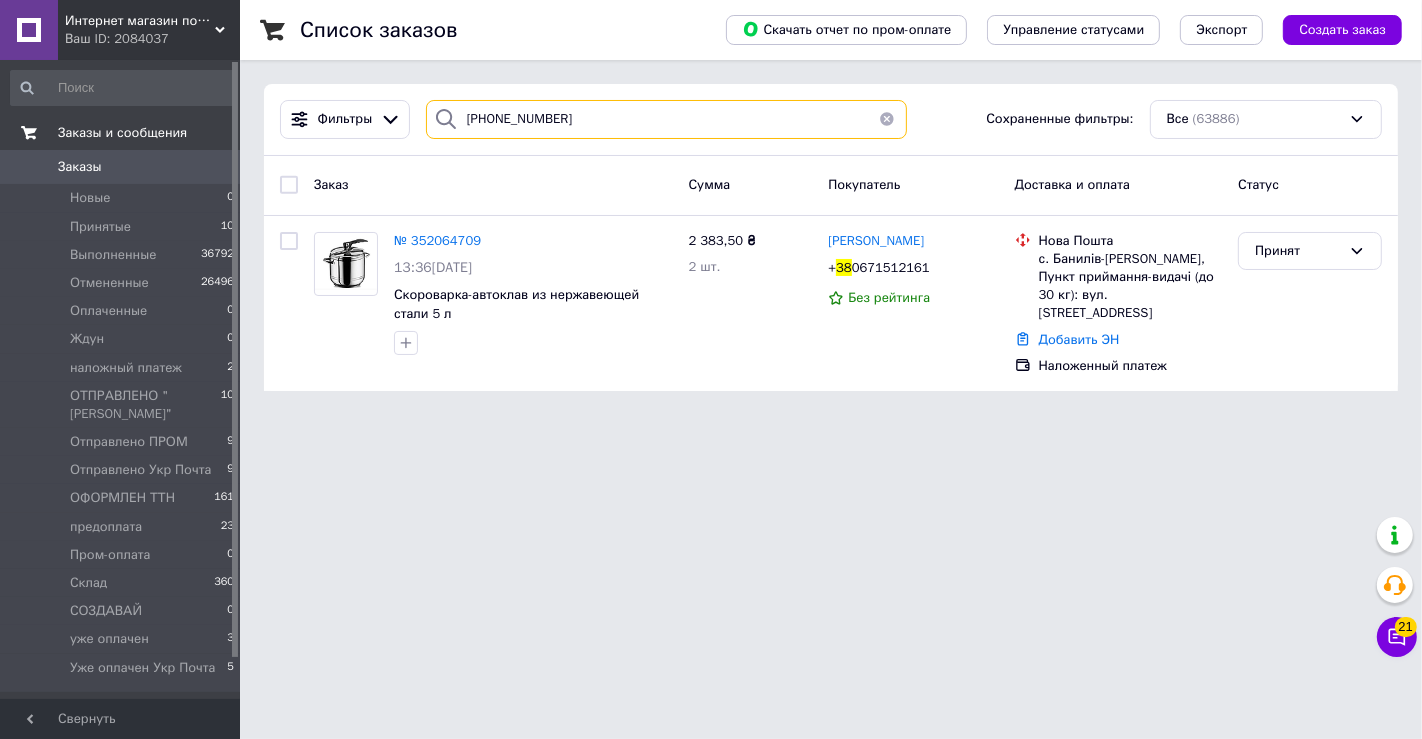 drag, startPoint x: 646, startPoint y: 135, endPoint x: 185, endPoint y: 147, distance: 461.15616 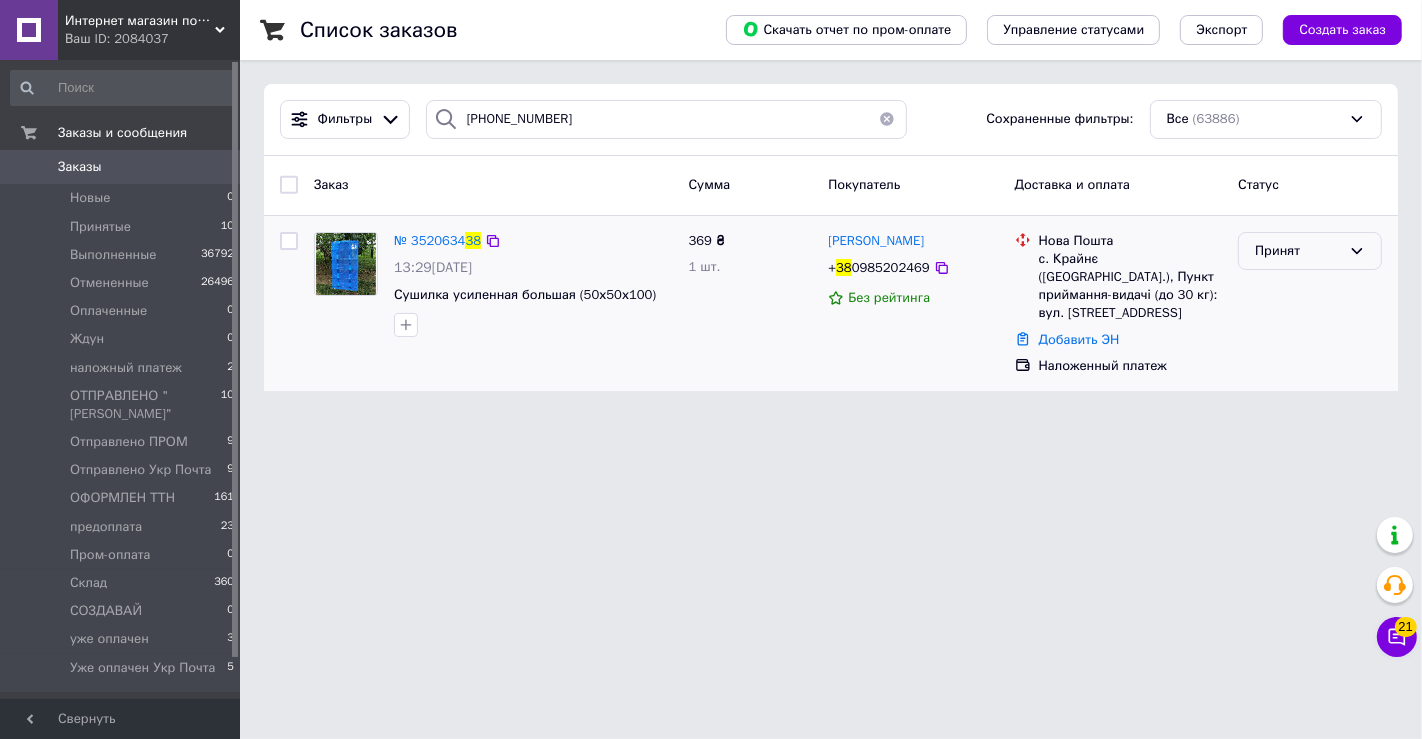 click on "Принят" at bounding box center (1298, 251) 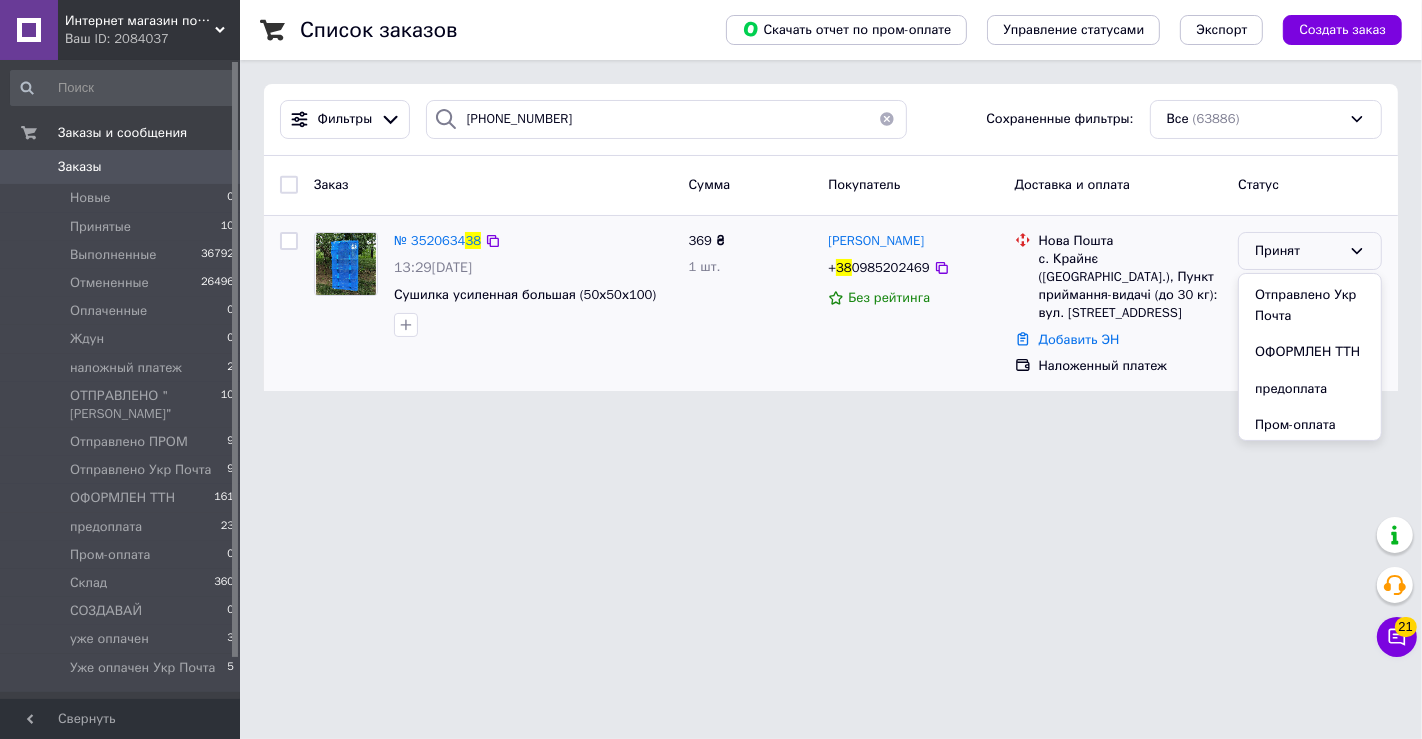 scroll, scrollTop: 333, scrollLeft: 0, axis: vertical 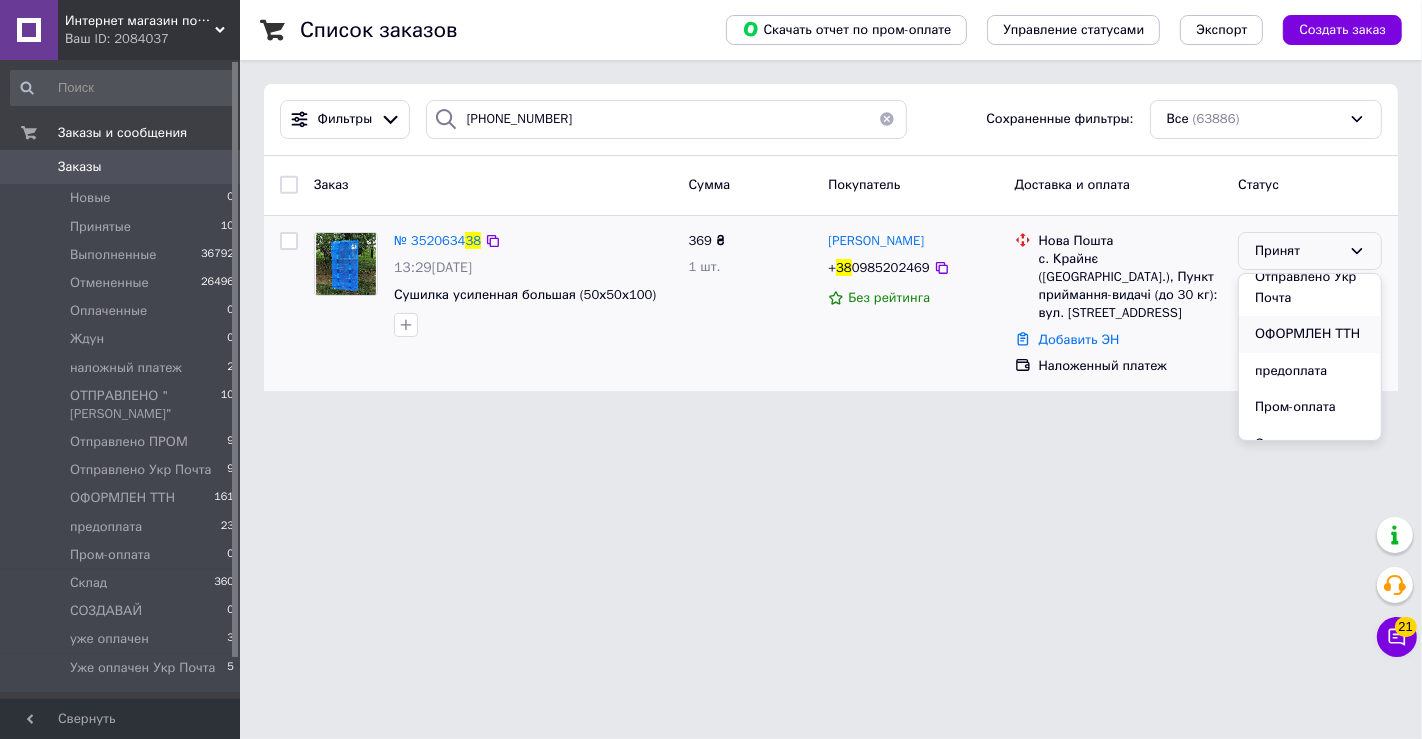 click on "ОФОРМЛЕН ТТН" at bounding box center (1310, 334) 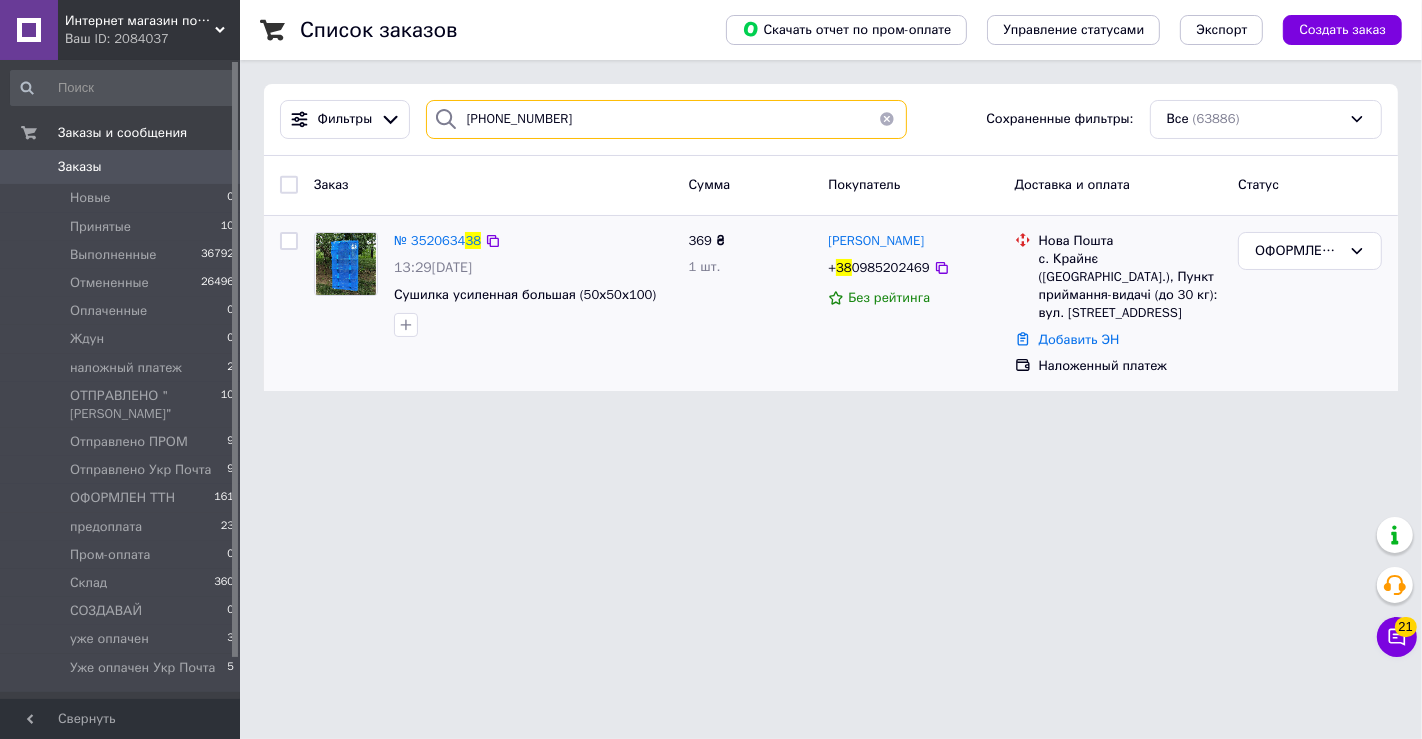 drag, startPoint x: 639, startPoint y: 110, endPoint x: 242, endPoint y: 104, distance: 397.04535 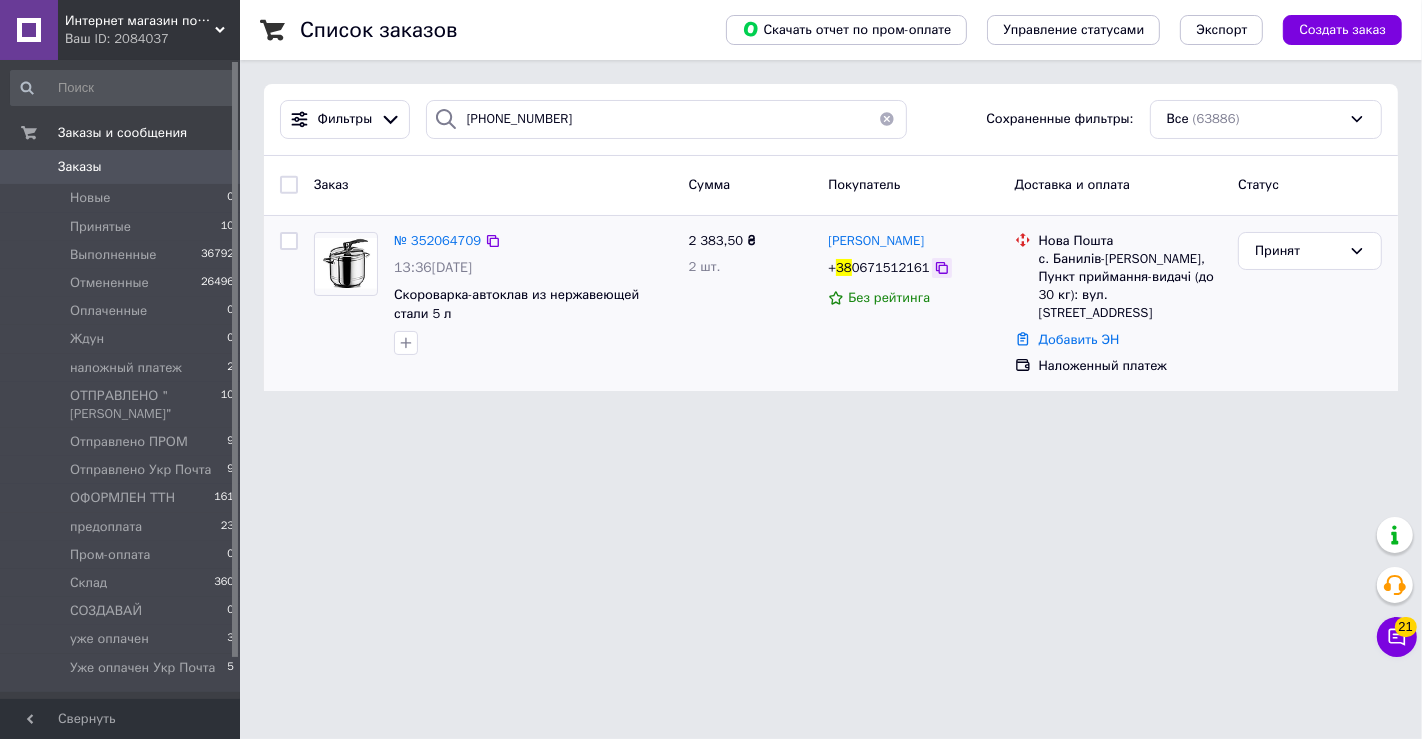 click 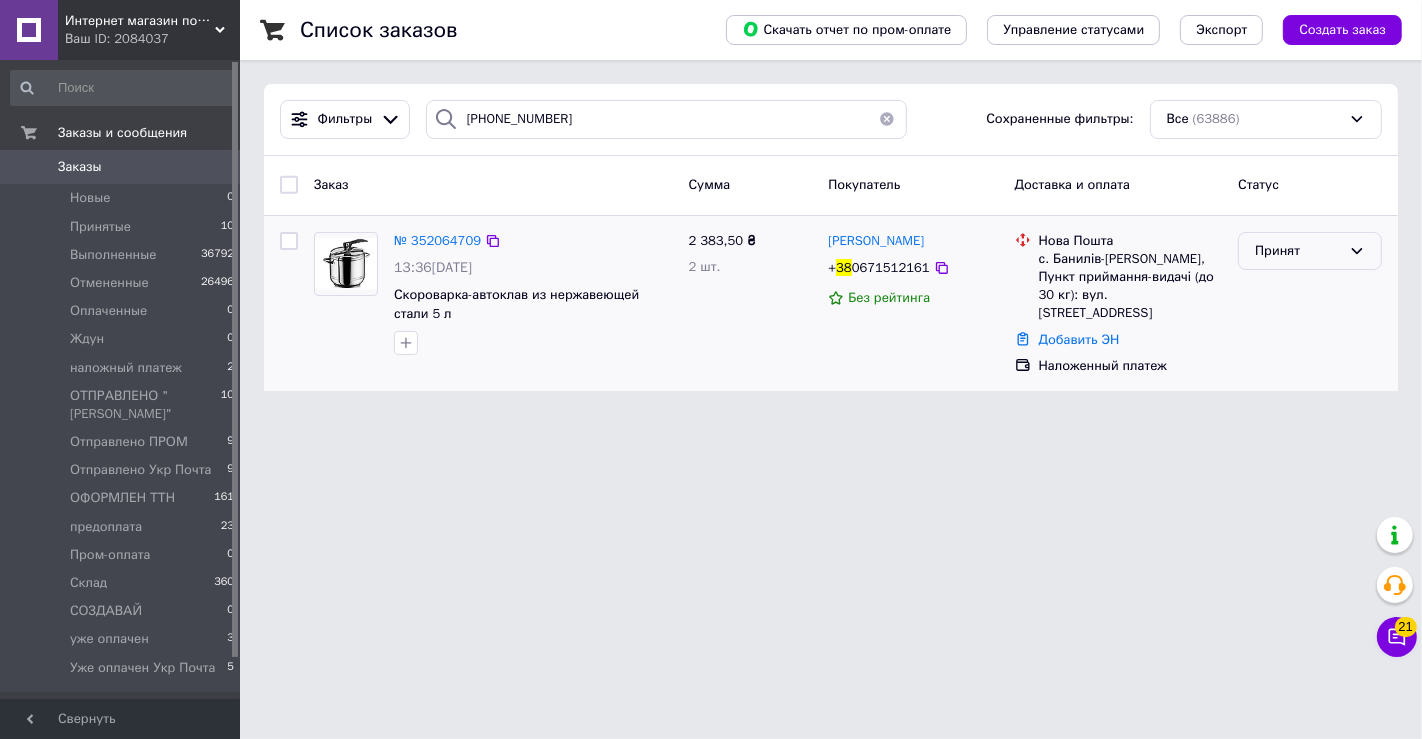 click on "Принят" at bounding box center [1298, 251] 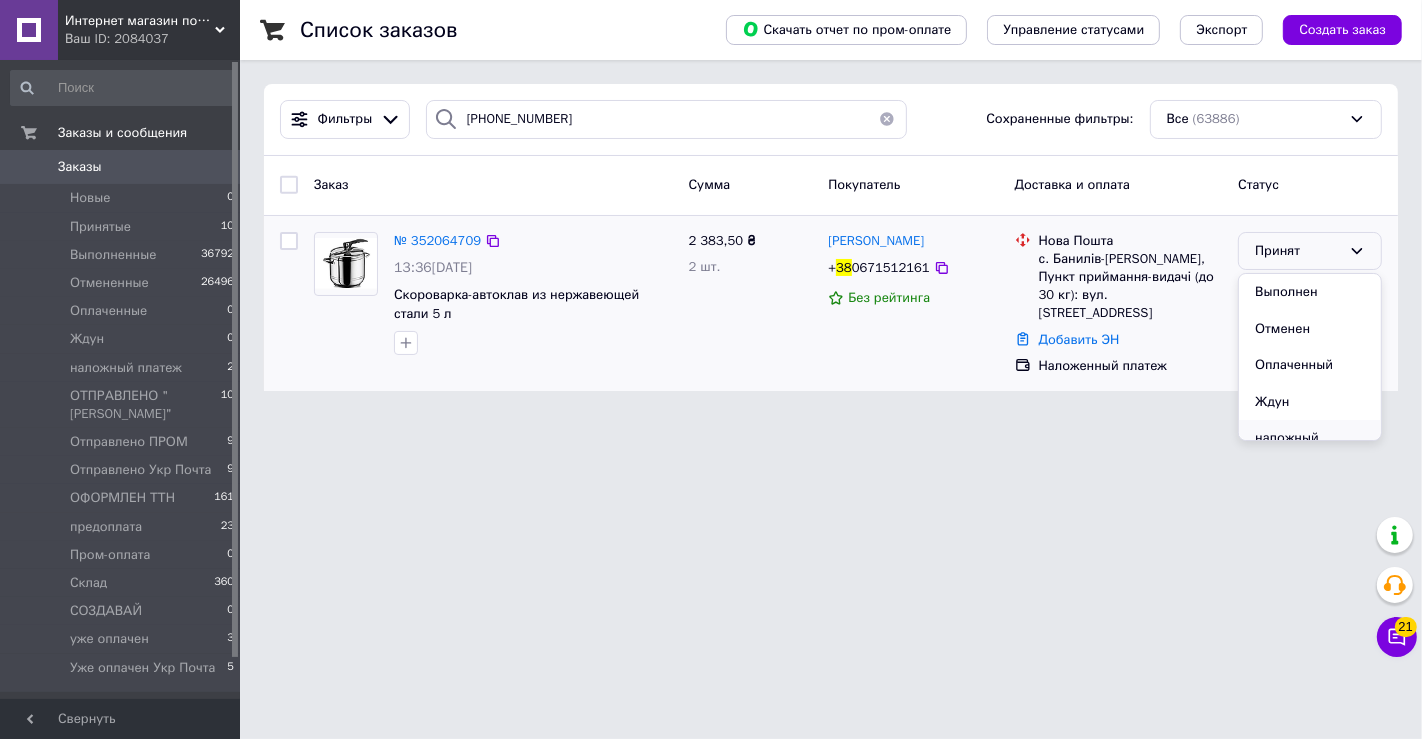 scroll, scrollTop: 333, scrollLeft: 0, axis: vertical 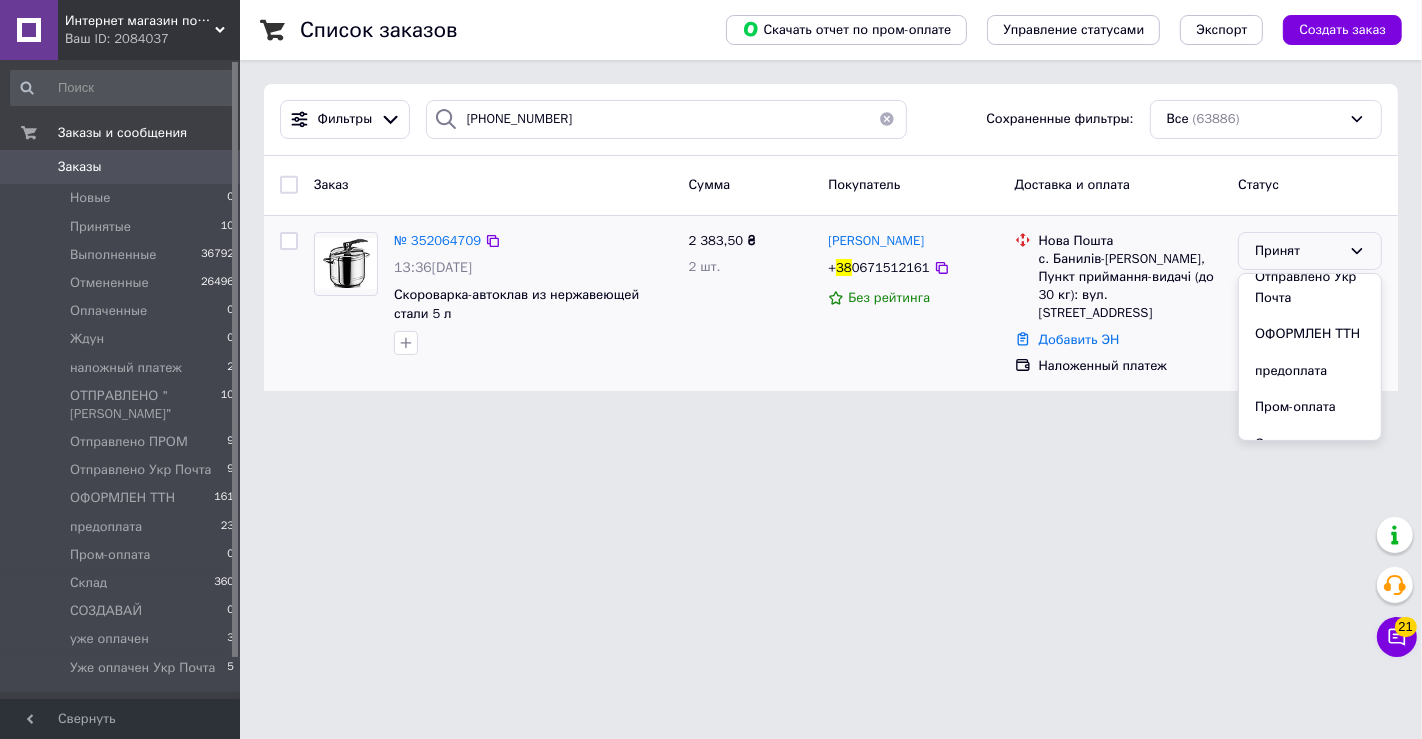click on "предоплата" at bounding box center [1310, 371] 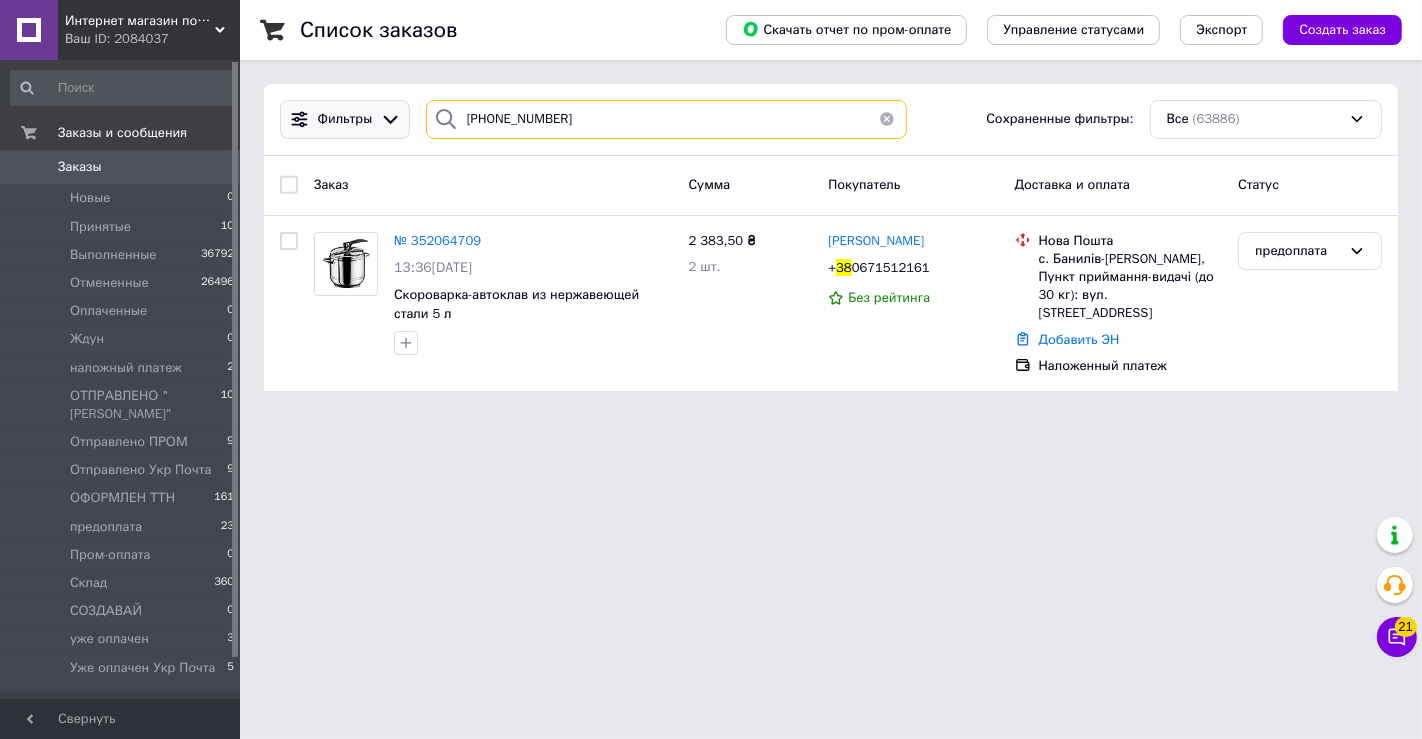 paste on "96) [PHONE_NUMBER]" 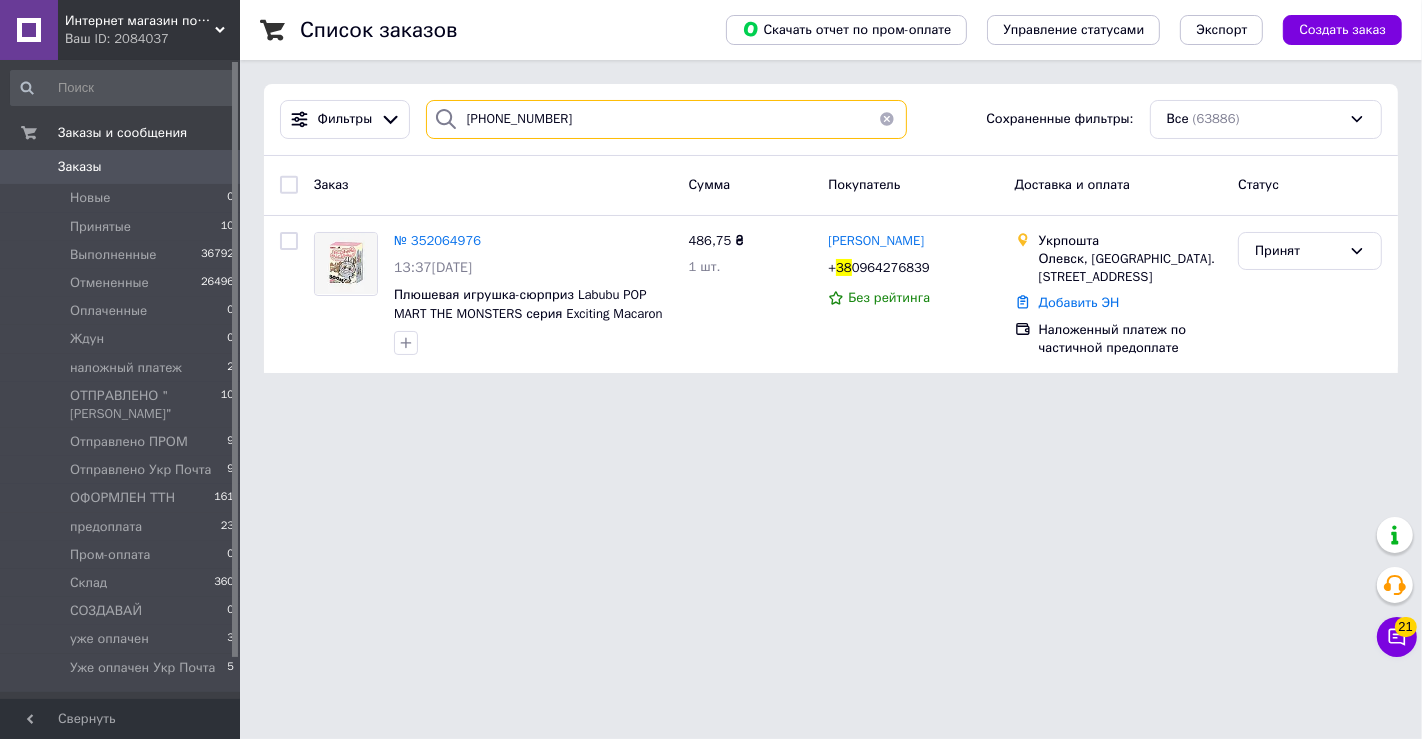 type on "[PHONE_NUMBER]" 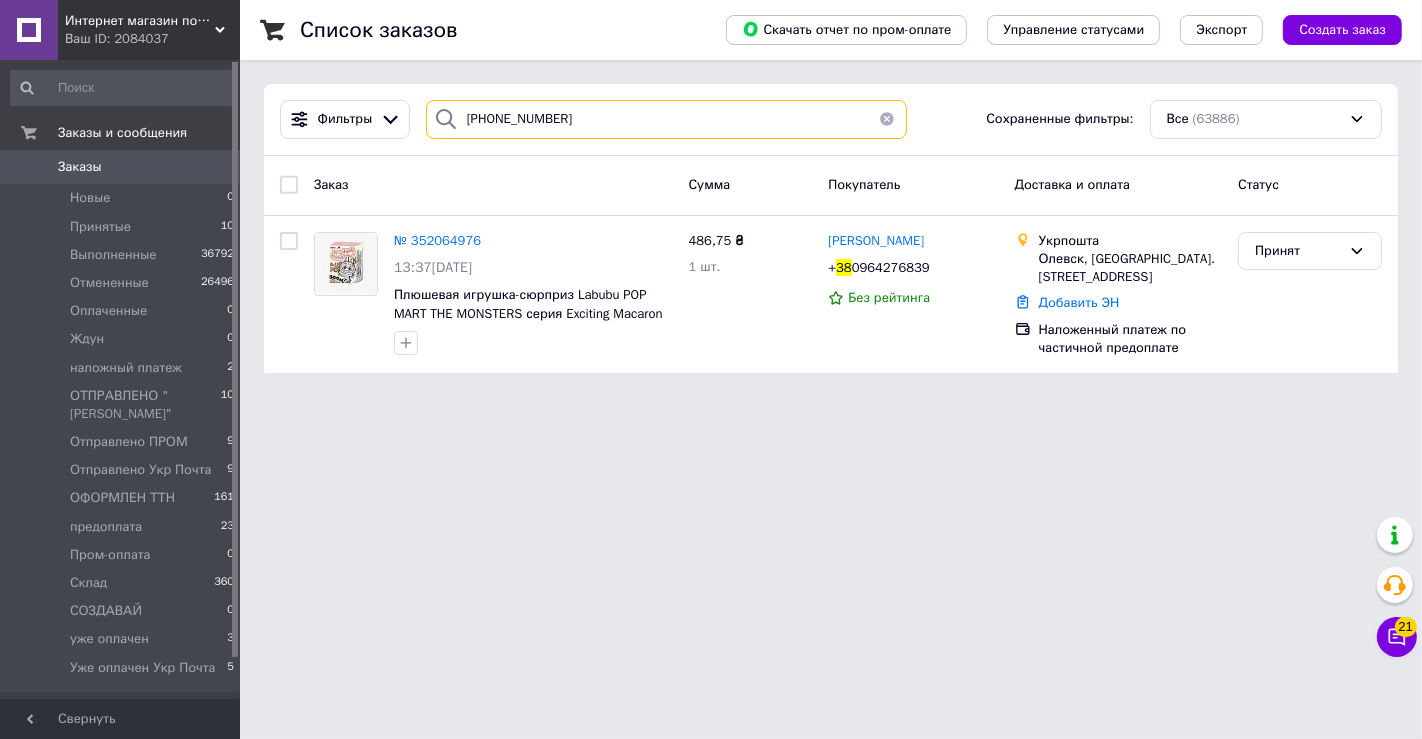 click on "[PHONE_NUMBER]" at bounding box center [666, 119] 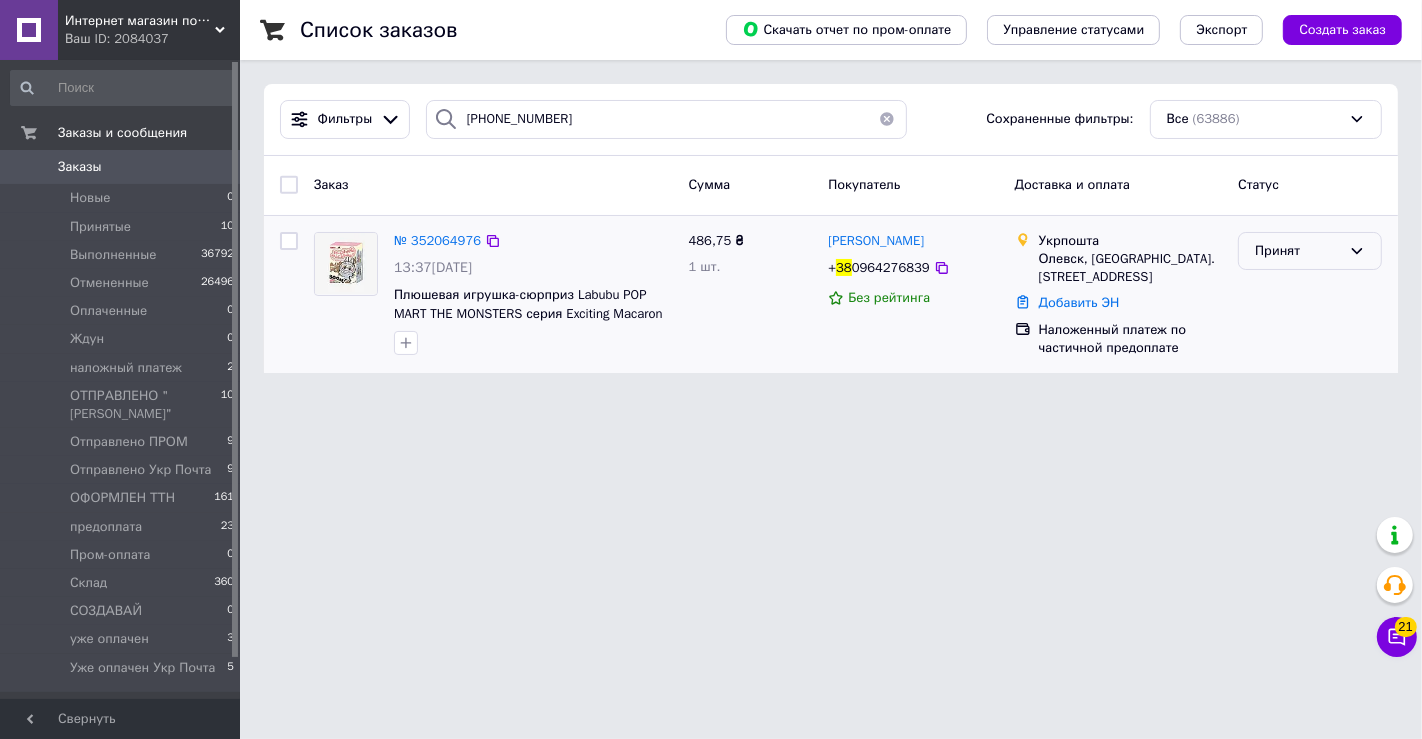 click on "Принят" at bounding box center [1298, 251] 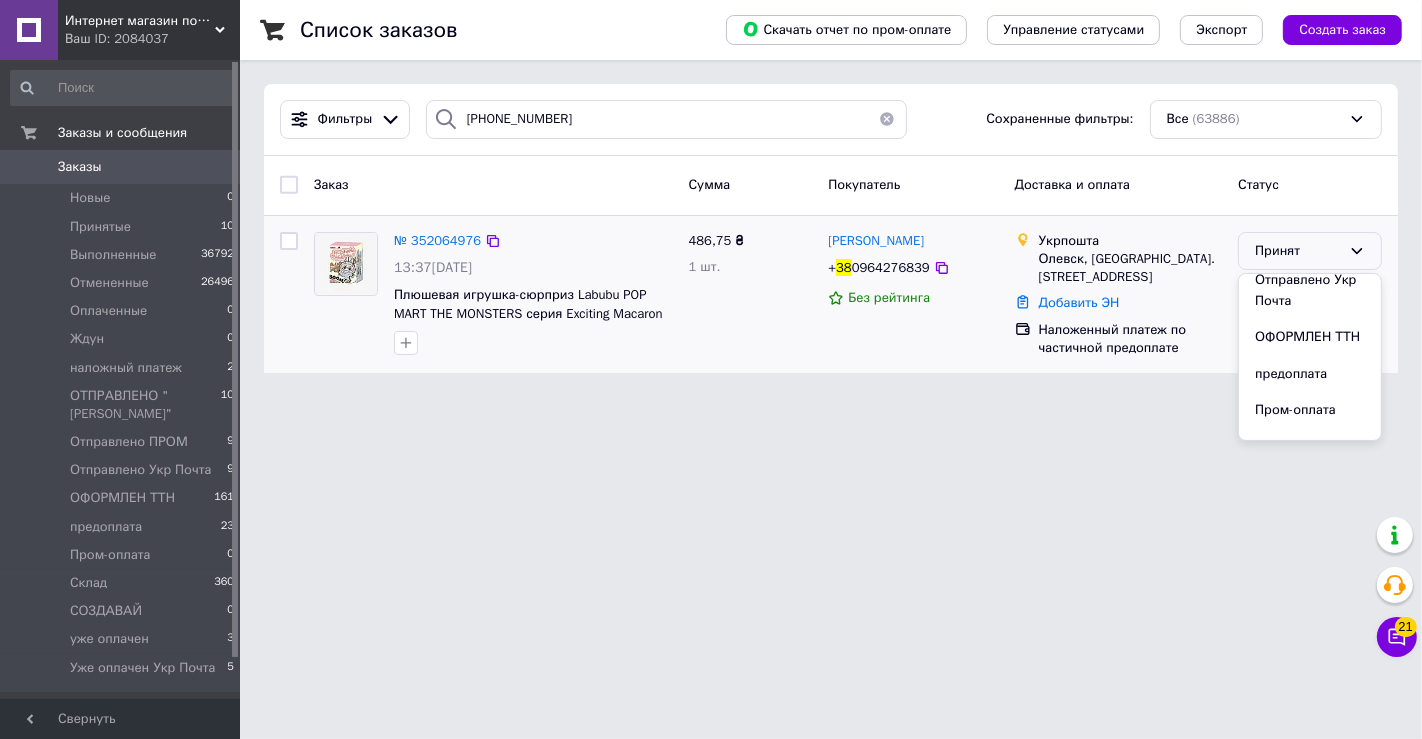 scroll, scrollTop: 333, scrollLeft: 0, axis: vertical 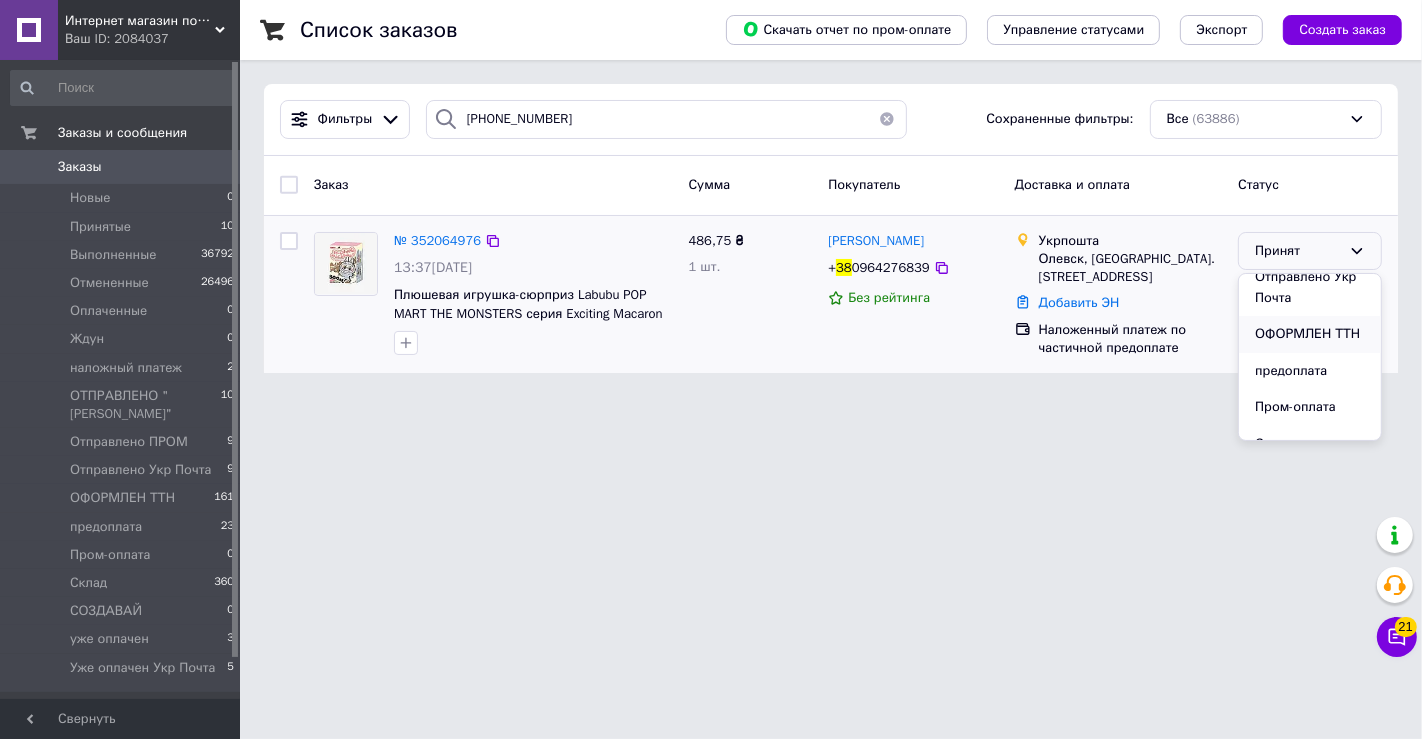 click on "ОФОРМЛЕН ТТН" at bounding box center (1310, 334) 